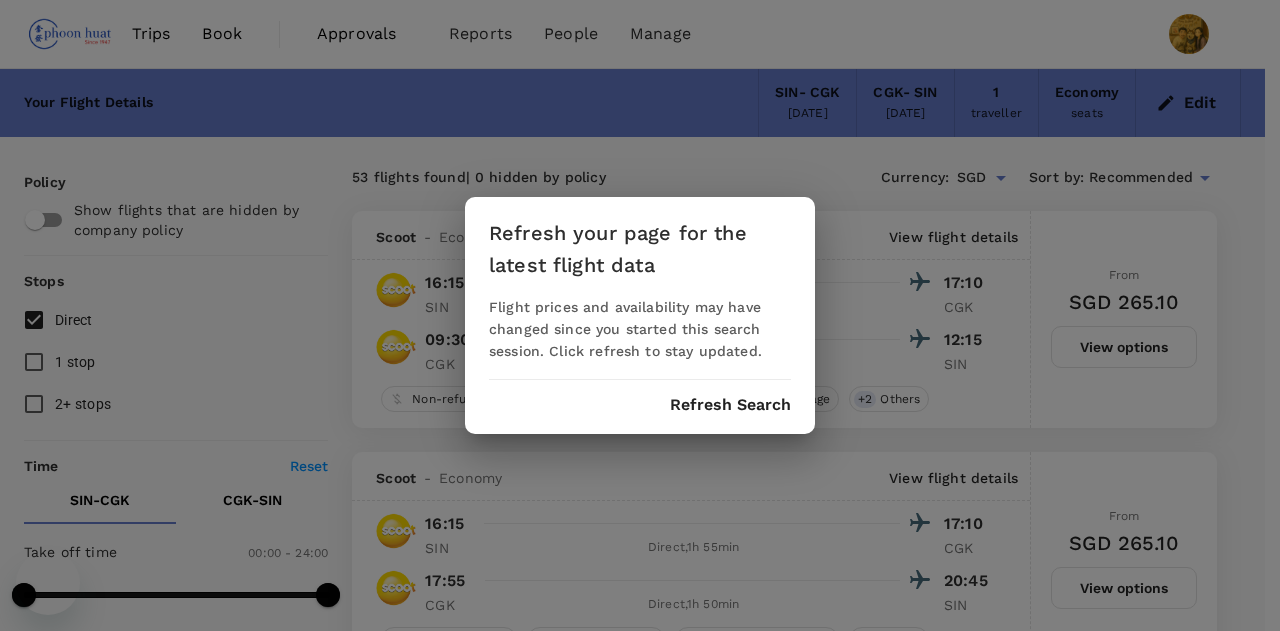 click on "Refresh your page for the latest flight data Flight prices and availability may have changed since you started this search session. Click refresh to stay updated. Refresh Search" at bounding box center (640, 315) 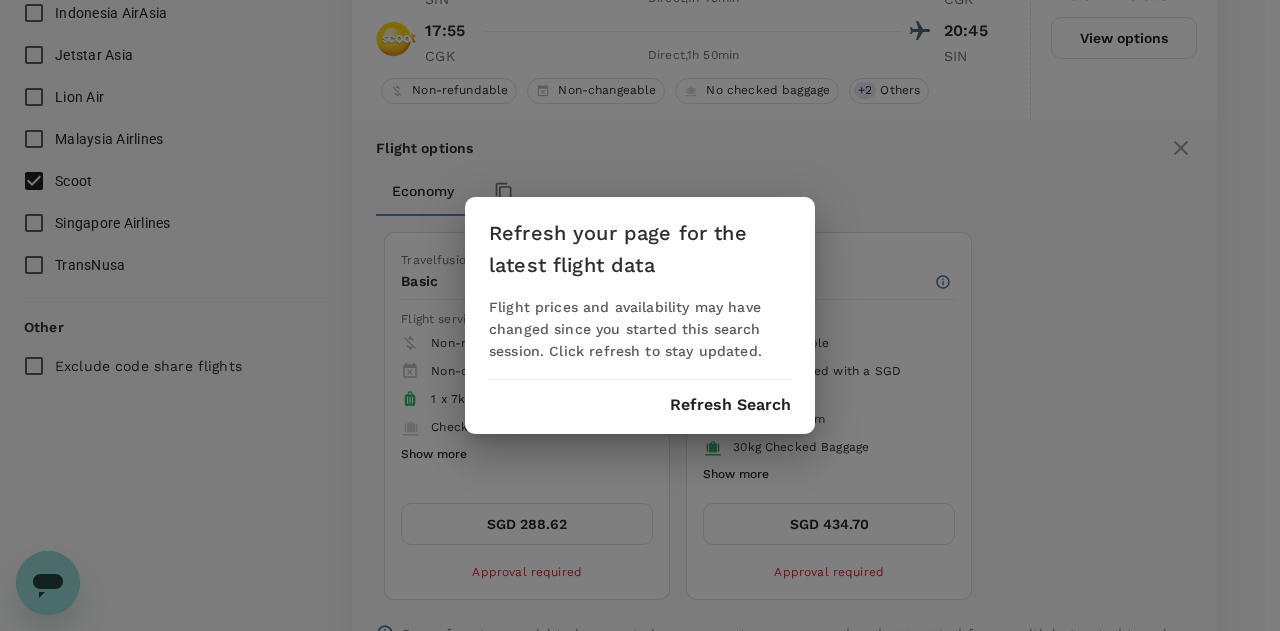 scroll, scrollTop: 0, scrollLeft: 0, axis: both 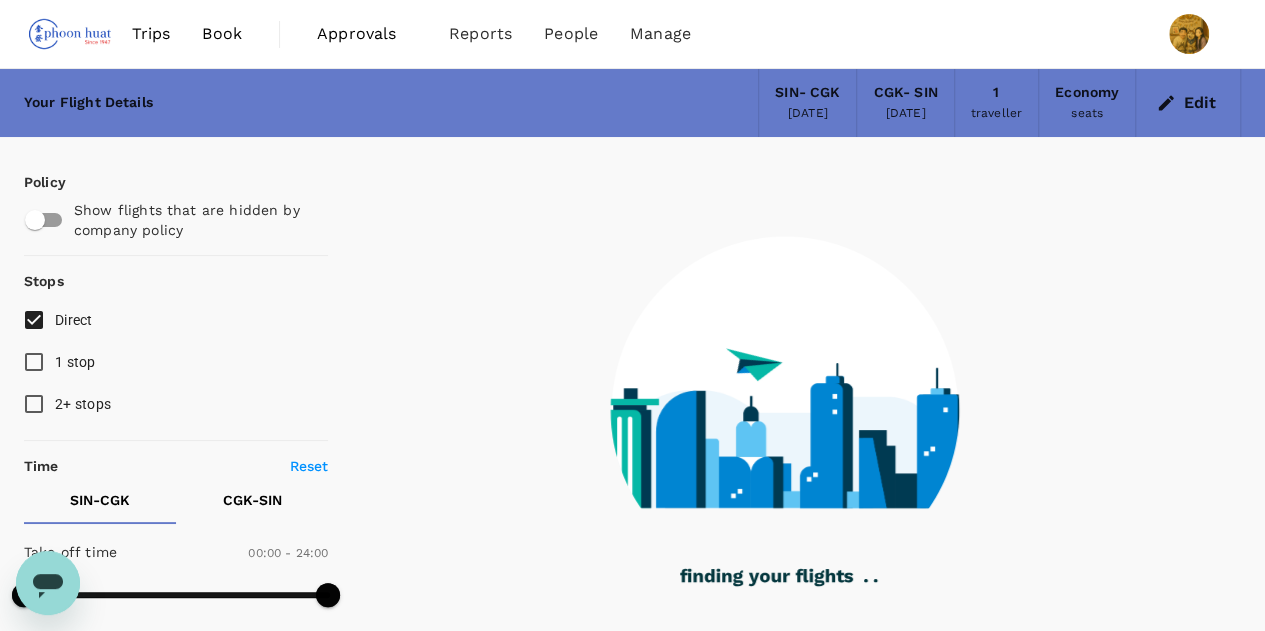 type on "360" 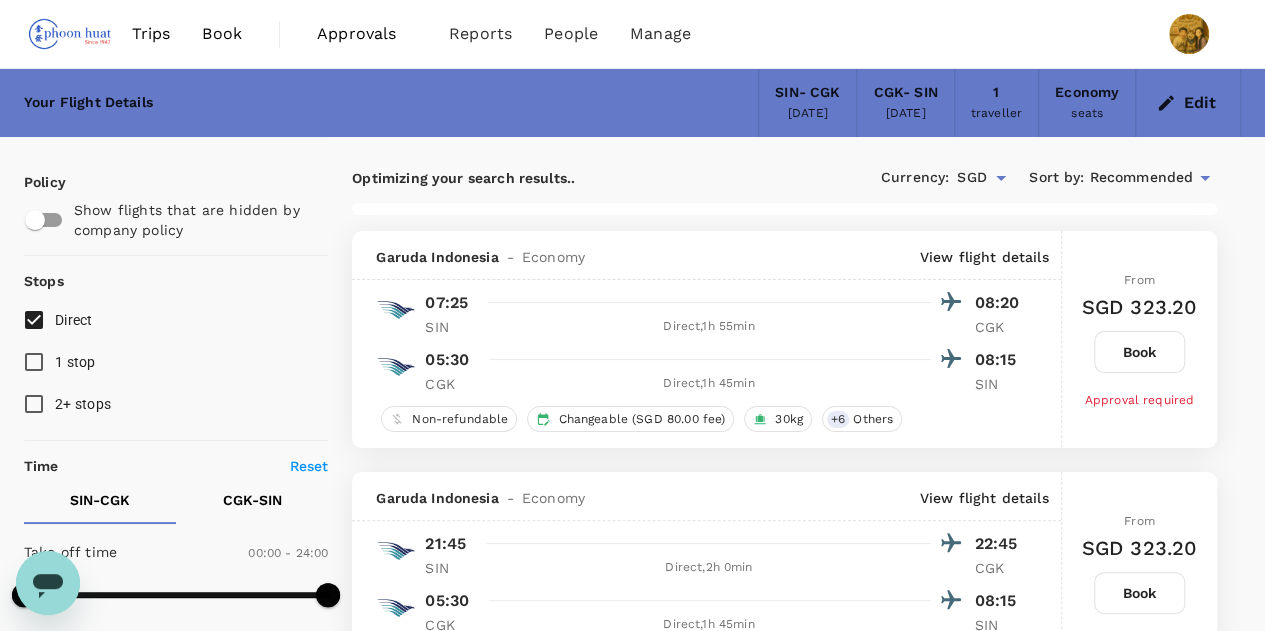 click on "Trips" at bounding box center (151, 34) 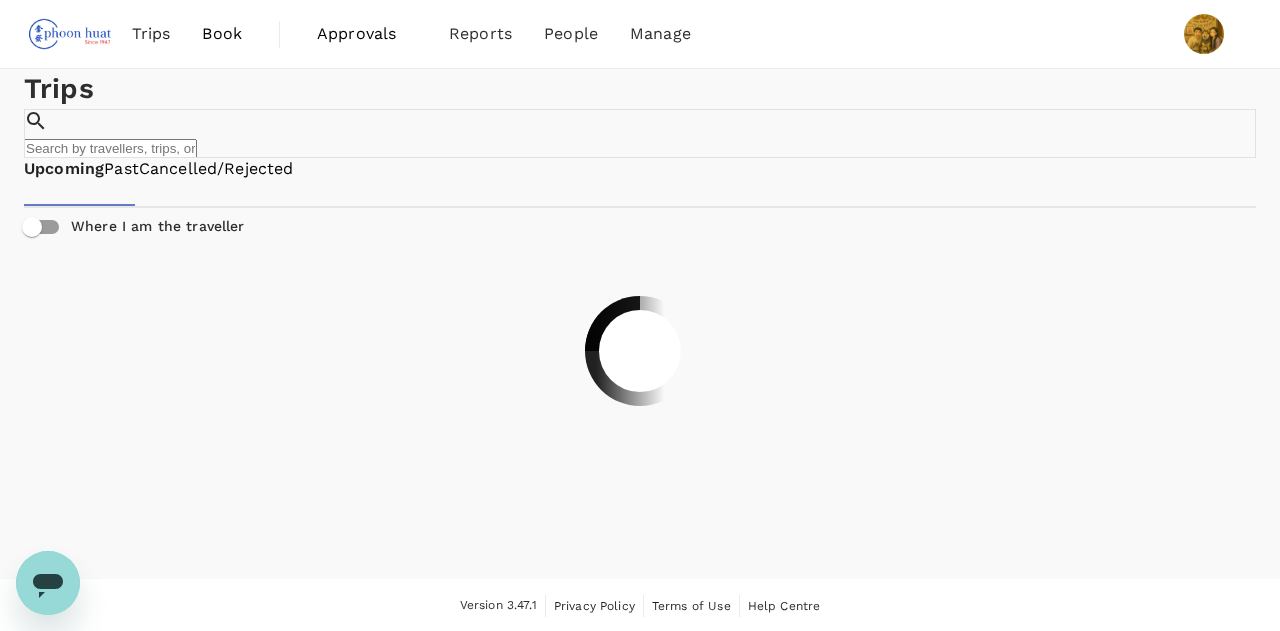 click at bounding box center (70, 34) 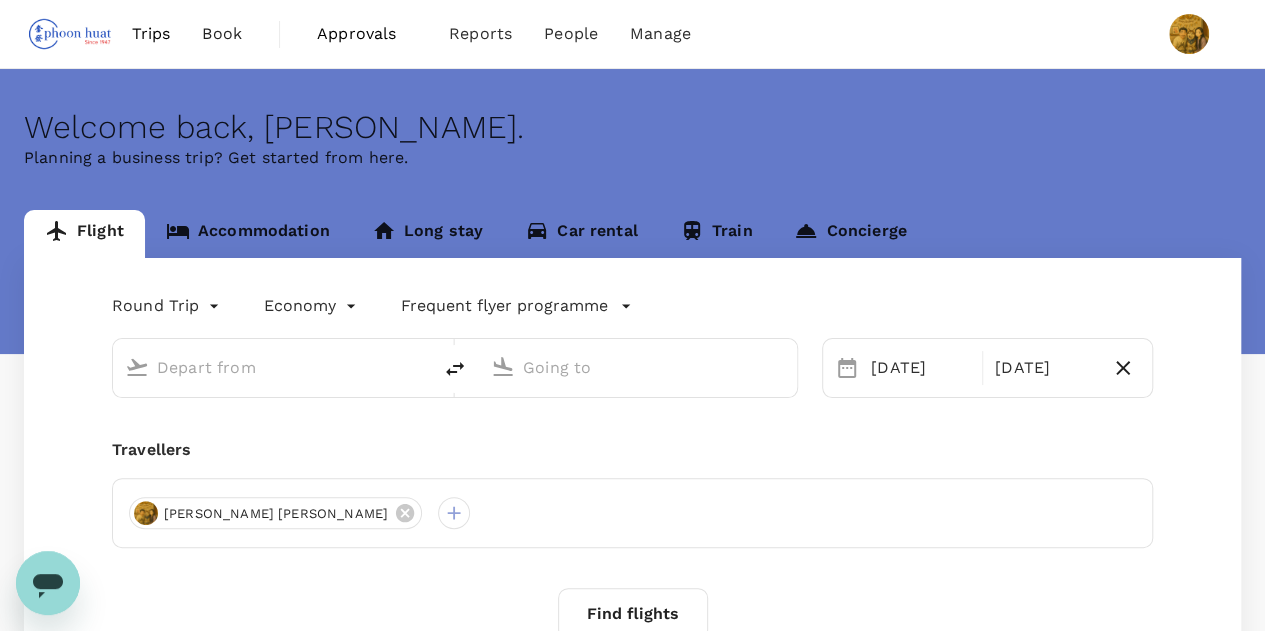 type on "Singapore Changi (SIN)" 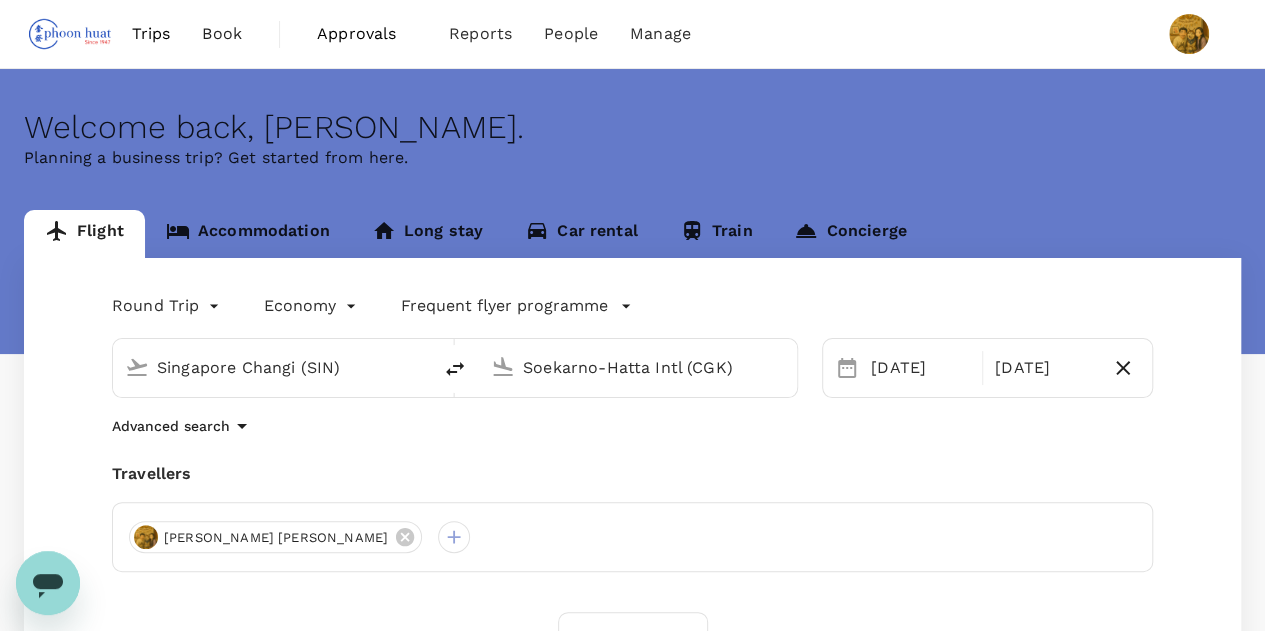 type 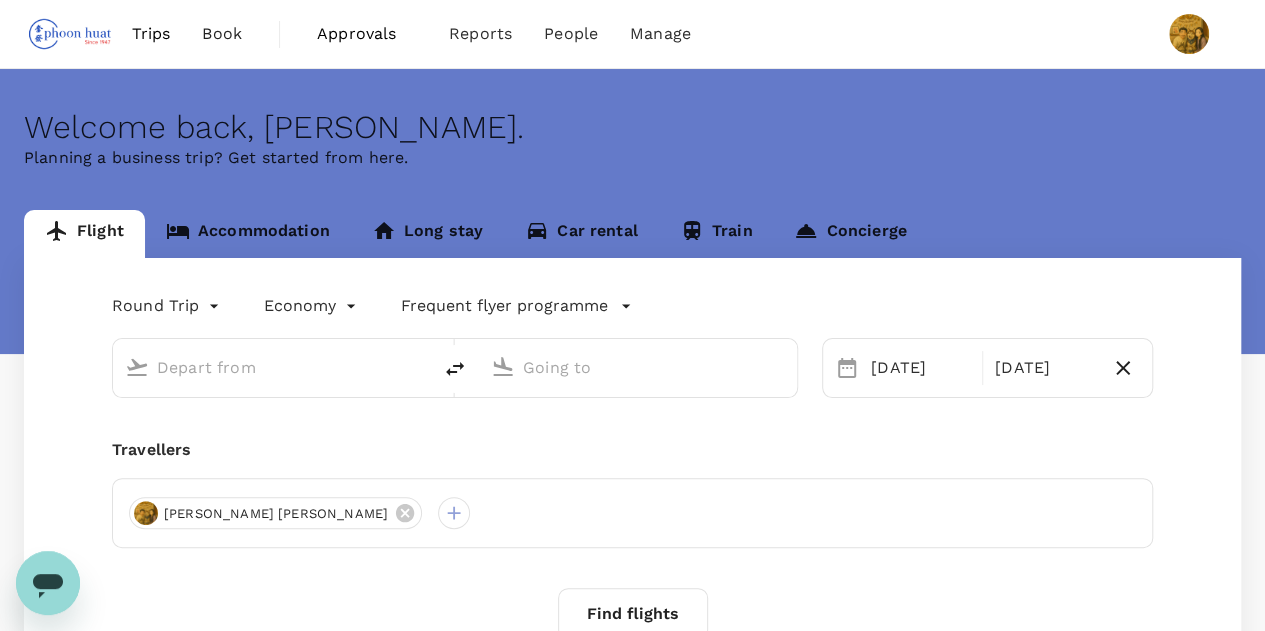 type on "Singapore Changi (SIN)" 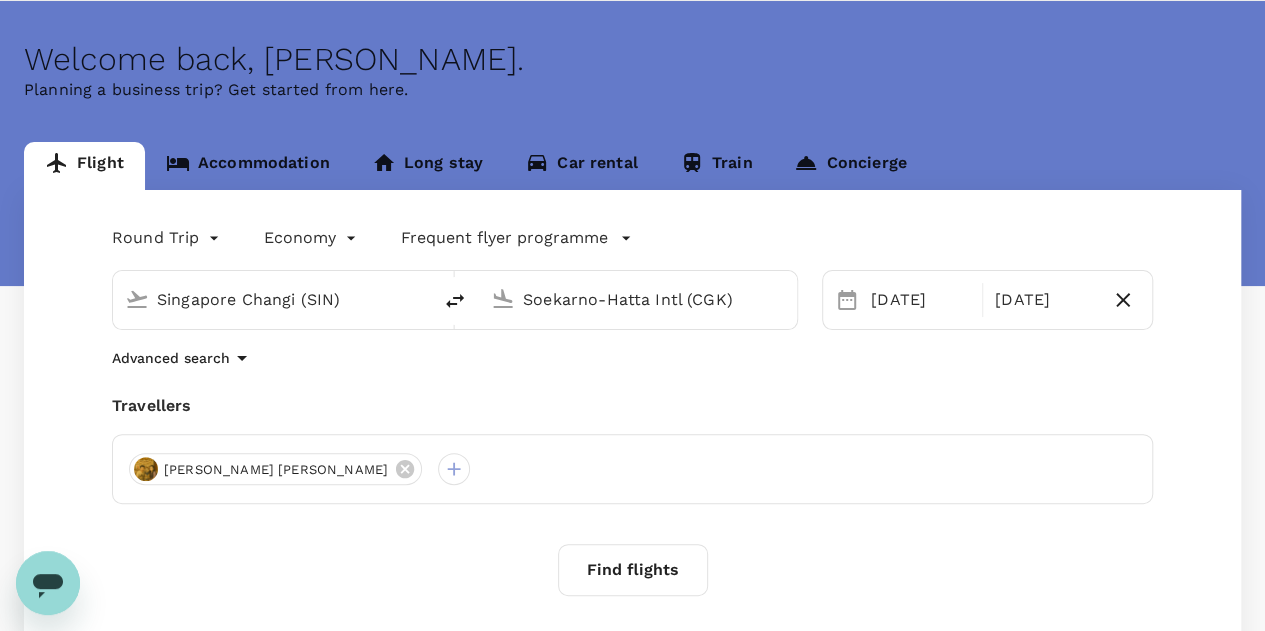 scroll, scrollTop: 100, scrollLeft: 0, axis: vertical 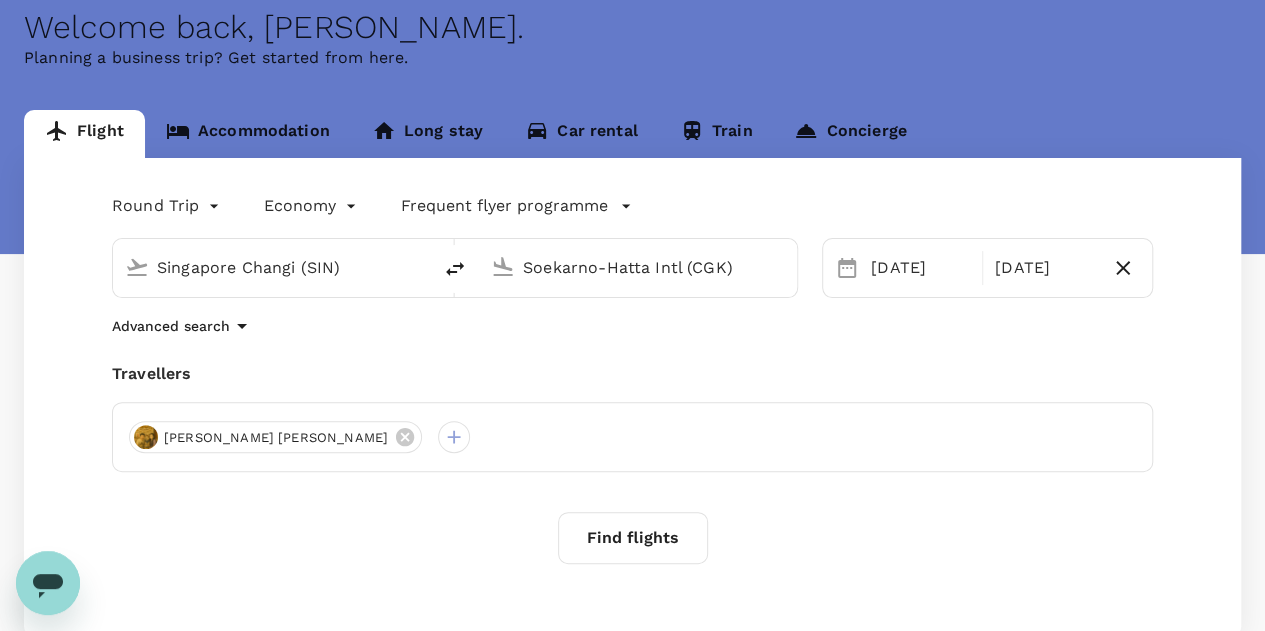 click on "Accommodation" at bounding box center [248, 134] 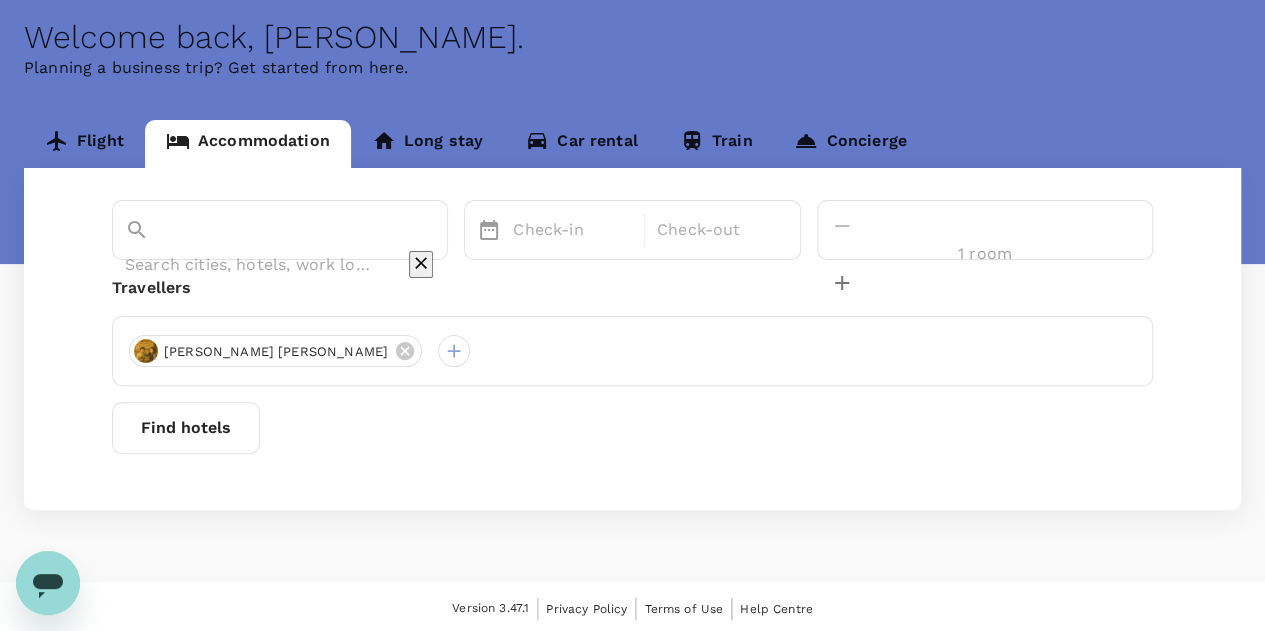 scroll, scrollTop: 92, scrollLeft: 0, axis: vertical 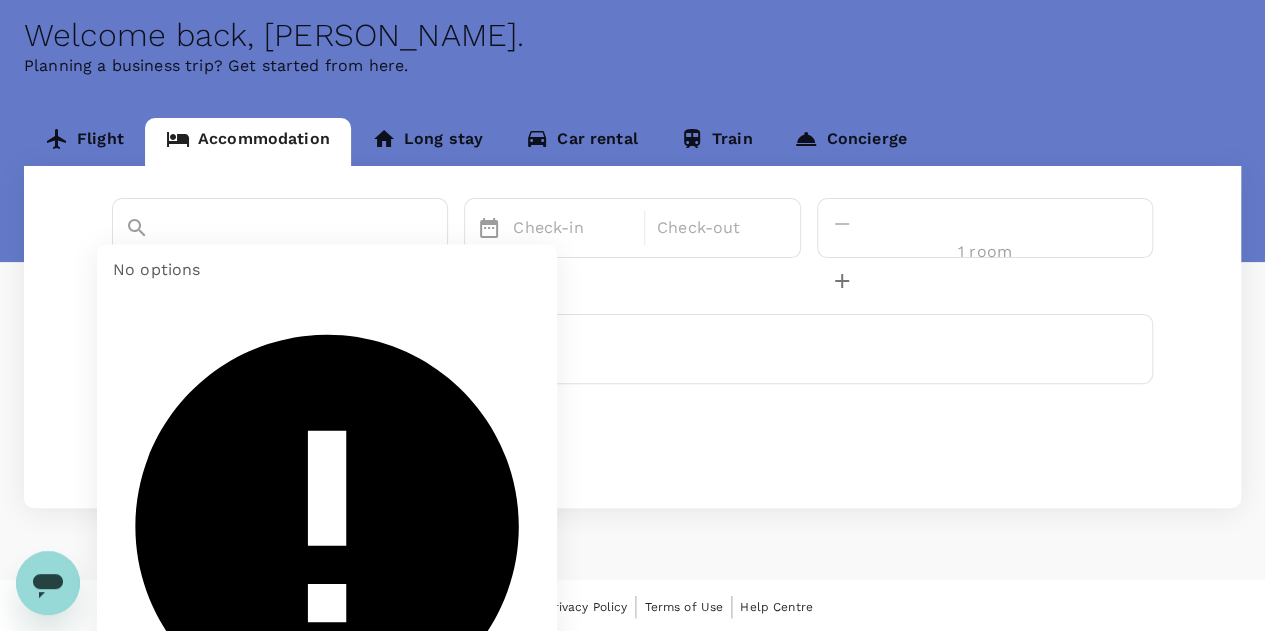 click at bounding box center (252, 262) 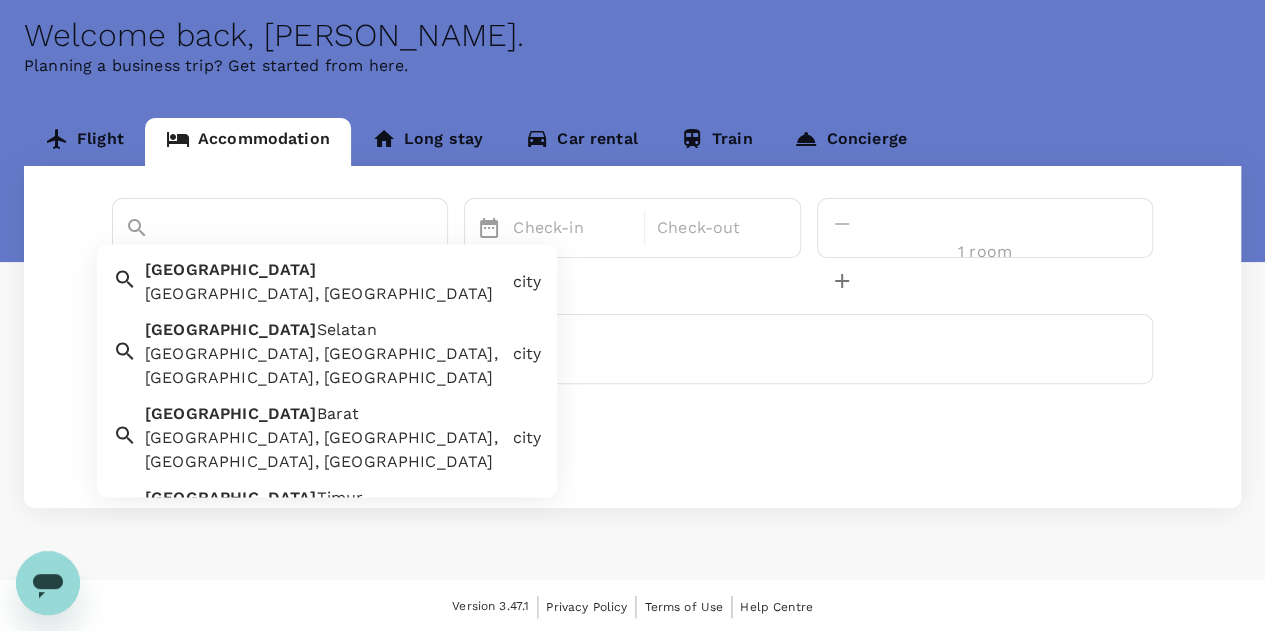click on "Jakarta Jakarta, Indonesia" at bounding box center [320, 279] 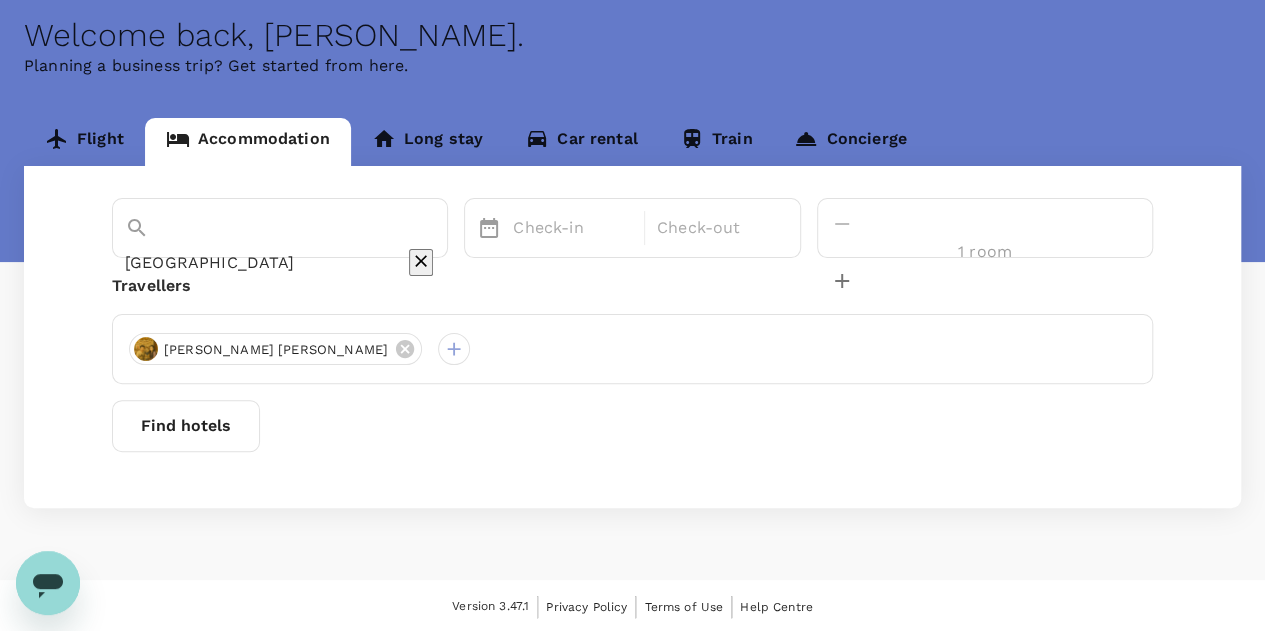 type on "Jakarta" 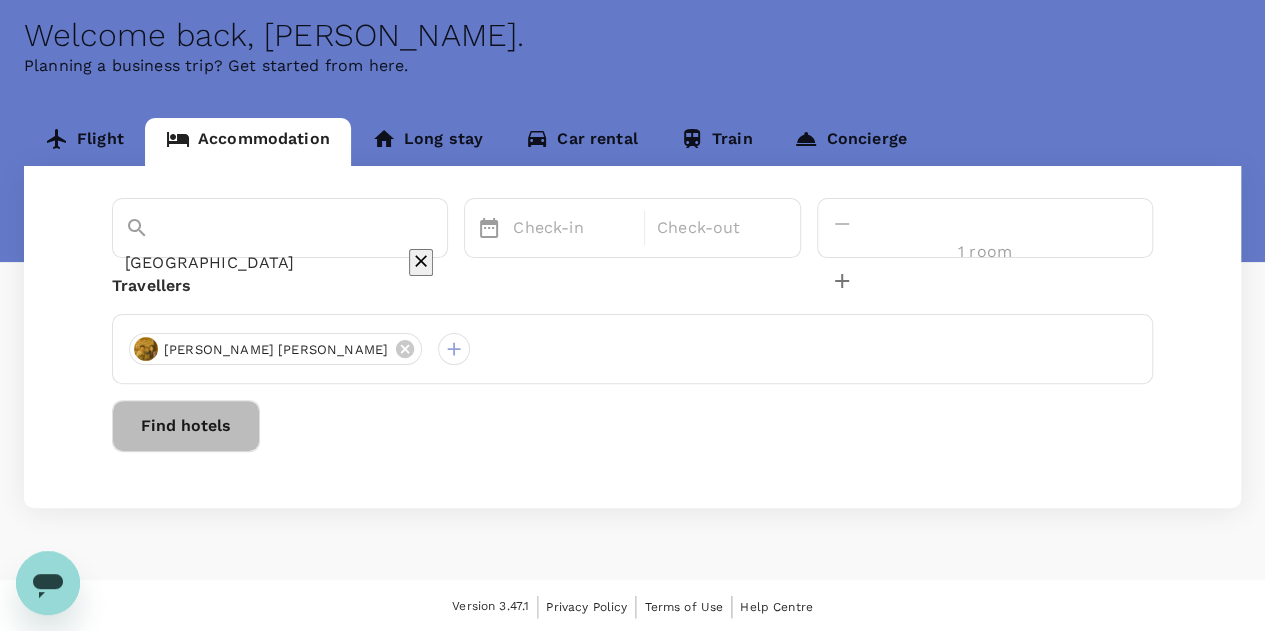 click on "Find hotels" at bounding box center [186, 426] 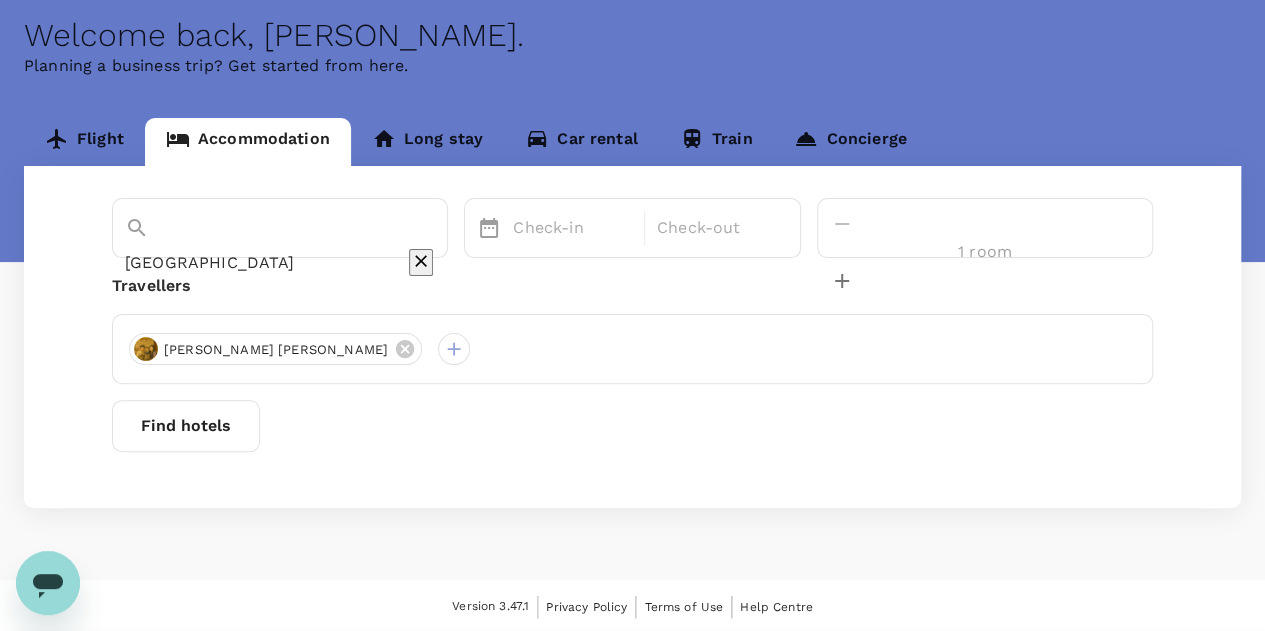 click on "Sze Chin Leon Tang" at bounding box center (632, 349) 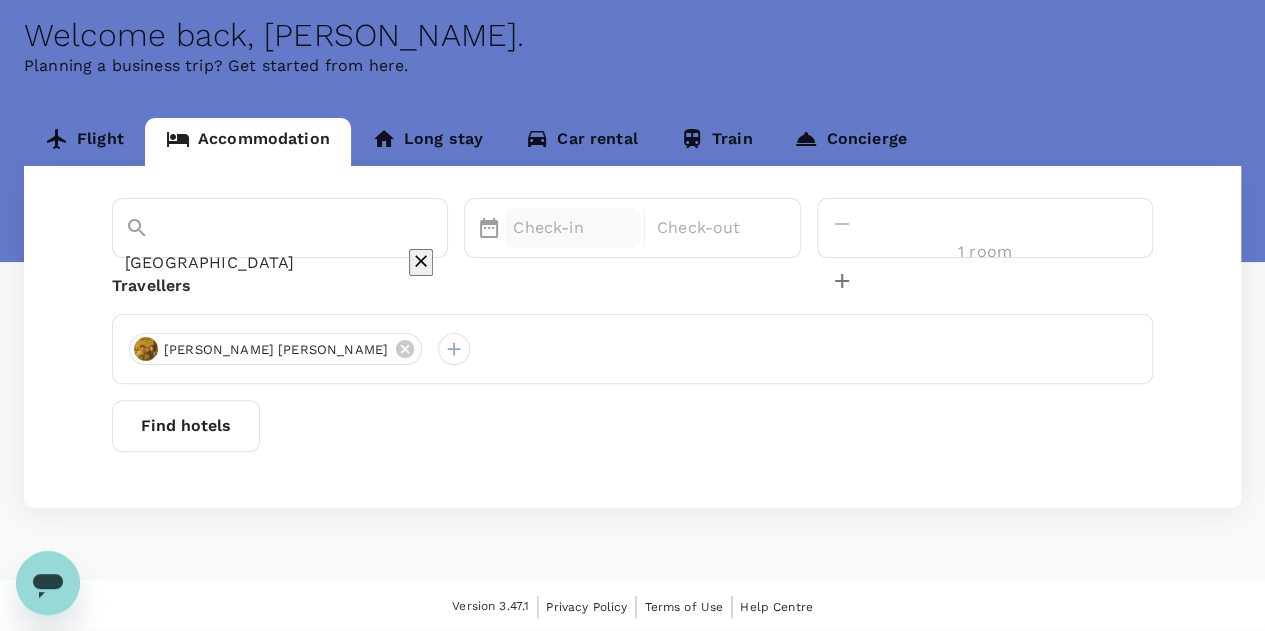 click on "Check-in" at bounding box center (572, 228) 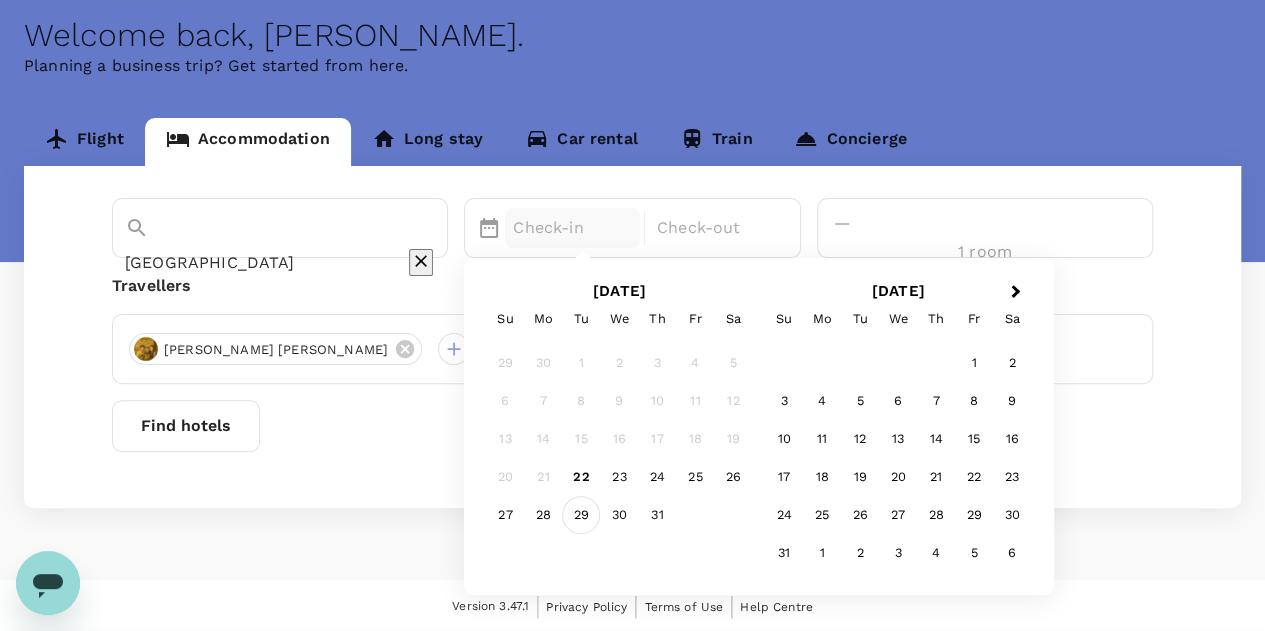 click on "29" at bounding box center (582, 516) 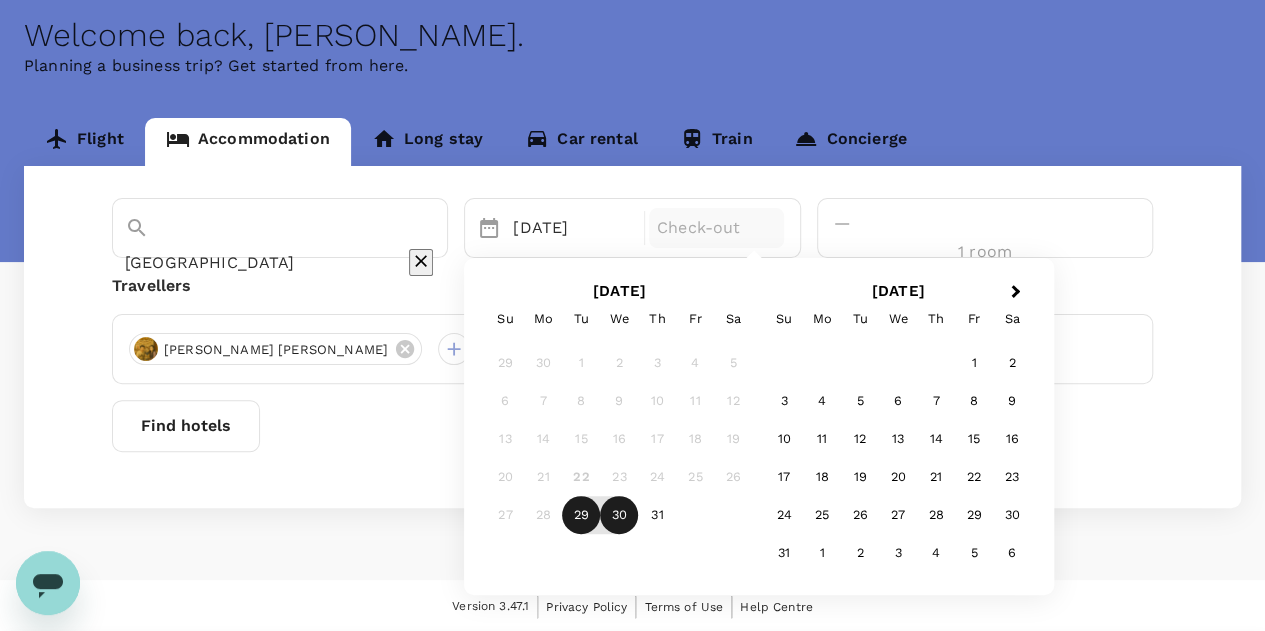 click on "30" at bounding box center [620, 516] 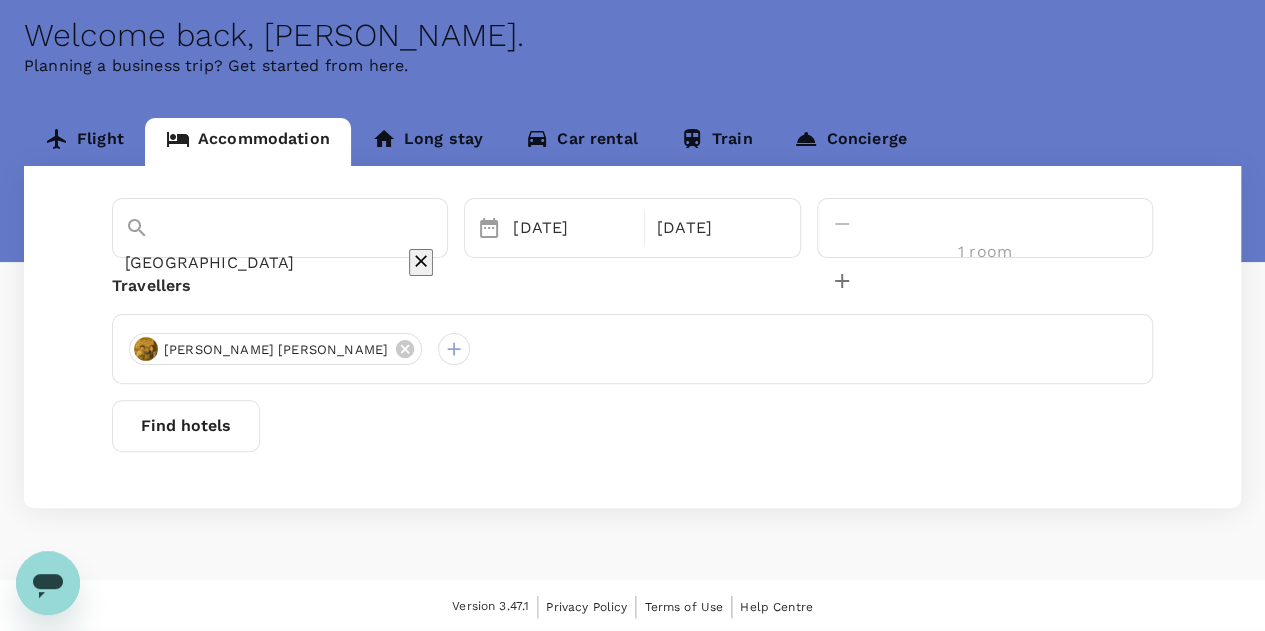 click on "Find hotels" at bounding box center [186, 426] 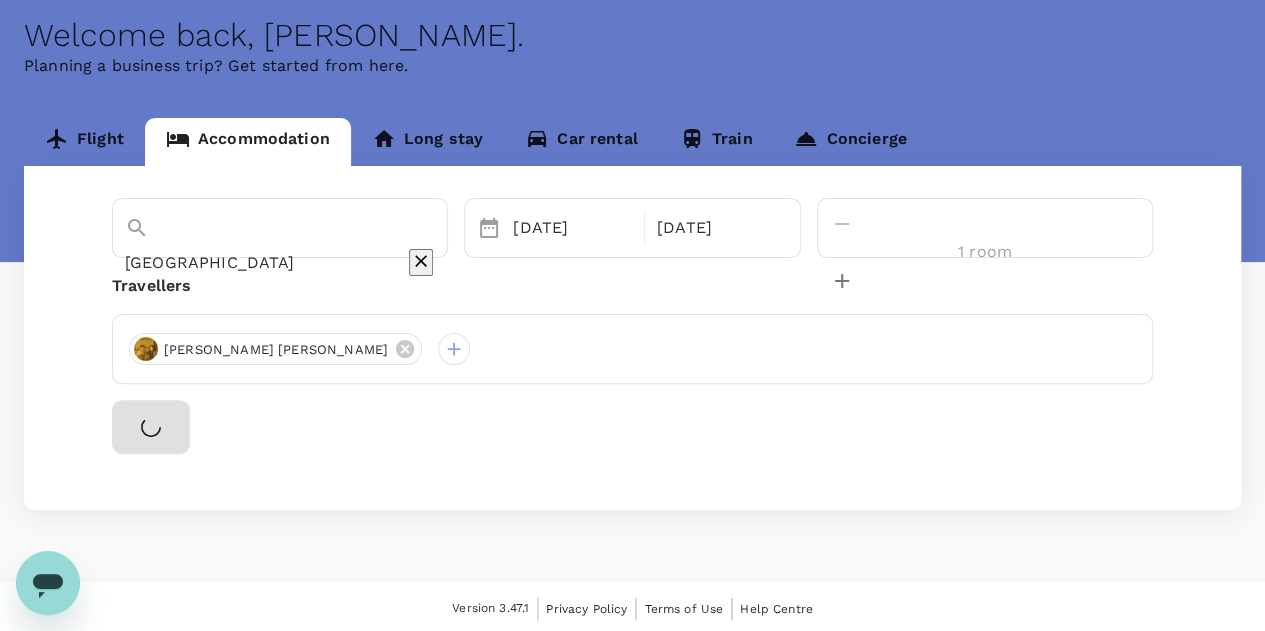 scroll, scrollTop: 0, scrollLeft: 0, axis: both 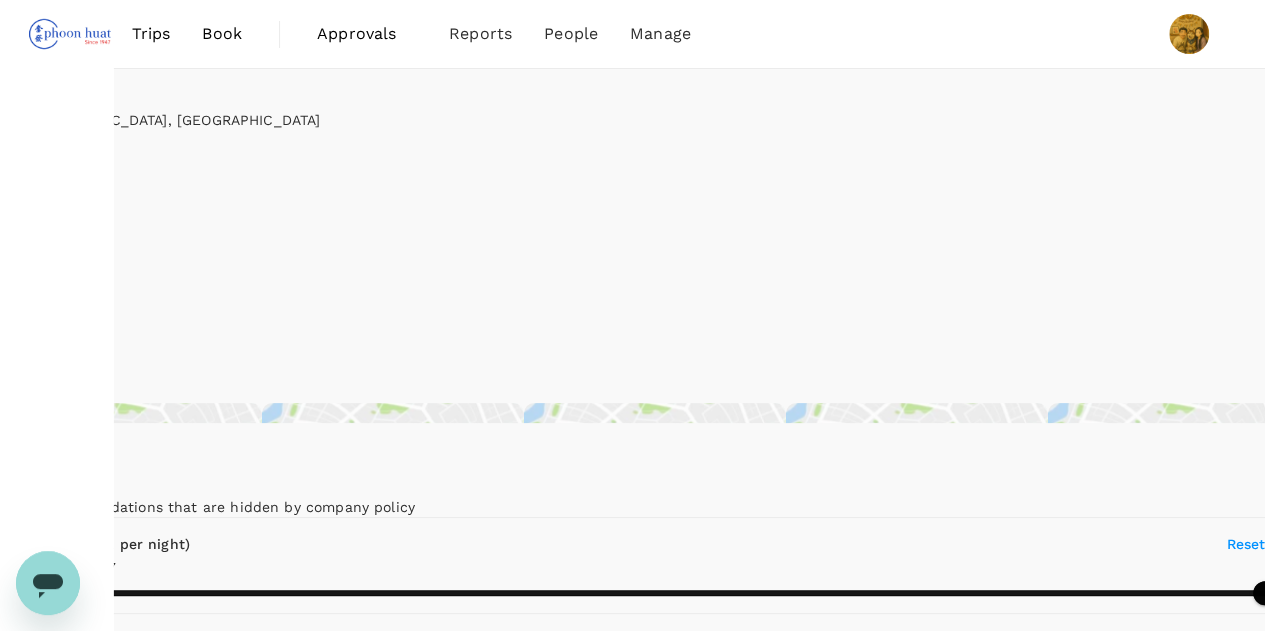 type on "366.76" 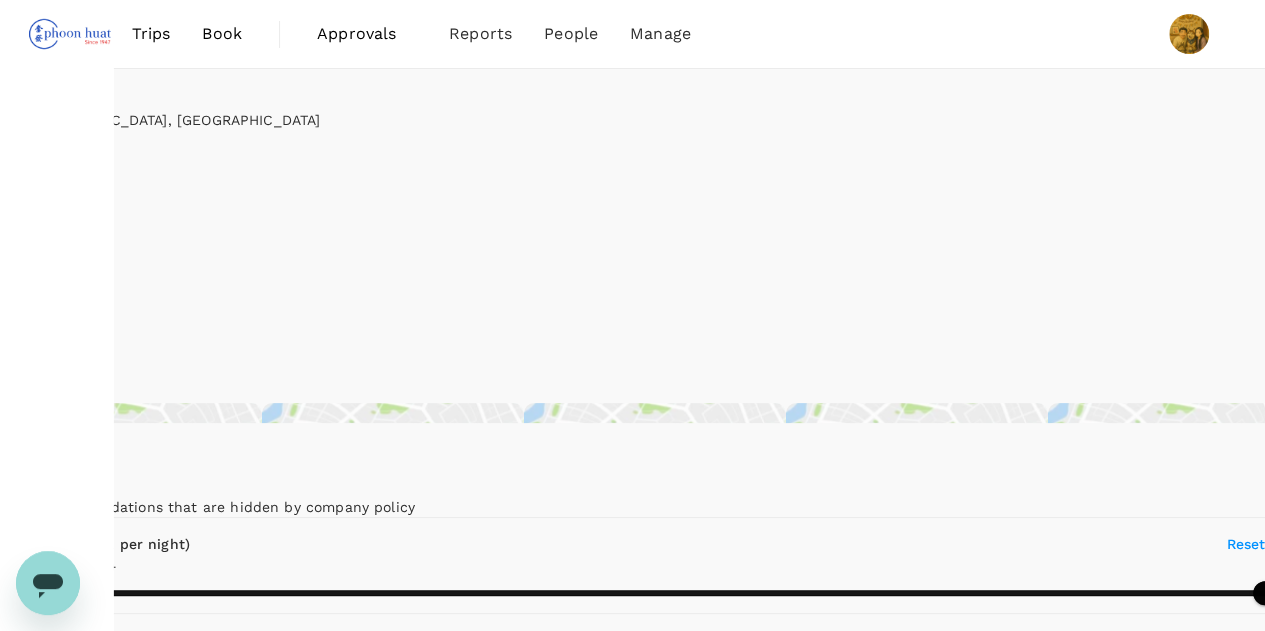 type on "14.76" 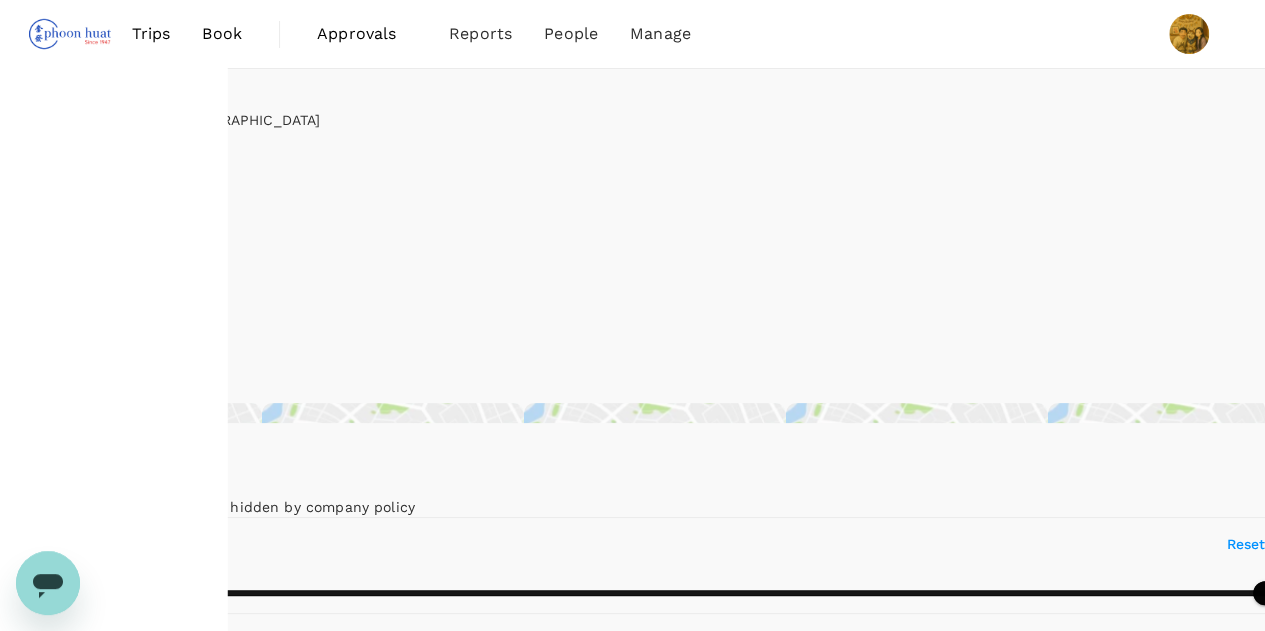 type on "499.91" 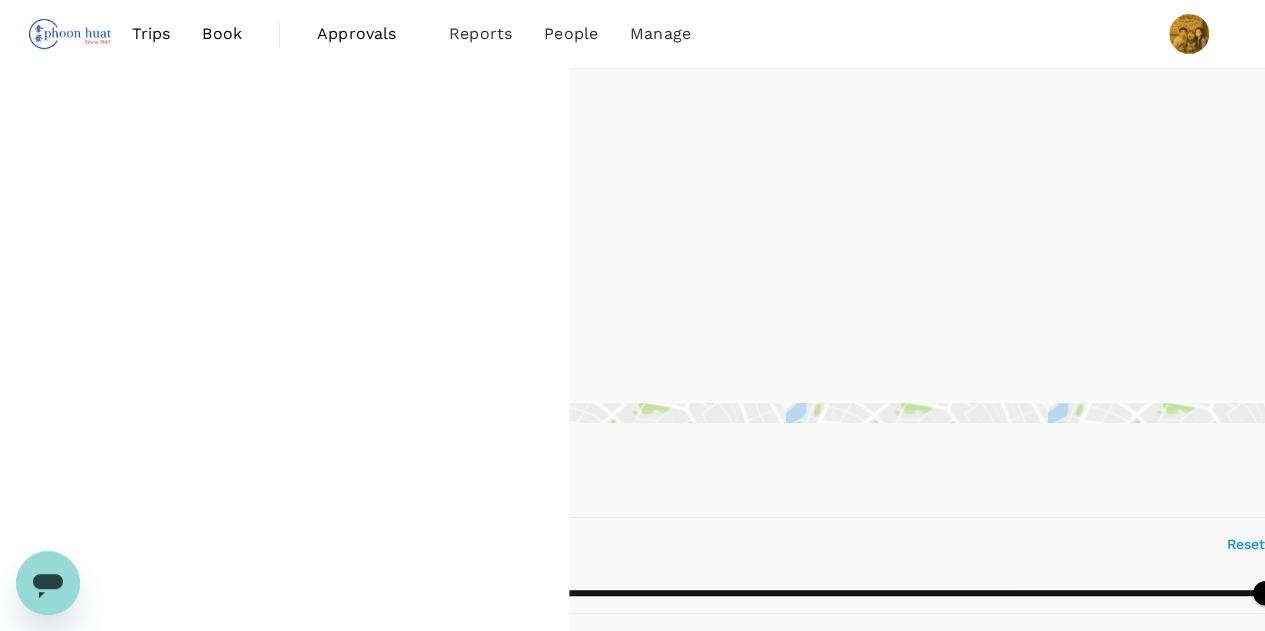 type on "499.25" 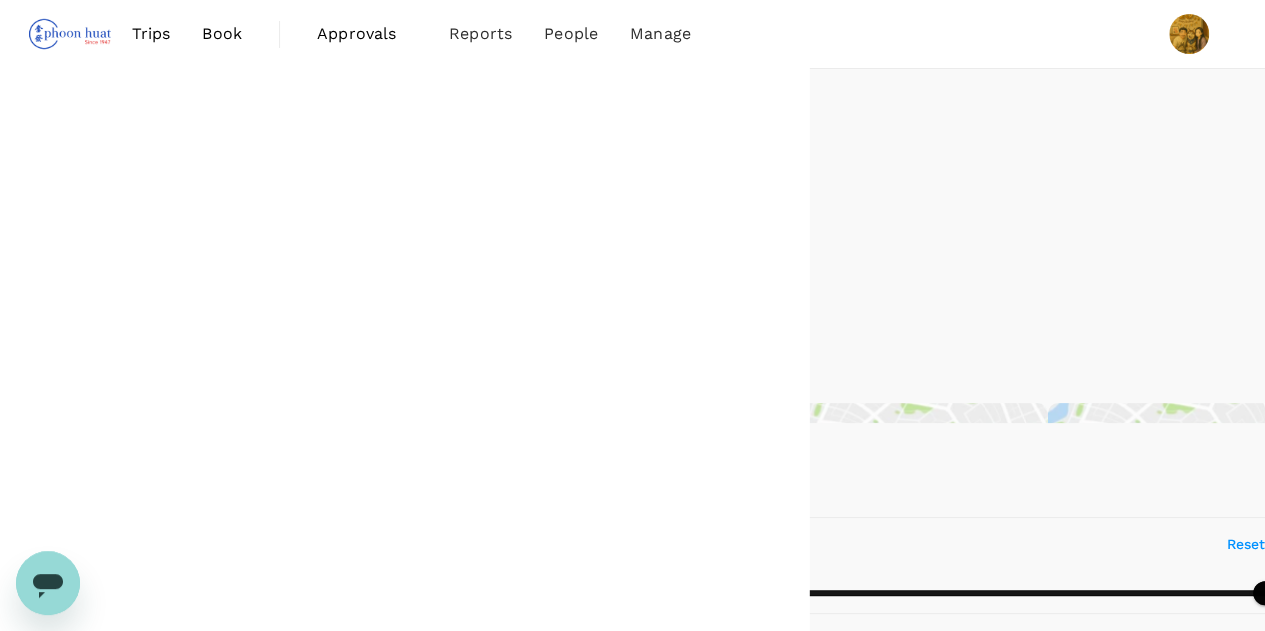 type on "8.25" 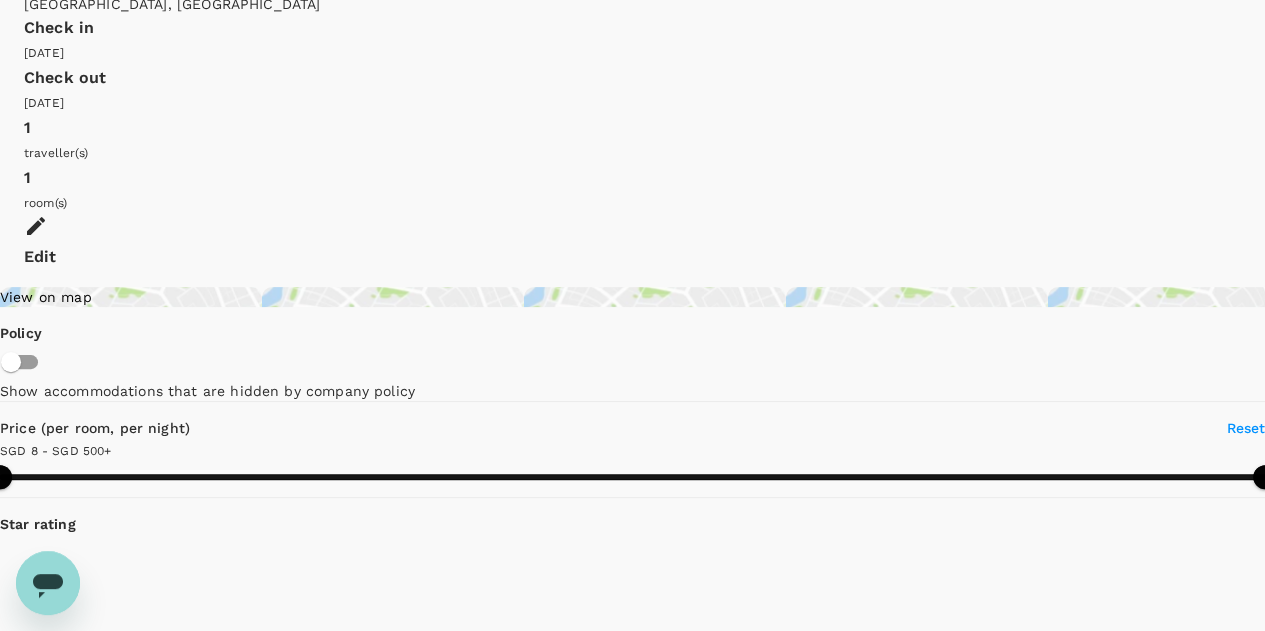 scroll, scrollTop: 0, scrollLeft: 0, axis: both 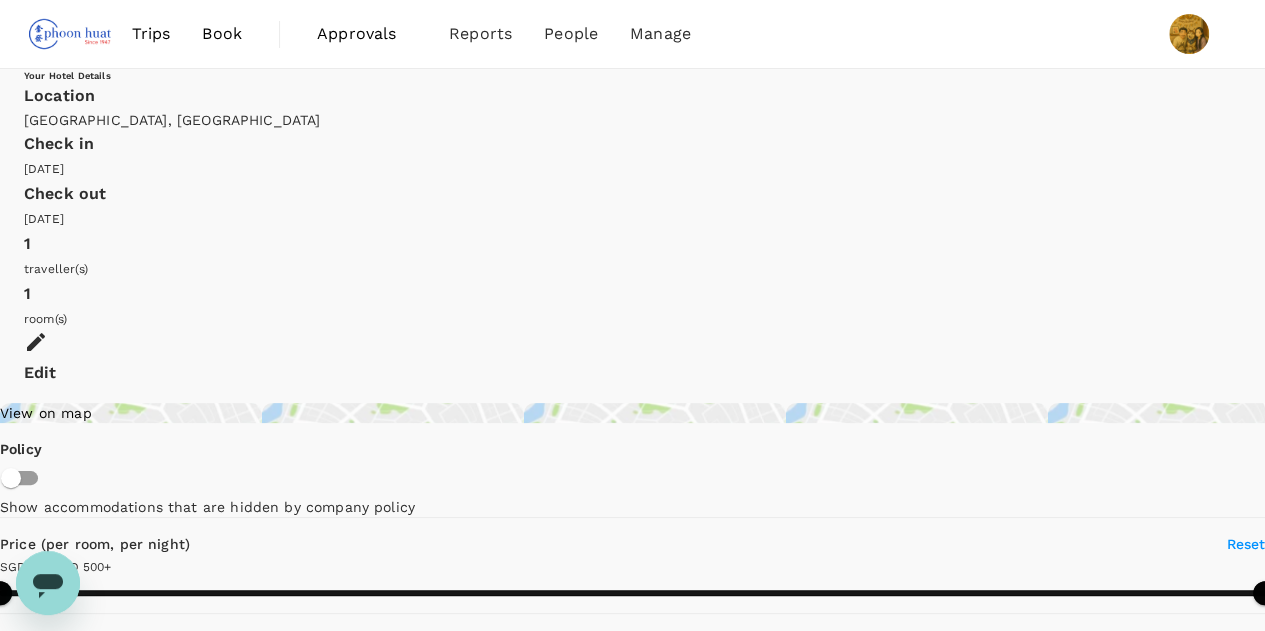 click on "570   hotels found  |   0   hidden by policy Currency :  SGD Sort by :  Recommended Pullman Jakarta Indonesia 1 Star 2 Stars 3 Stars 4 Stars 5 Stars Jl M H Thamrin No 59, JAKARTA   -   View on map 0.1 KM  from search location 9.2 Excellent Wifi Public Transport Swimming Pool Fitness 26 +  more SGD 200.61 per room, per night SGD 200.61 for 1  room, 1  night View rooms Approval required Indonesia Kempinski Jakarta 1 Star 2 Stars 3 Stars 4 Stars 5 Stars Jl. Mh. Thamrin No. 1, Jakarta   -   View on map 0.1 KM  from search location 9.6 Excellent Wifi Airport Shuttle Public Transport Swimming Pool 39 +  more SGD 253.44 per room, per night SGD 253.44 for 1  room, 1  night View rooms Approval required Mandarin Oriental Jakarta 1 Star 2 Stars 3 Stars 4 Stars 5 Stars Jalan Mh Thamrin, Jakarta   -   View on map 0.2 KM  from search location 9.6 Excellent Wifi Airport Shuttle Swimming Pool Free Parking 37 +  more SGD 256.32 per room, per night SGD 256.32 for 1  room, 1  night View rooms Approval required 1 Star 2 Stars" at bounding box center (474, 56772) 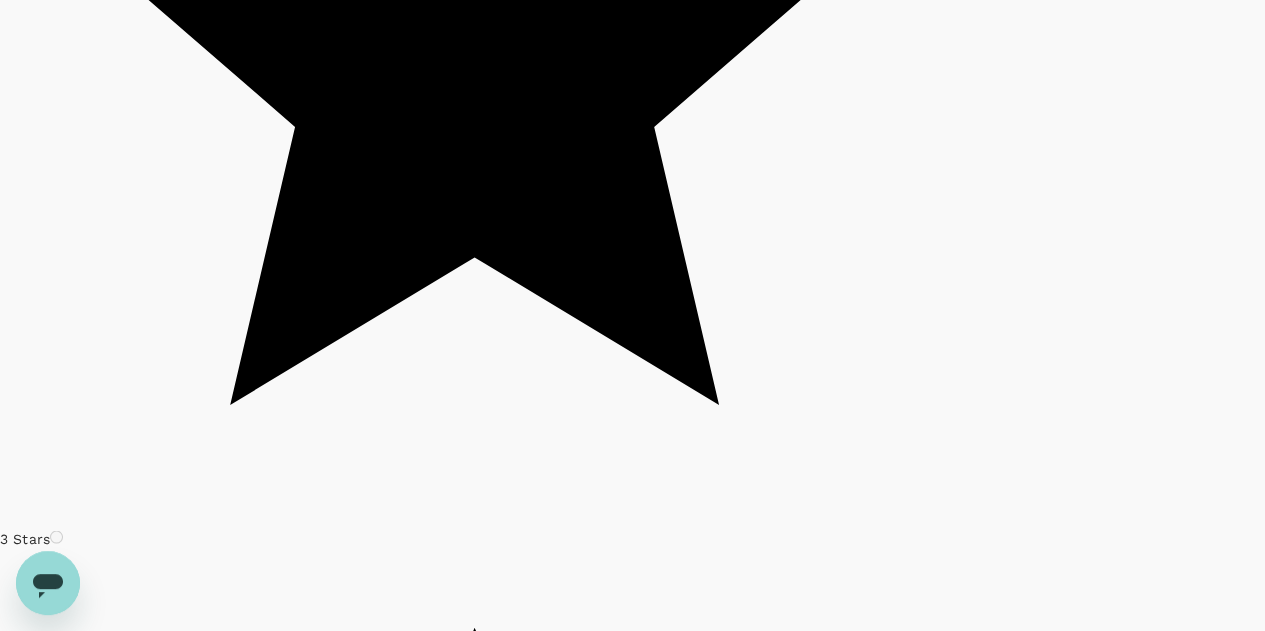 scroll, scrollTop: 5781, scrollLeft: 0, axis: vertical 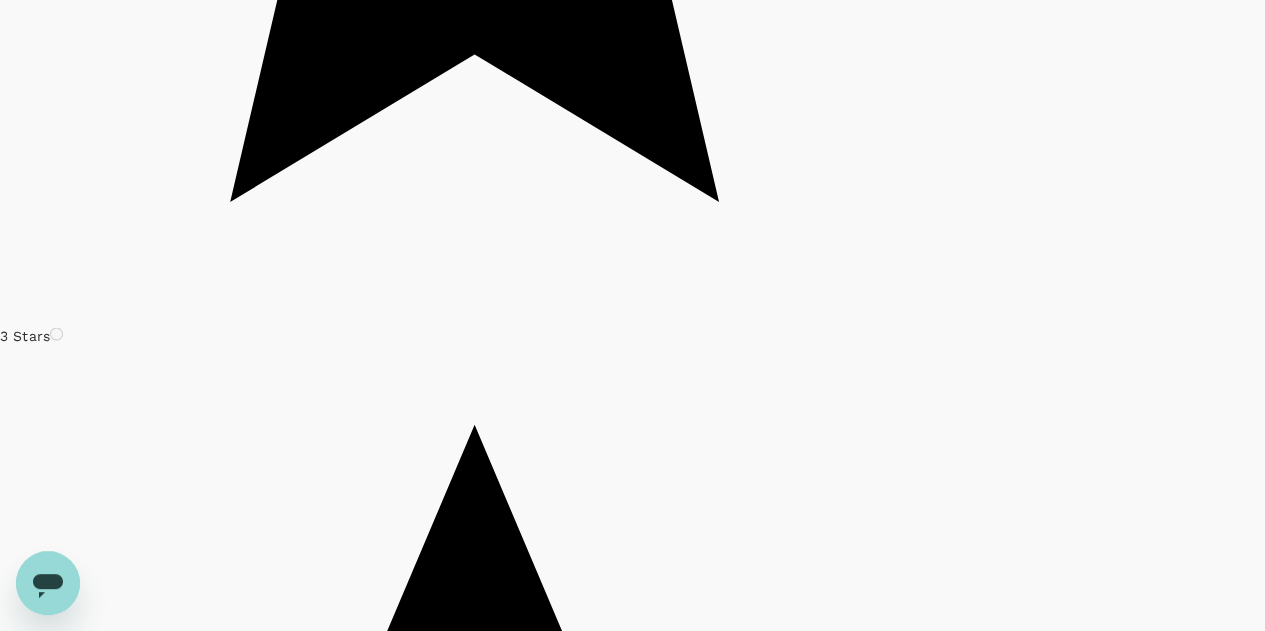 click on "2" at bounding box center [147, 104604] 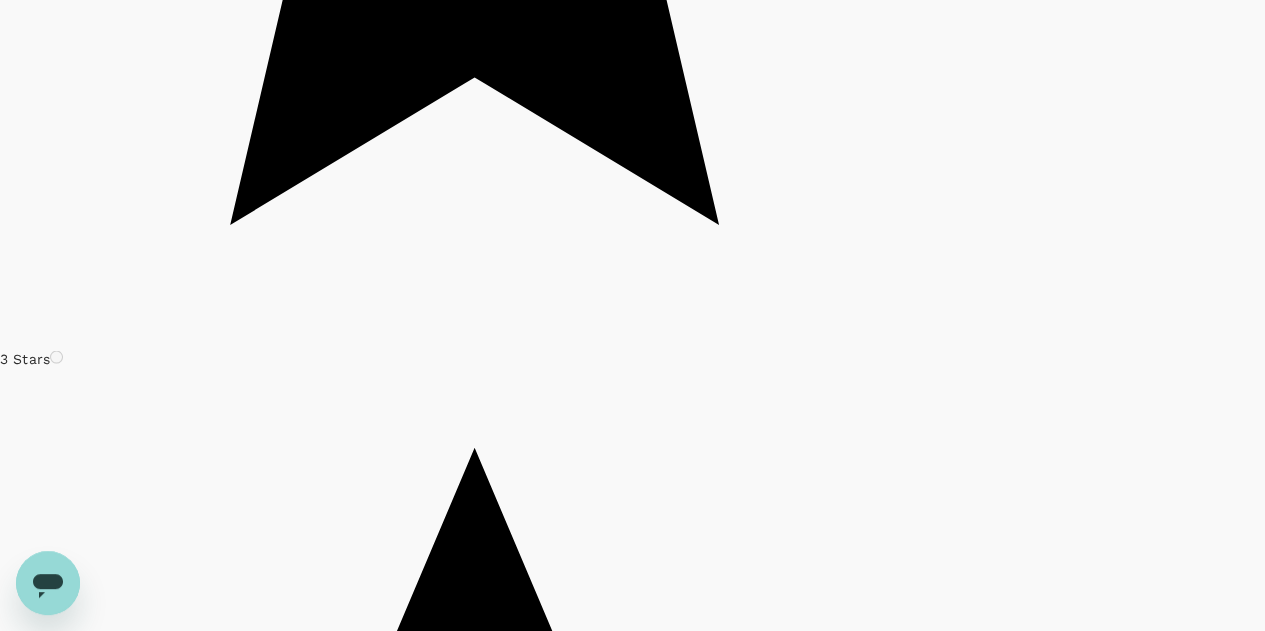 scroll, scrollTop: 5807, scrollLeft: 0, axis: vertical 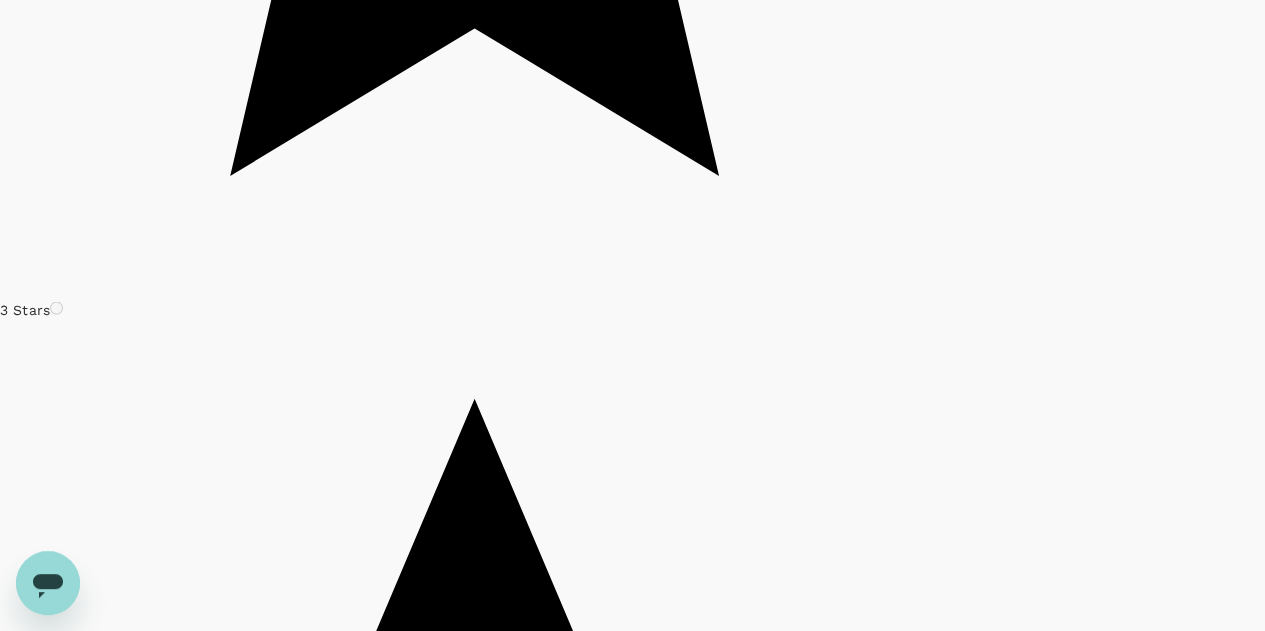 click on "3" at bounding box center (189, 104533) 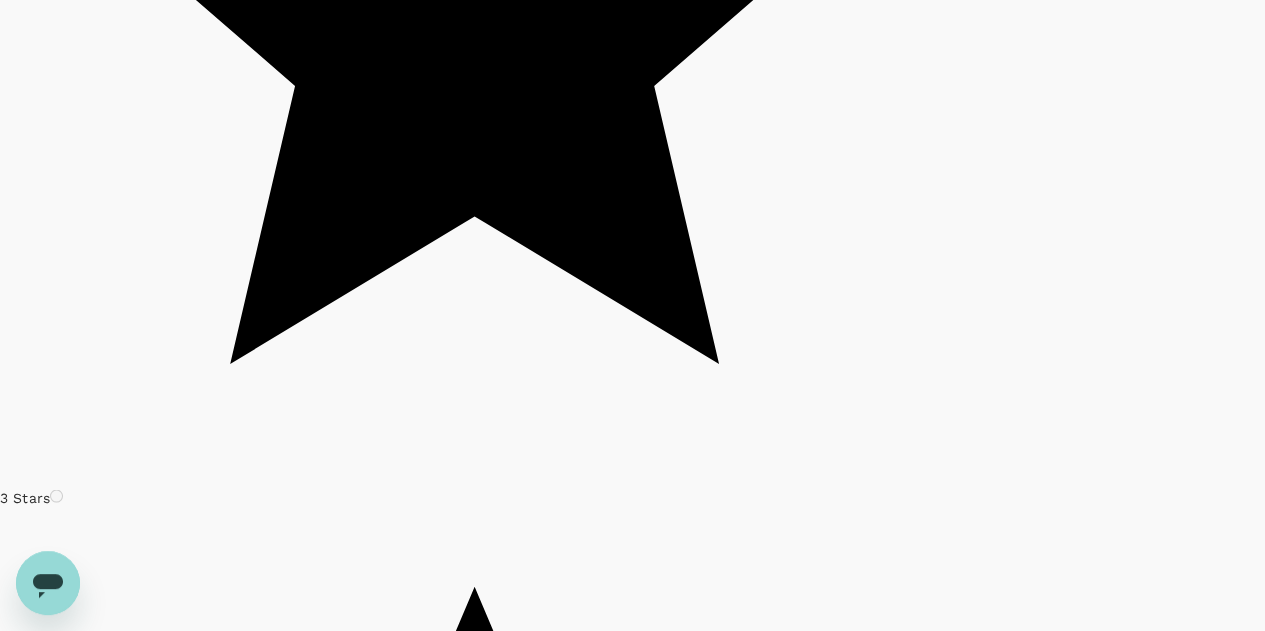 scroll, scrollTop: 5766, scrollLeft: 0, axis: vertical 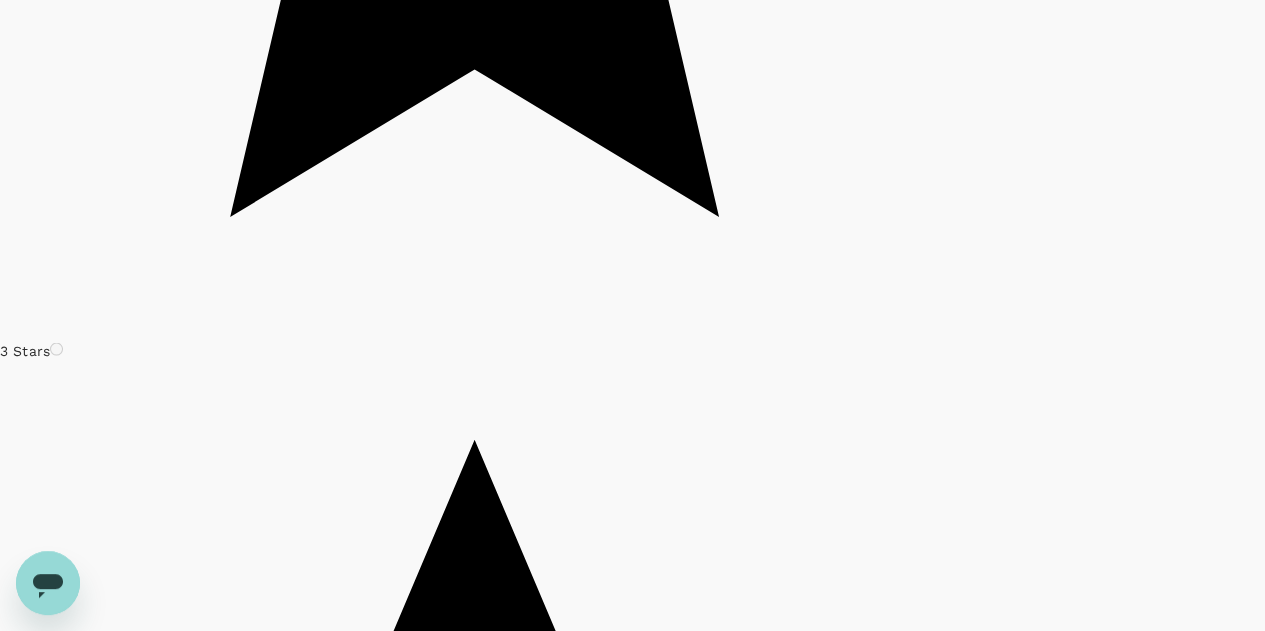 click on "4" at bounding box center (231, 104394) 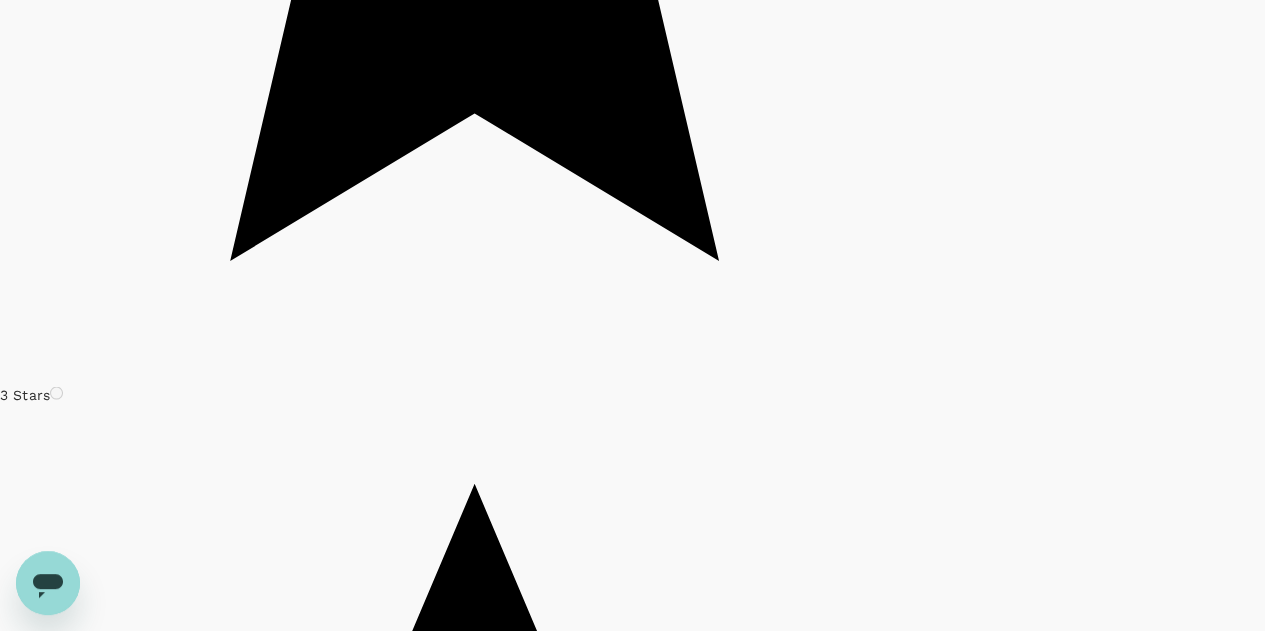 scroll, scrollTop: 5726, scrollLeft: 0, axis: vertical 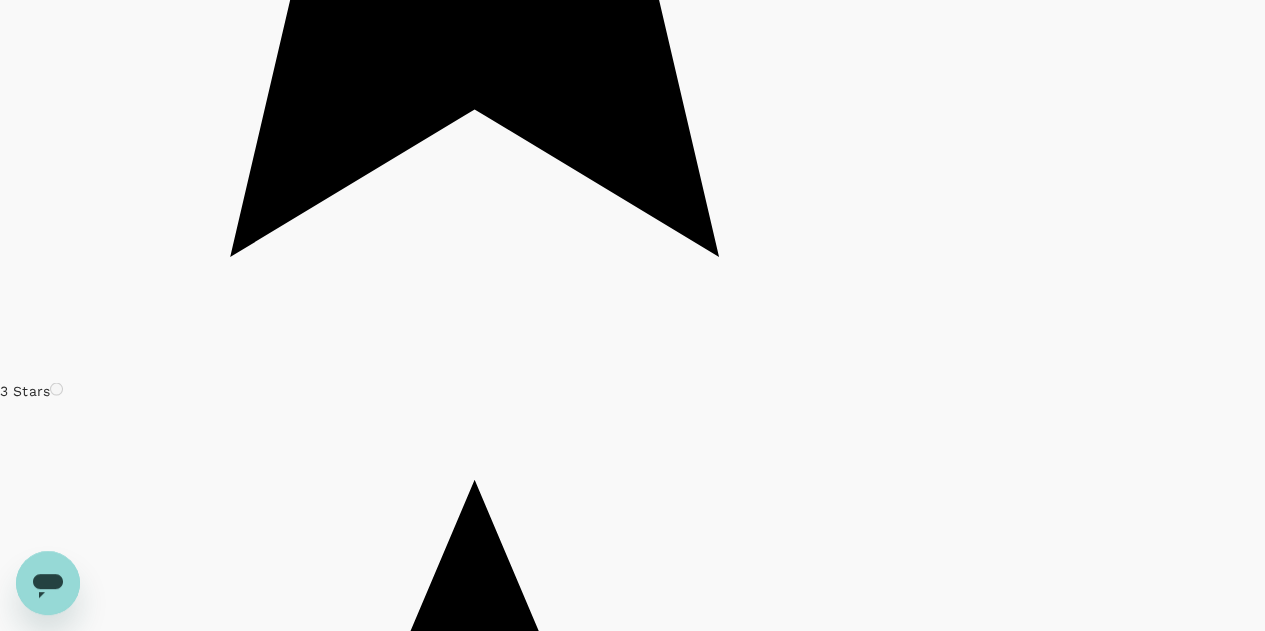 click on "5" at bounding box center (273, 104074) 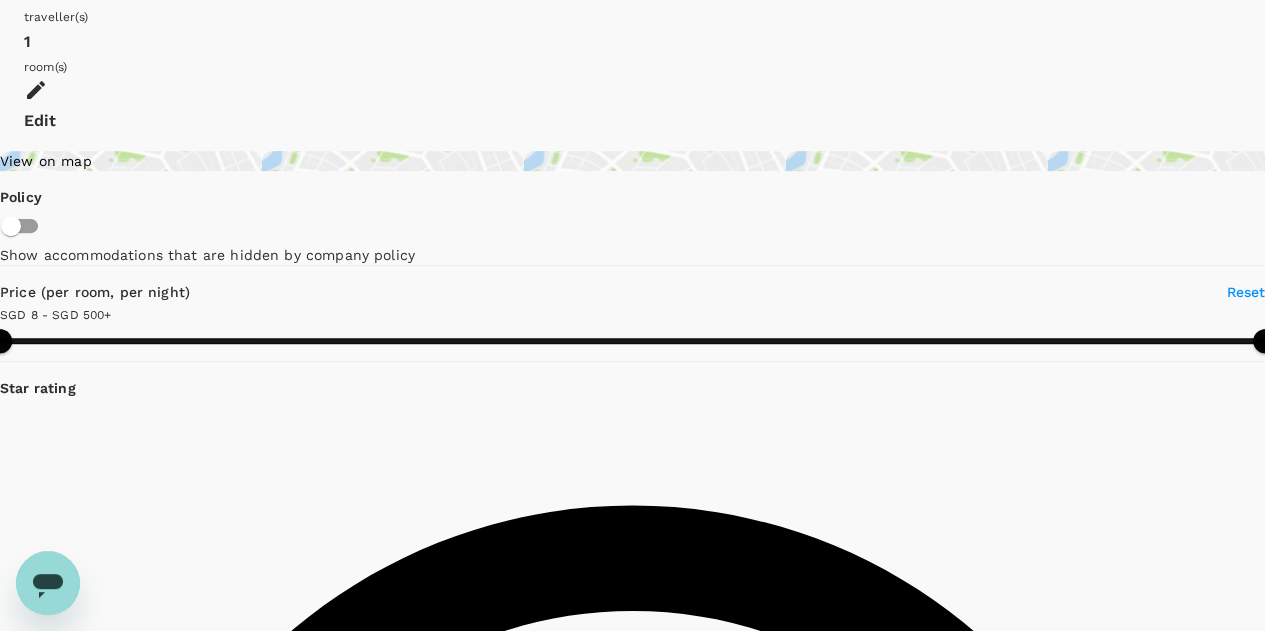 scroll, scrollTop: 0, scrollLeft: 0, axis: both 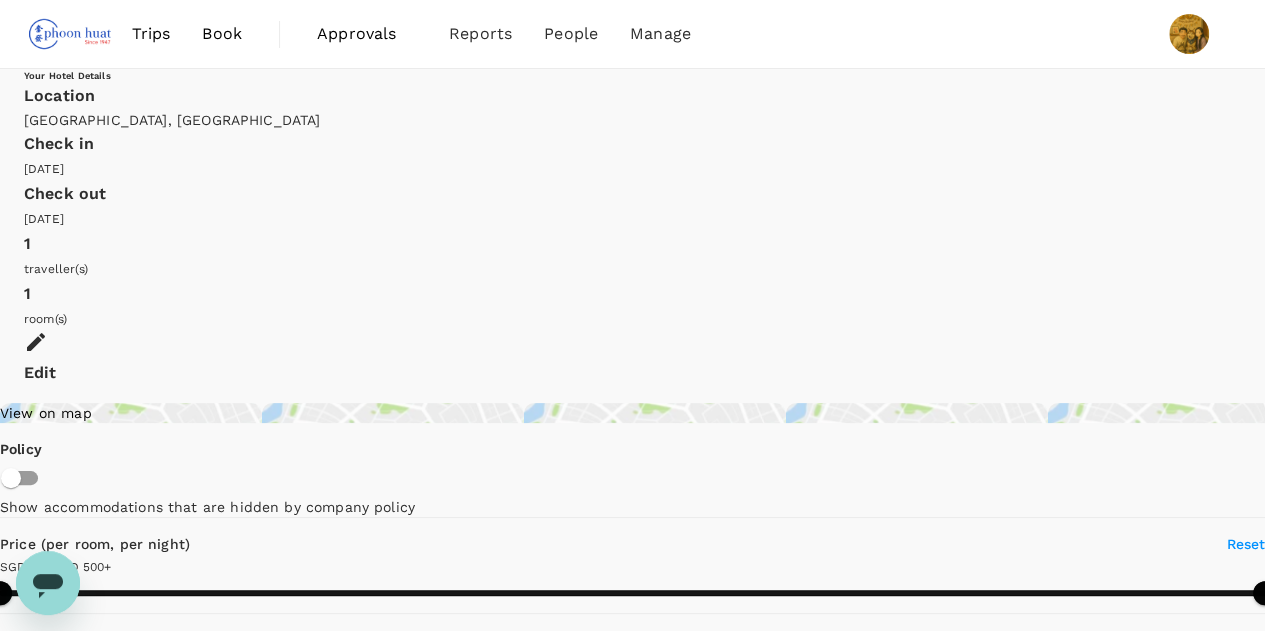click on "View on map" at bounding box center [632, 413] 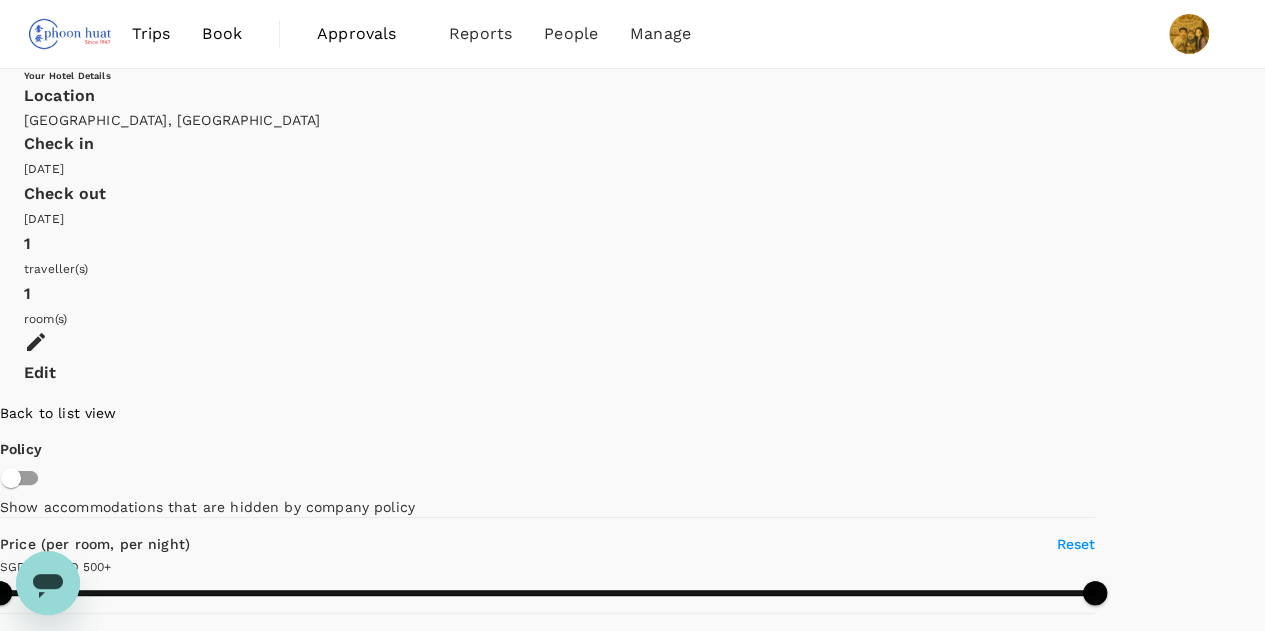 scroll, scrollTop: 80, scrollLeft: 0, axis: vertical 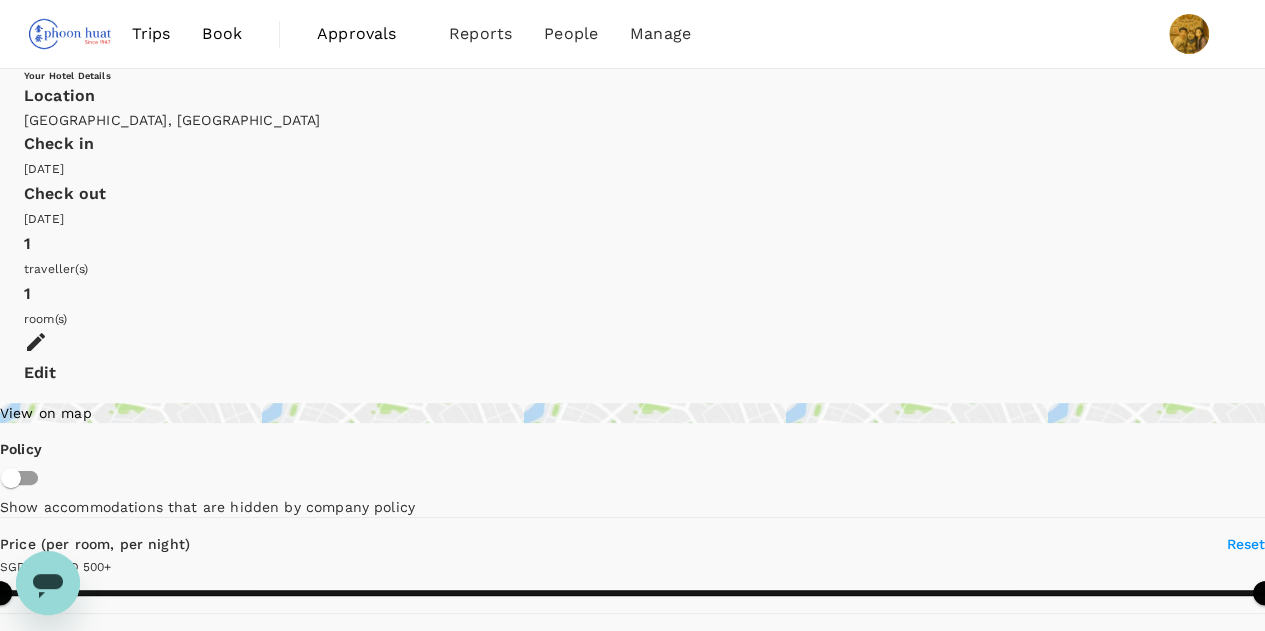 click on "Your Hotel Details" at bounding box center [632, 75] 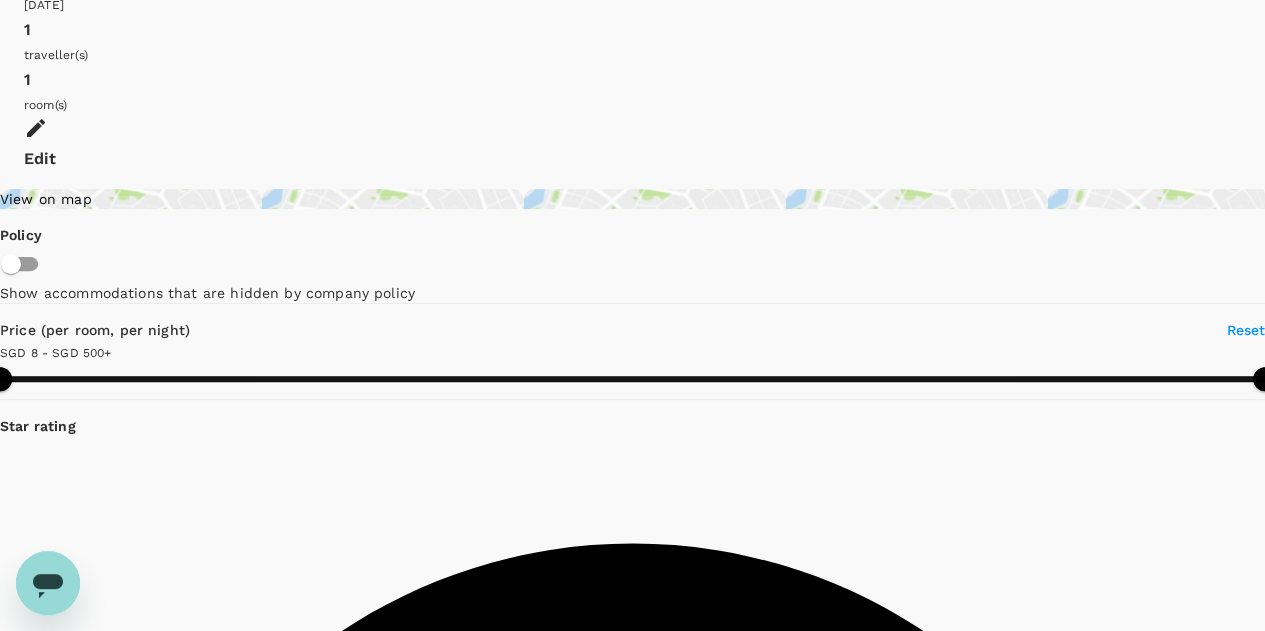 scroll, scrollTop: 100, scrollLeft: 0, axis: vertical 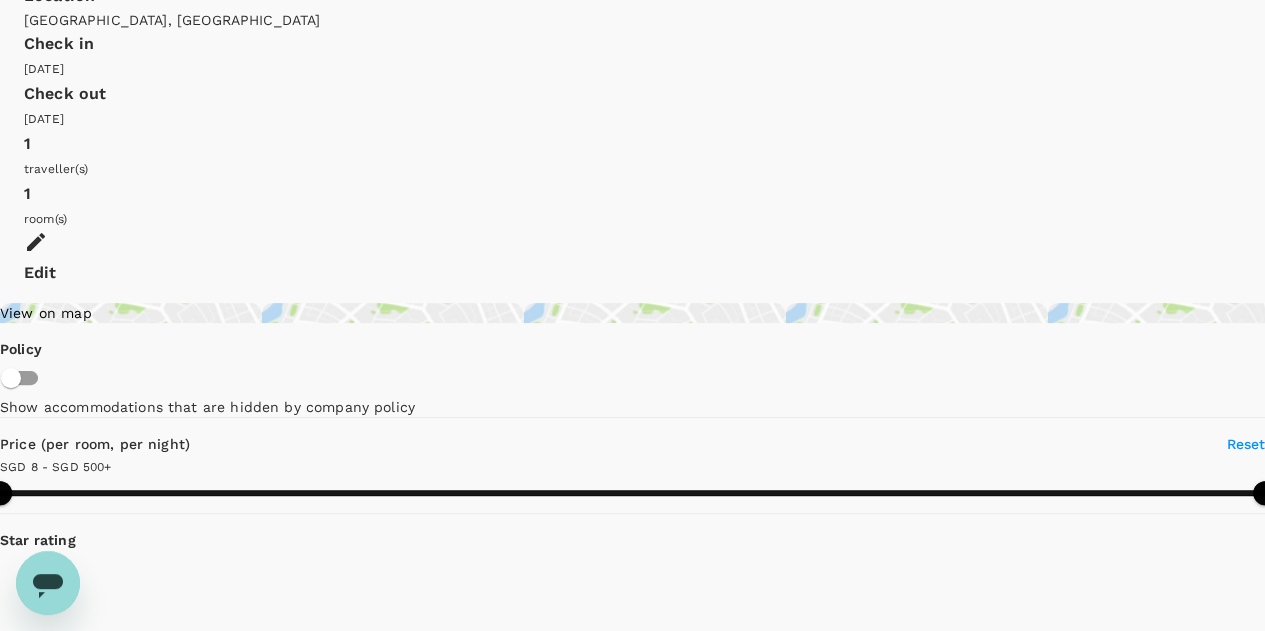 click on "21   hotels found  |   0   hidden by policy Currency :  SGD Sort by :  Recommended" at bounding box center [474, 3045] 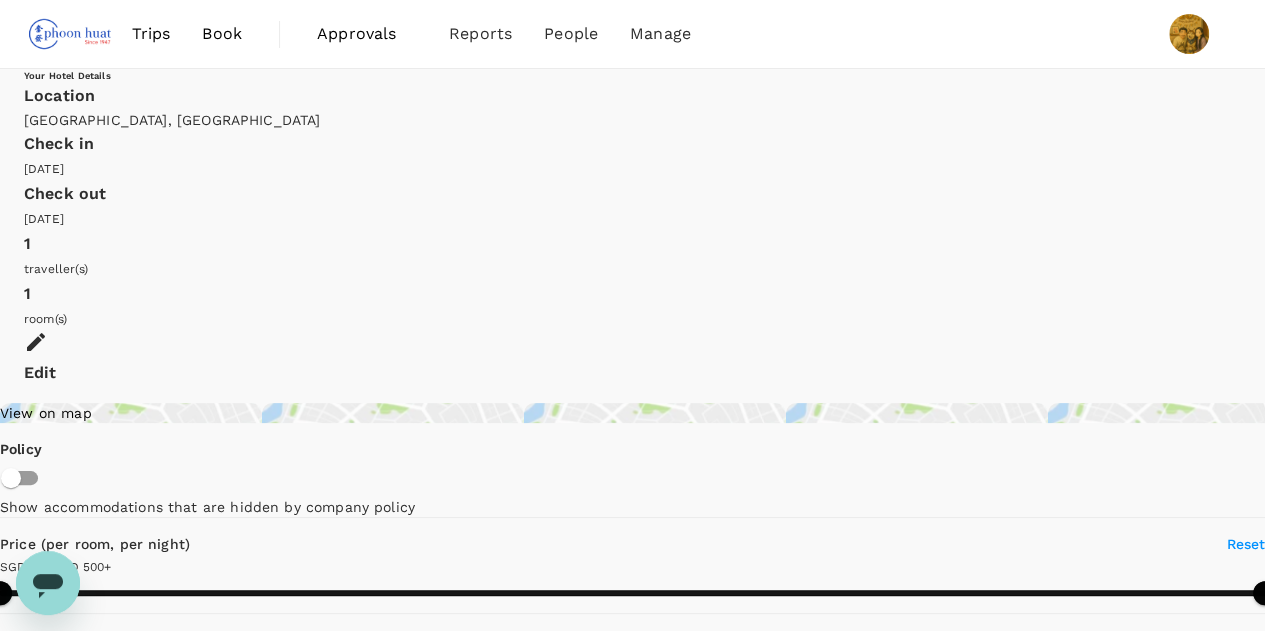 click on "Edit" at bounding box center (632, 358) 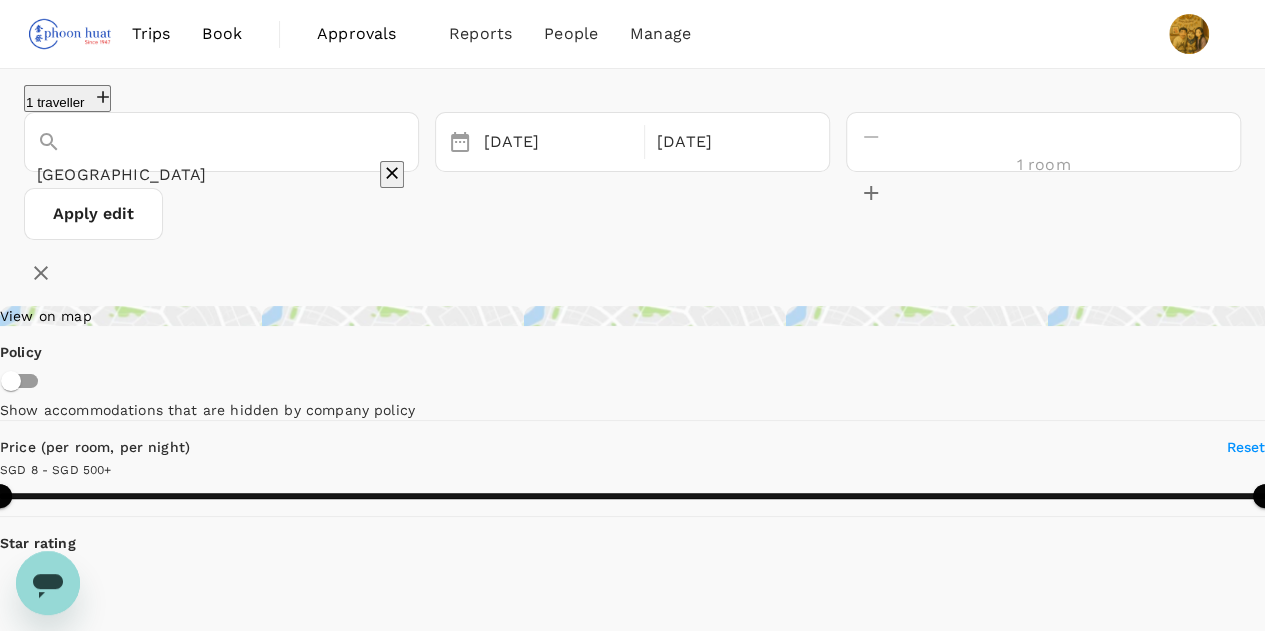 click on "Apply edit" at bounding box center [632, 214] 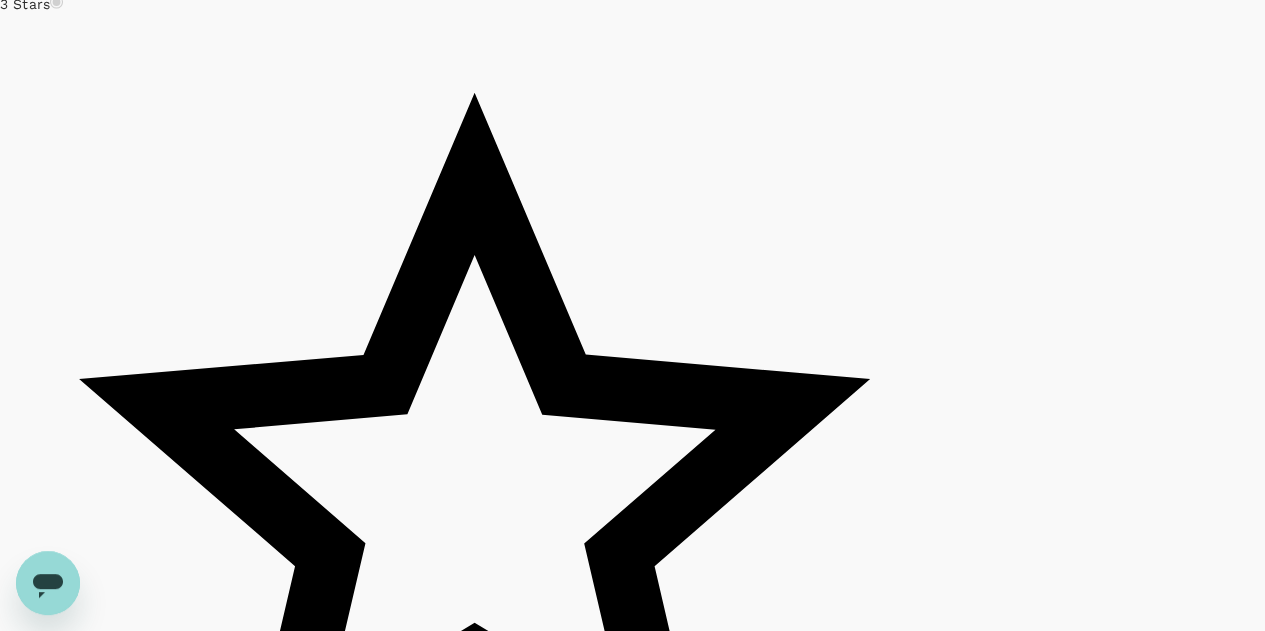 scroll, scrollTop: 6300, scrollLeft: 0, axis: vertical 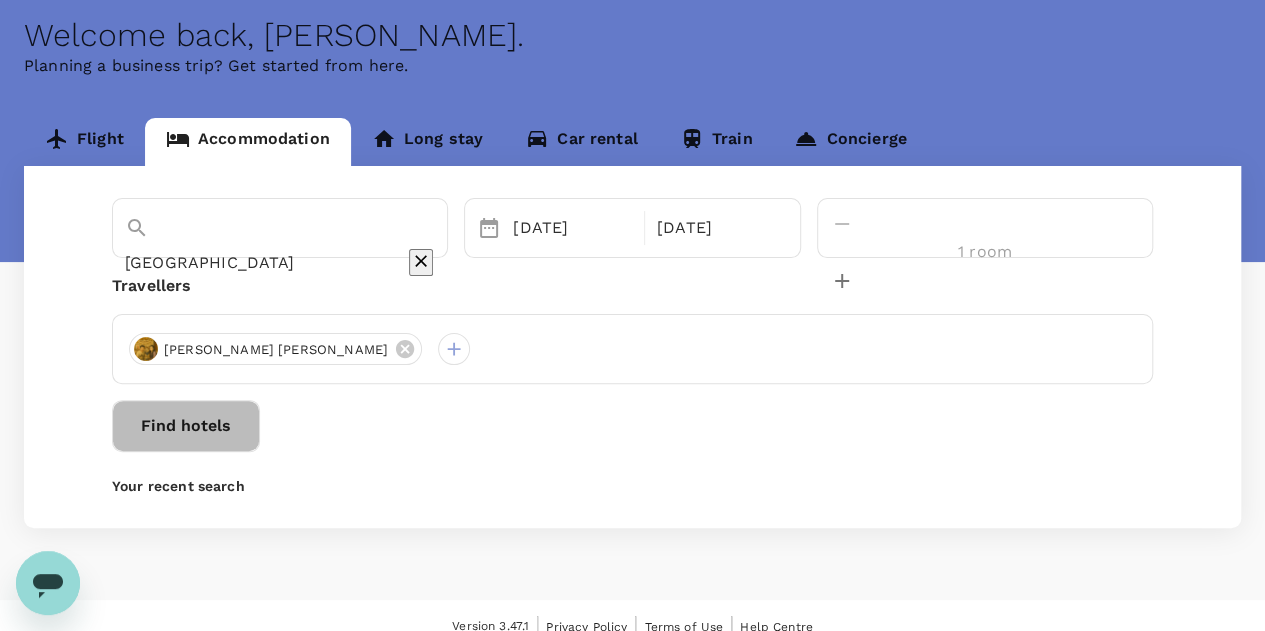 click on "Find hotels" at bounding box center (186, 426) 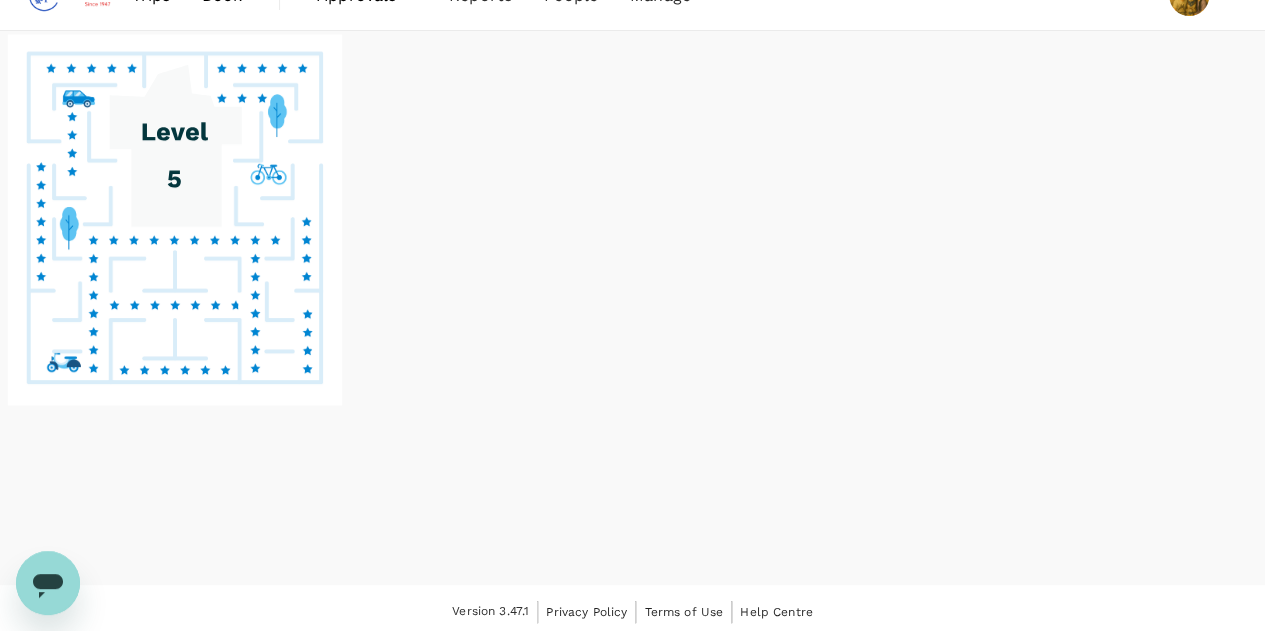 scroll, scrollTop: 0, scrollLeft: 0, axis: both 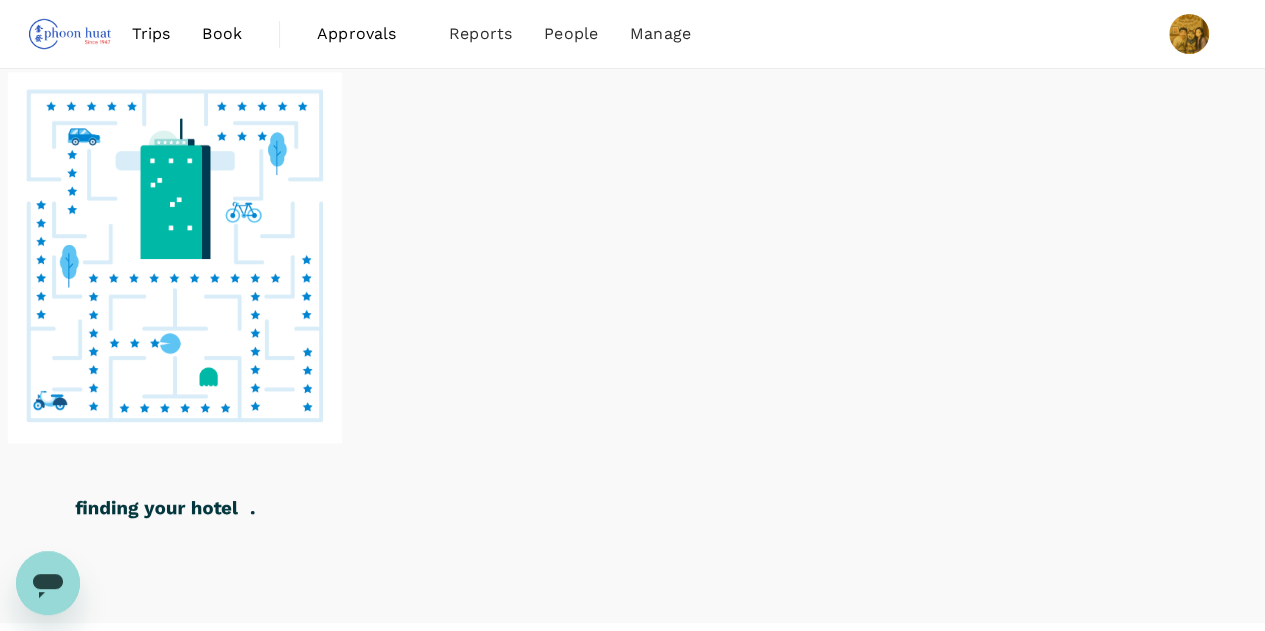 click at bounding box center (632, 330) 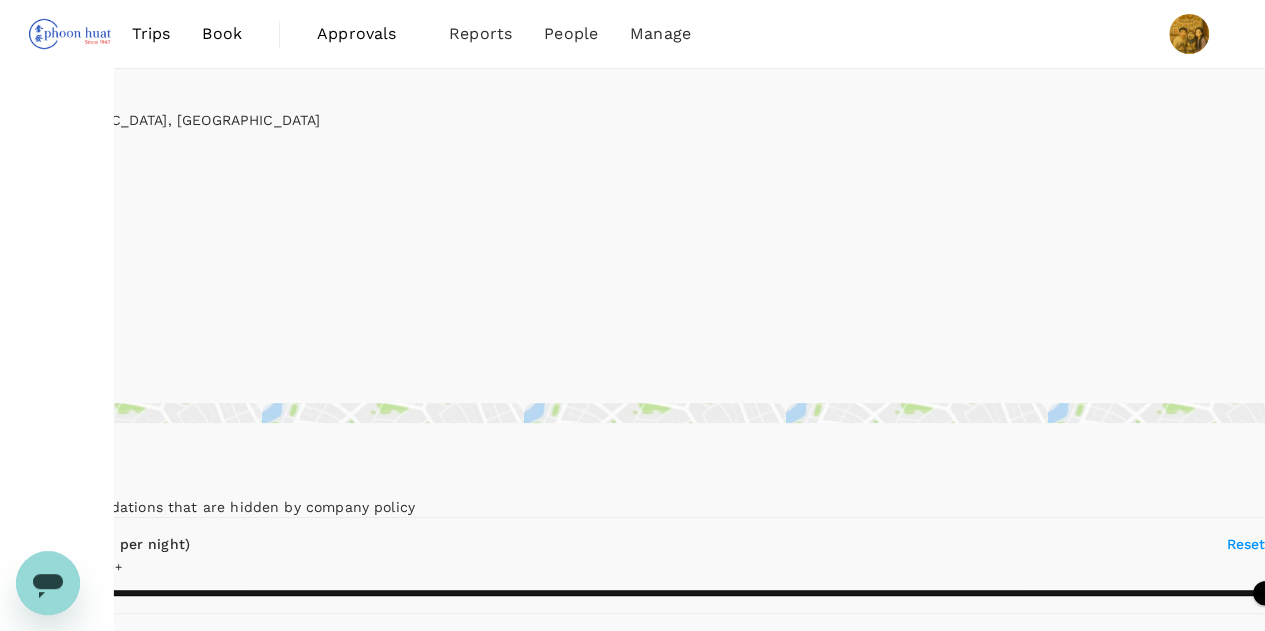 type on "499.44" 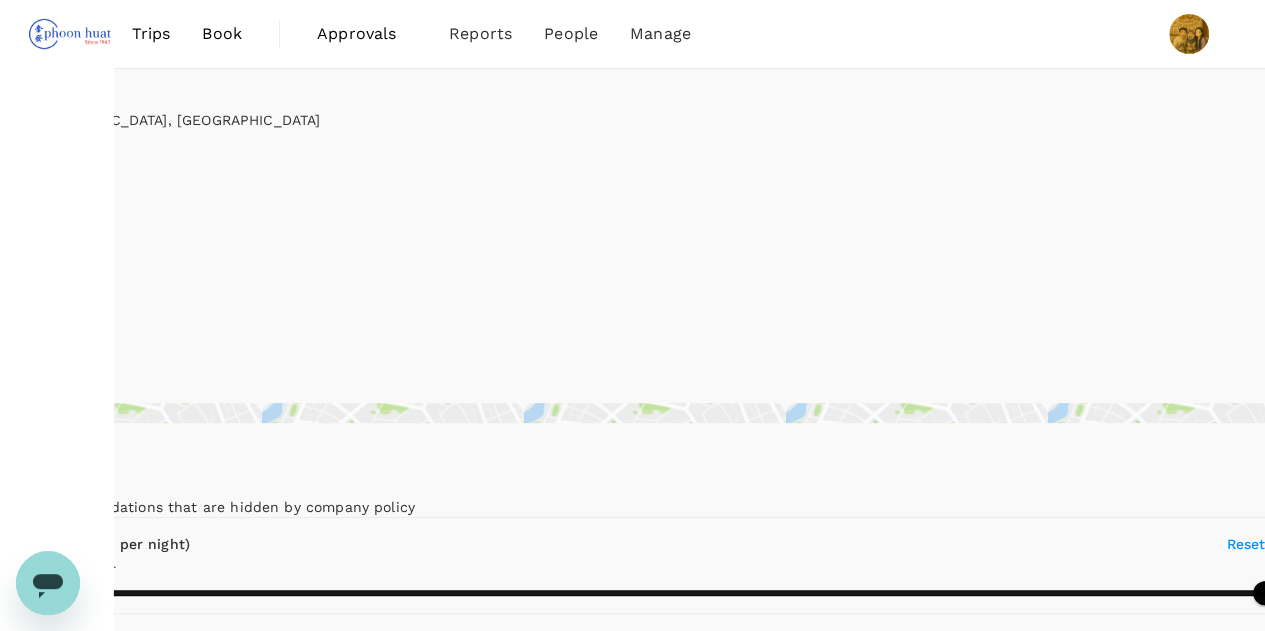 type on "15.71" 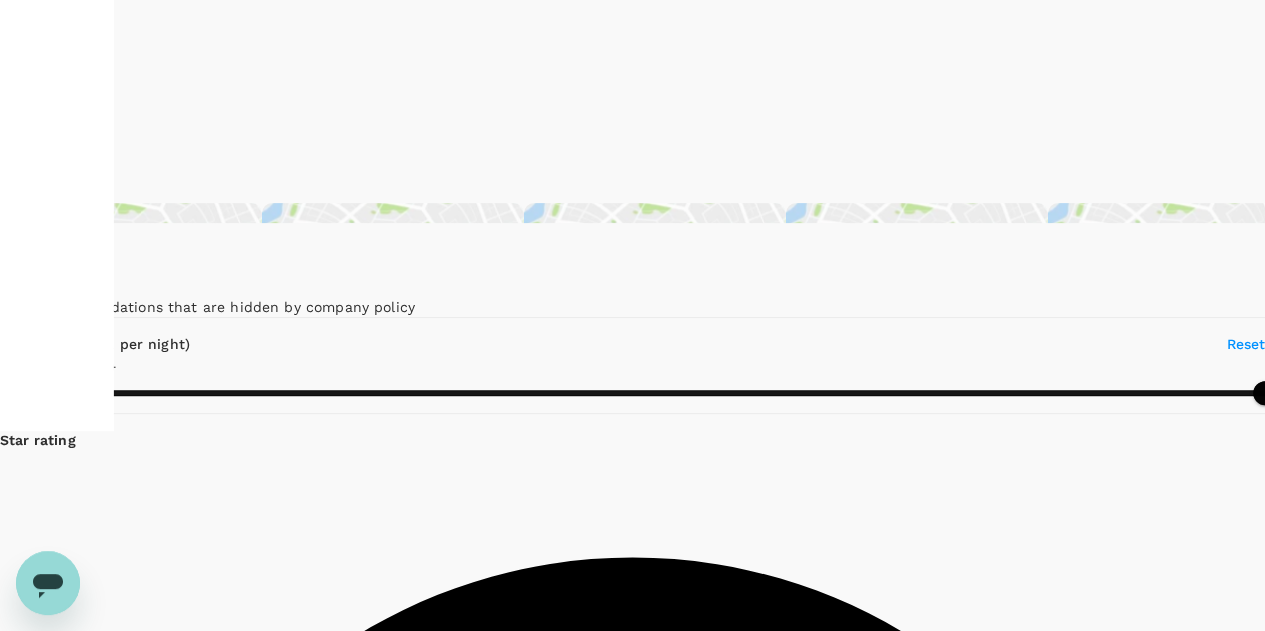 type on "499.95" 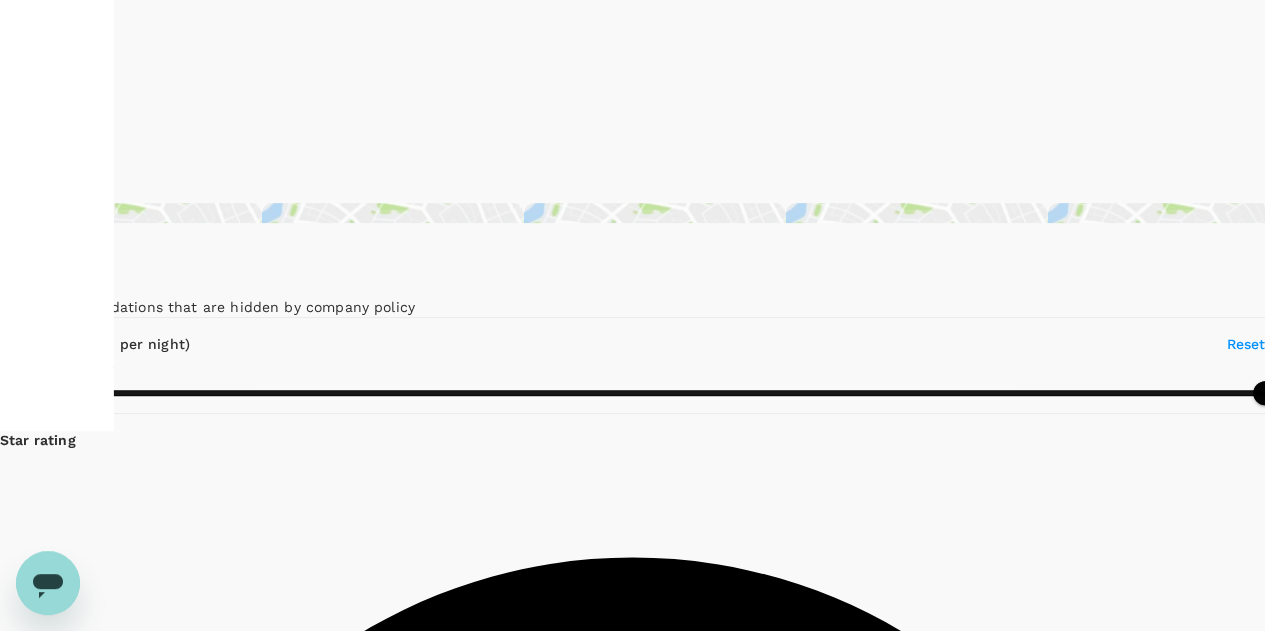 type on "10.95" 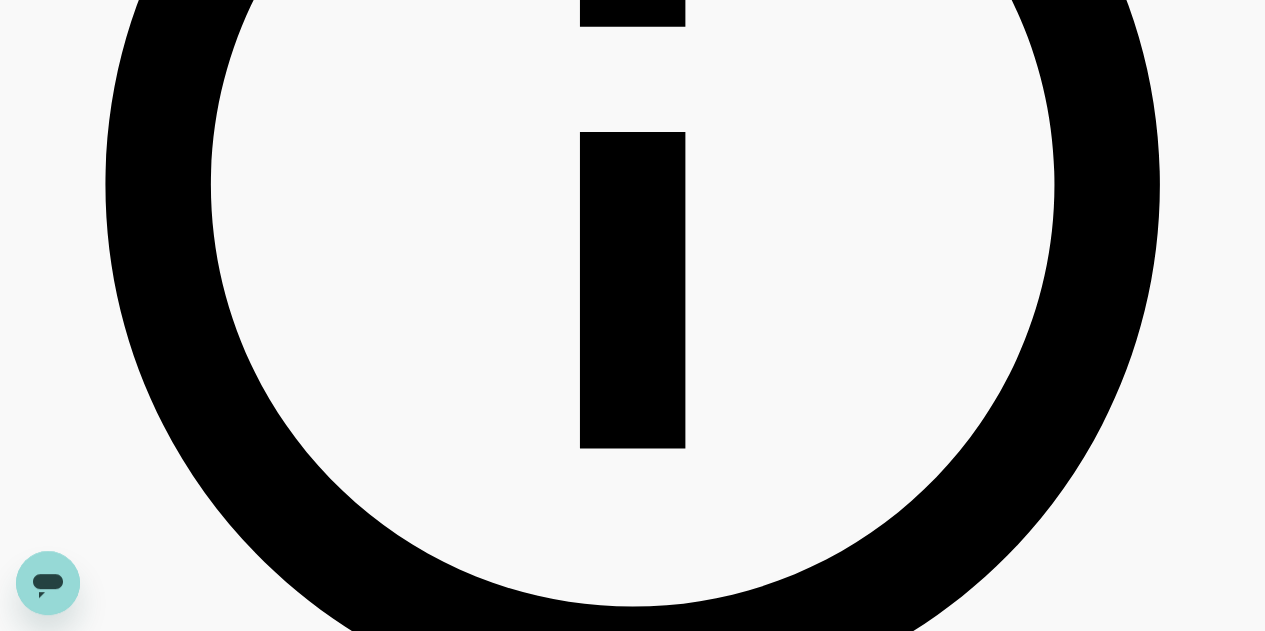 scroll, scrollTop: 1500, scrollLeft: 0, axis: vertical 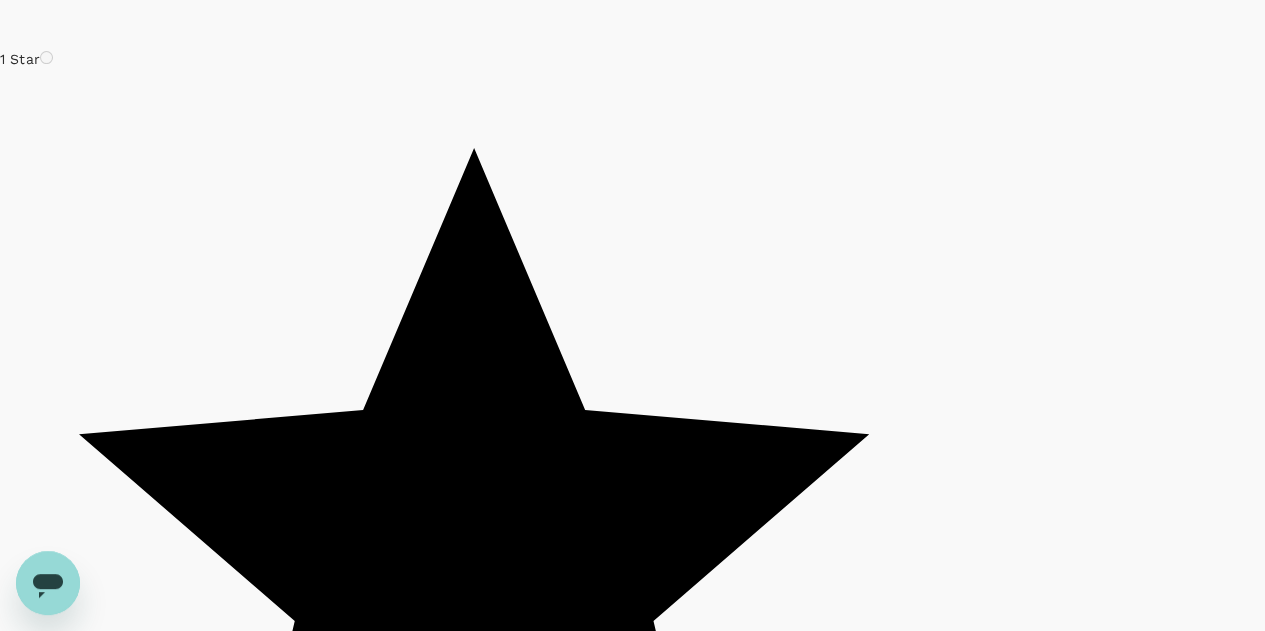 type on "499.25" 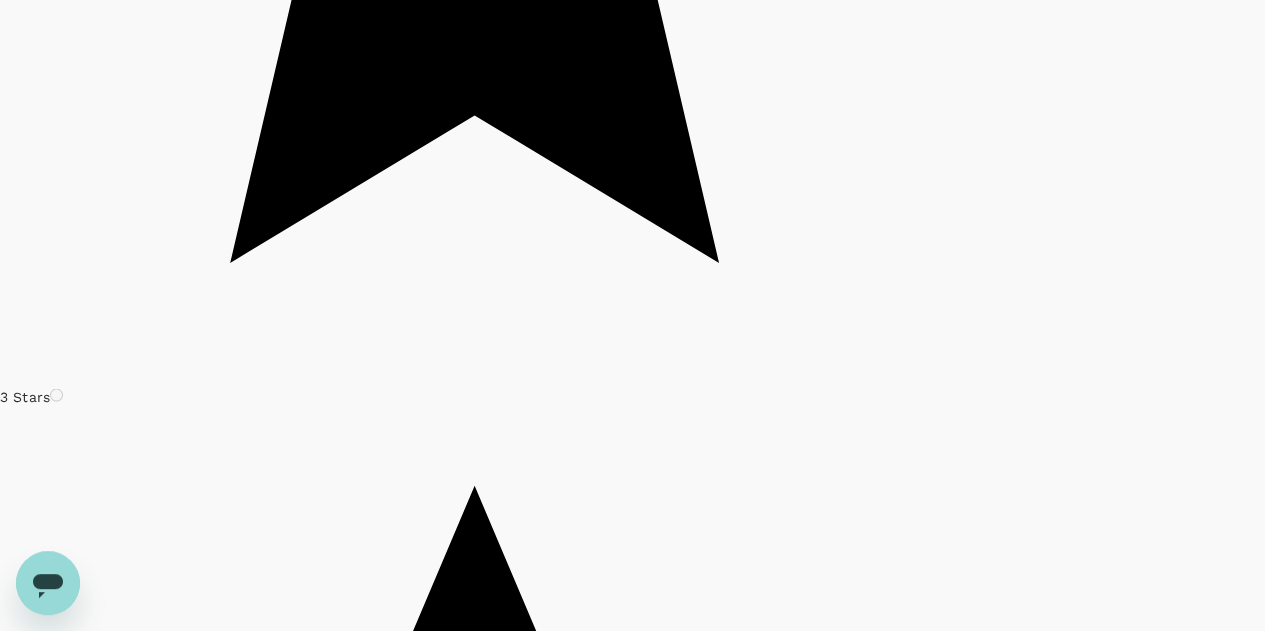scroll, scrollTop: 5806, scrollLeft: 0, axis: vertical 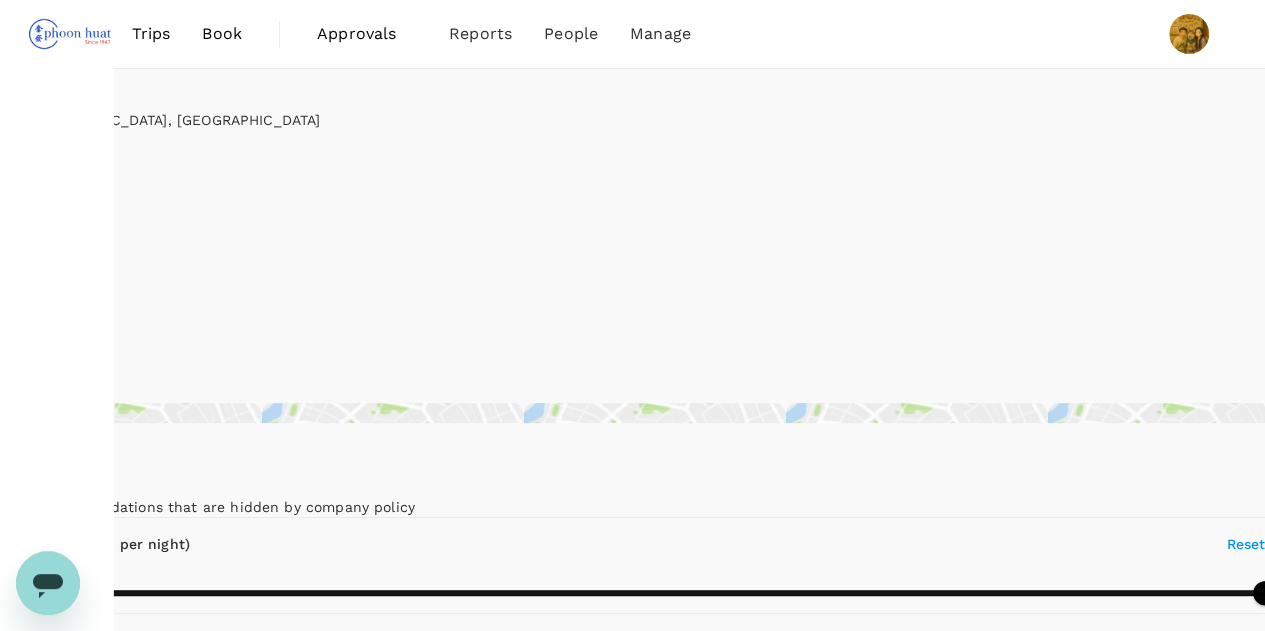 click on "Recommended" at bounding box center [865, 3140] 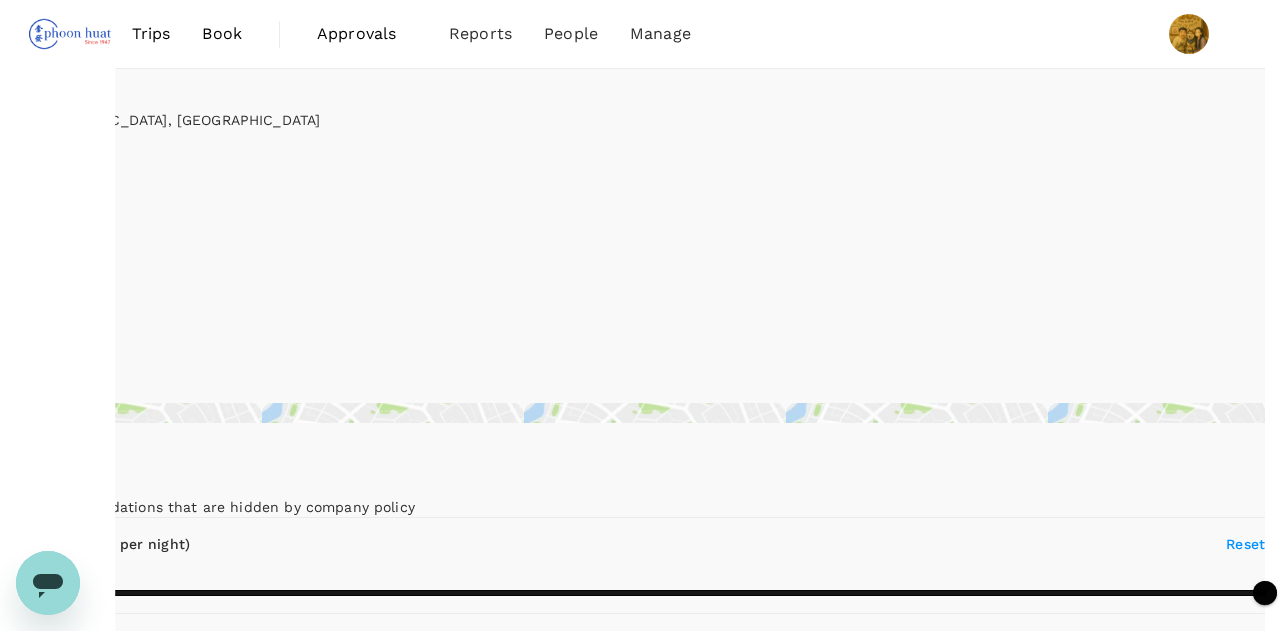click at bounding box center [640, 315] 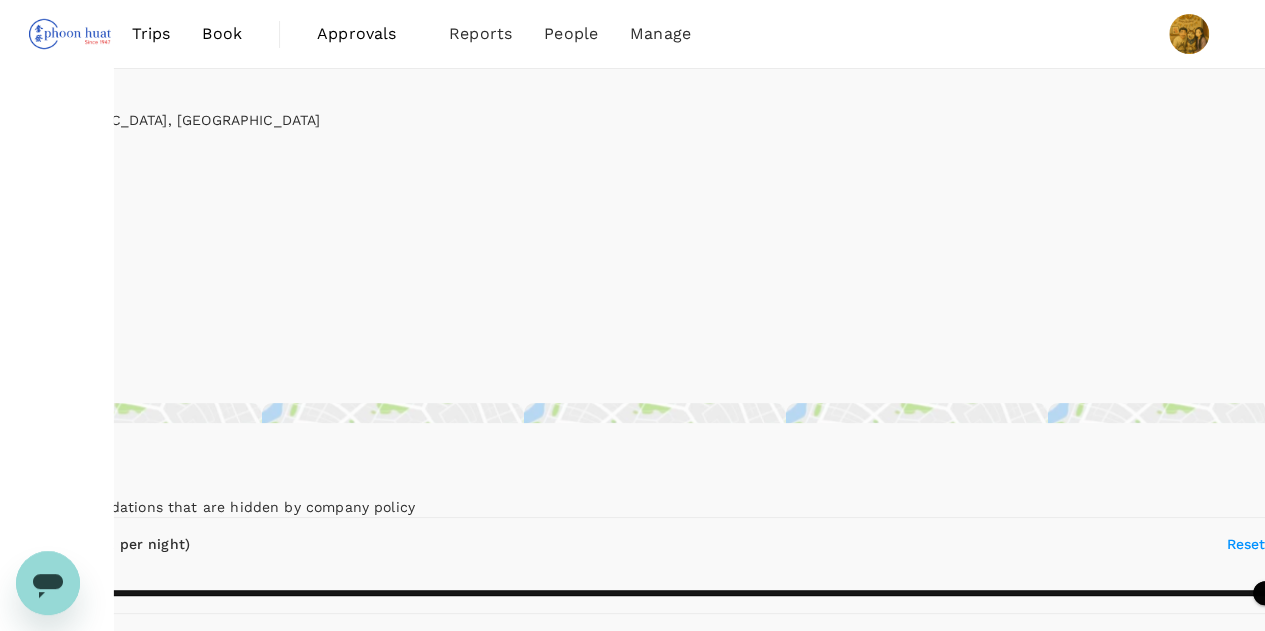 click on "Optimizing your search results.. Currency :  SGD Sort by :  Recommended" at bounding box center [474, 3140] 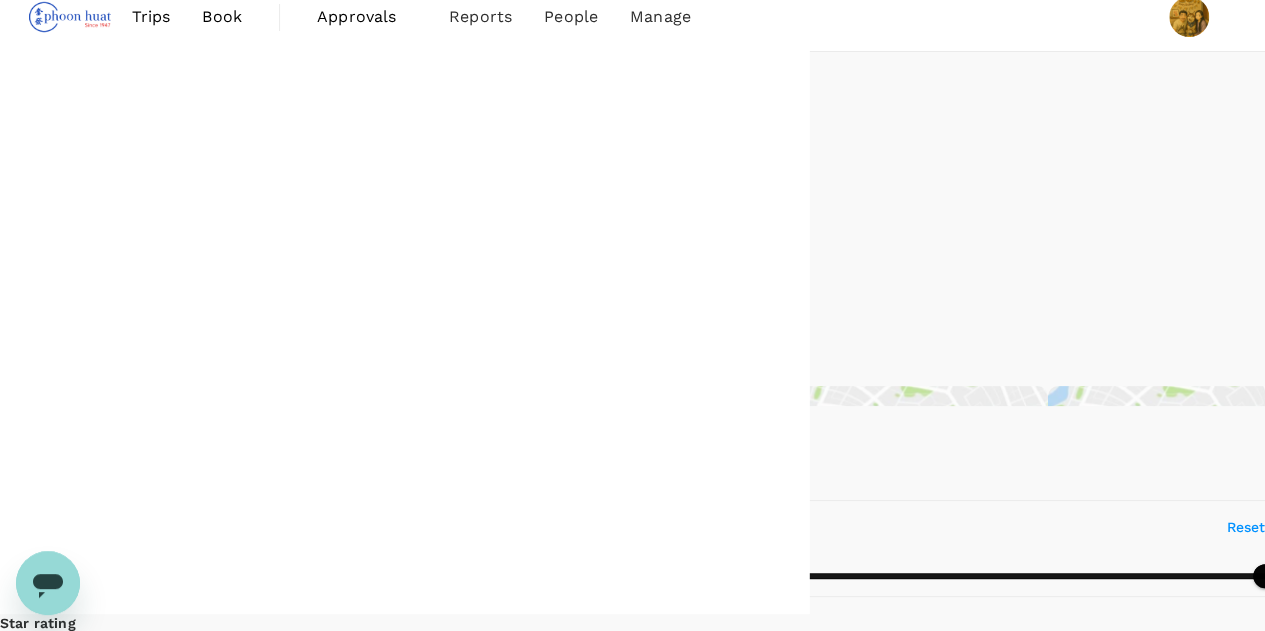 scroll, scrollTop: 0, scrollLeft: 0, axis: both 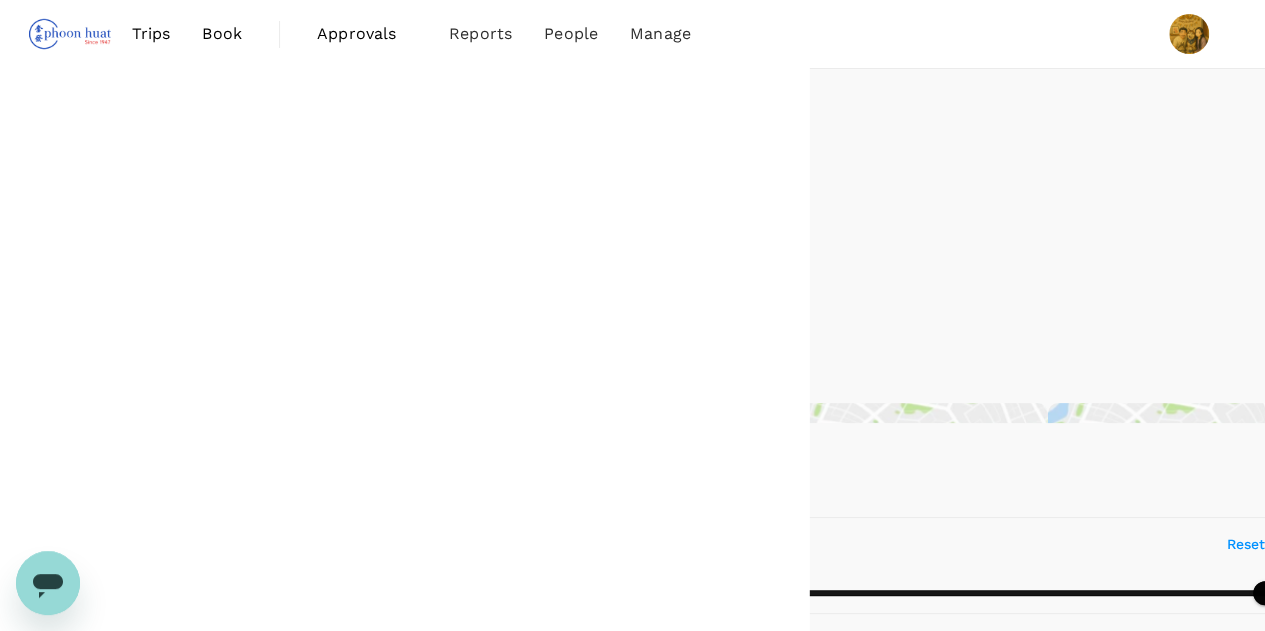 type on "499.25" 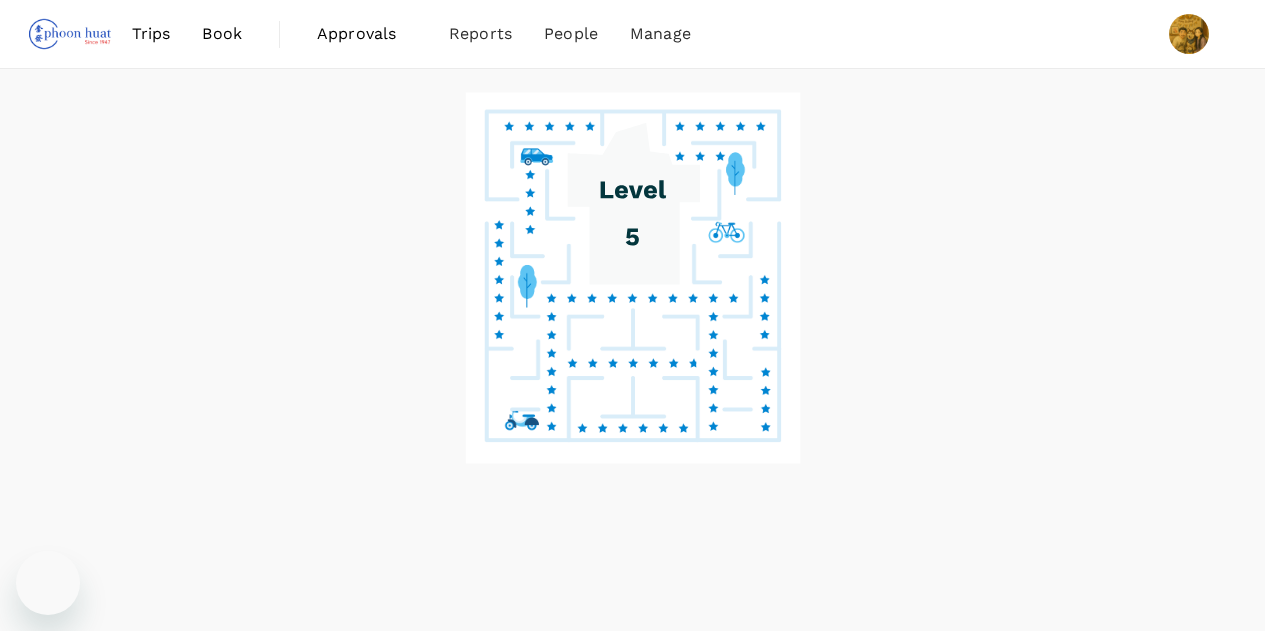 scroll, scrollTop: 0, scrollLeft: 0, axis: both 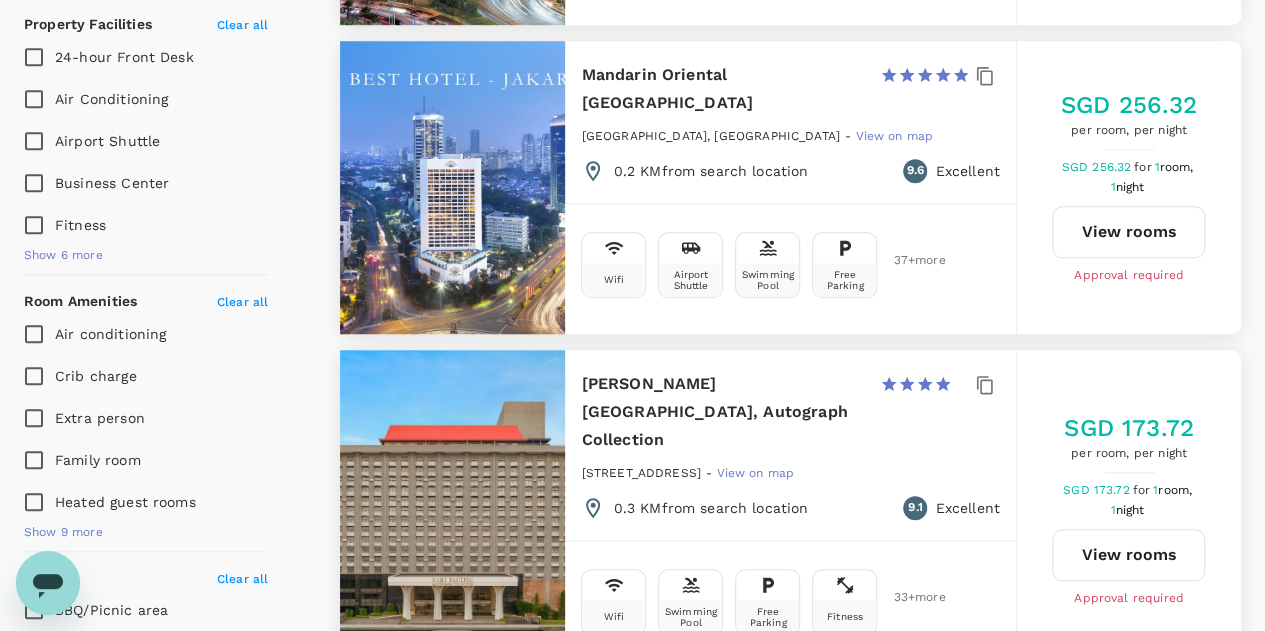 click on "SGD 173.72 per room, per night SGD 173.72 for 1  room, 1  night View rooms Approval required" at bounding box center (1128, 510) 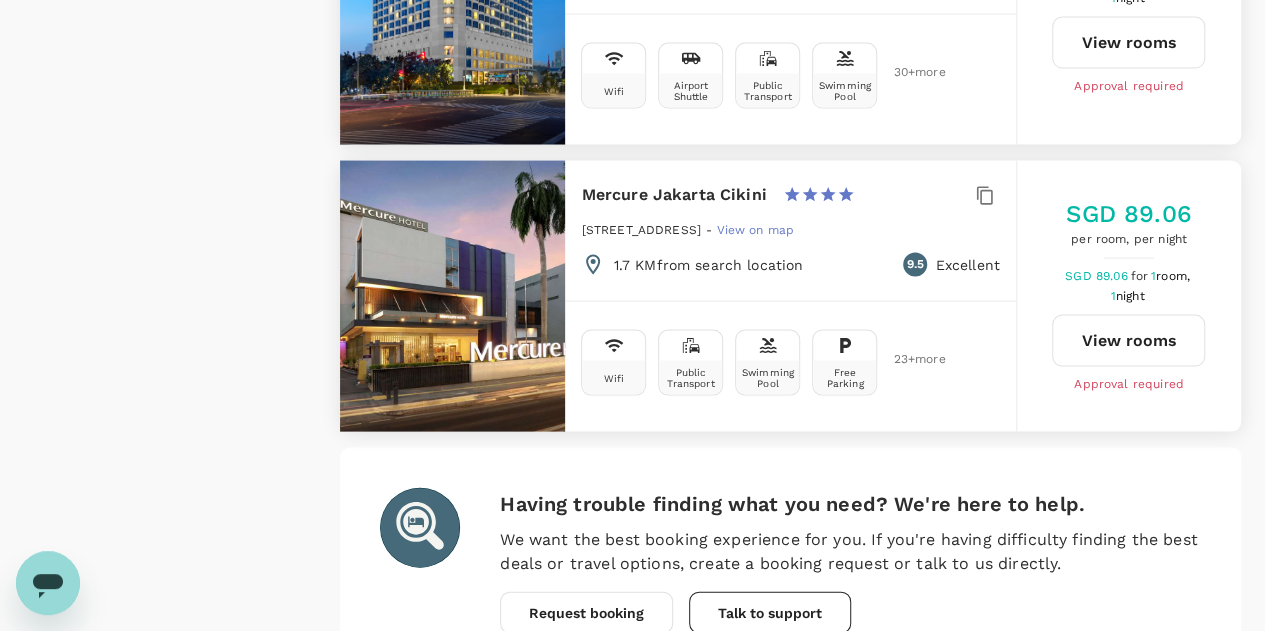 scroll, scrollTop: 5761, scrollLeft: 0, axis: vertical 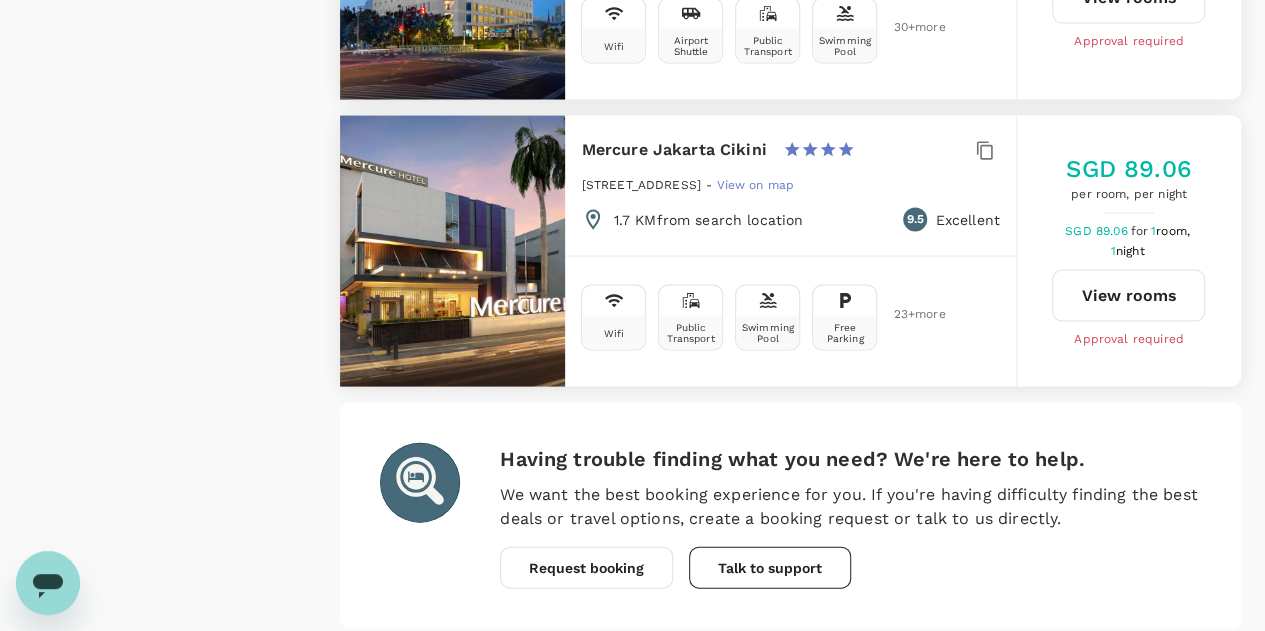 click on "2" at bounding box center (487, 661) 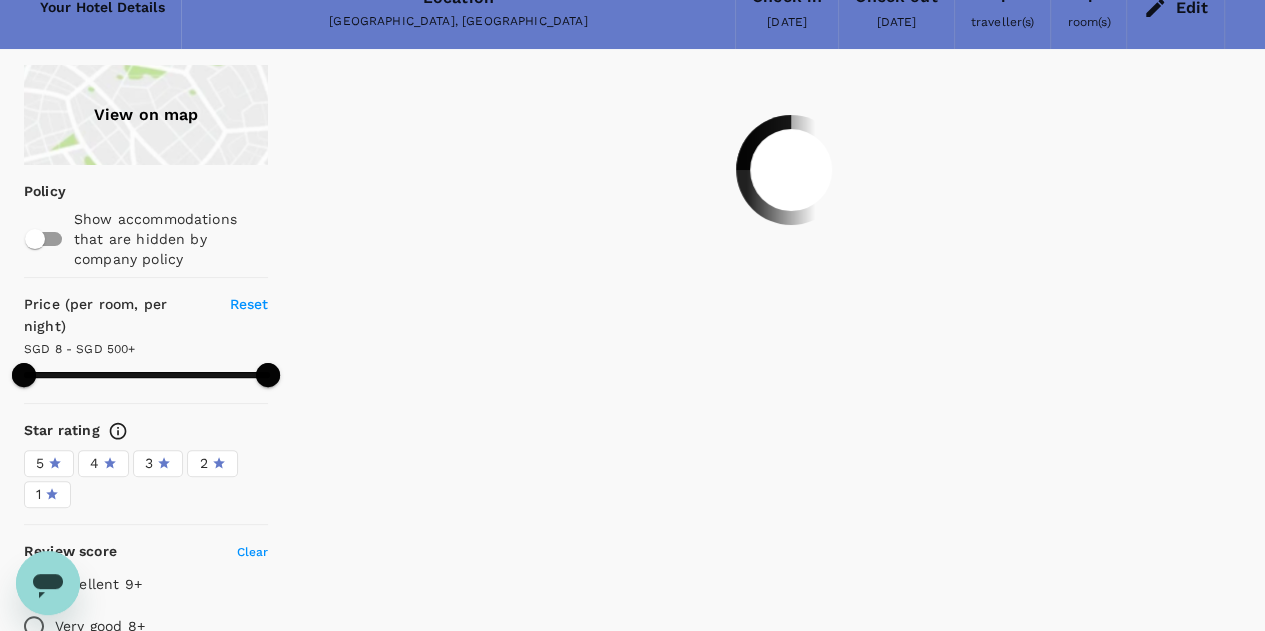 scroll, scrollTop: 0, scrollLeft: 0, axis: both 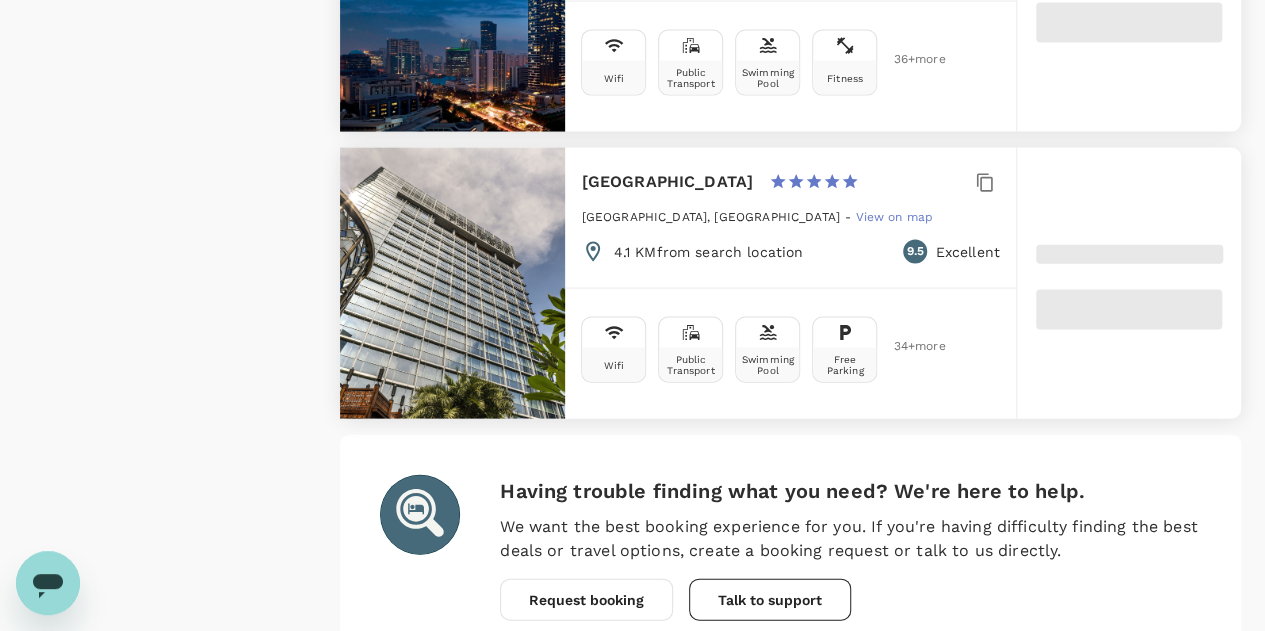 click on "3" at bounding box center (529, 693) 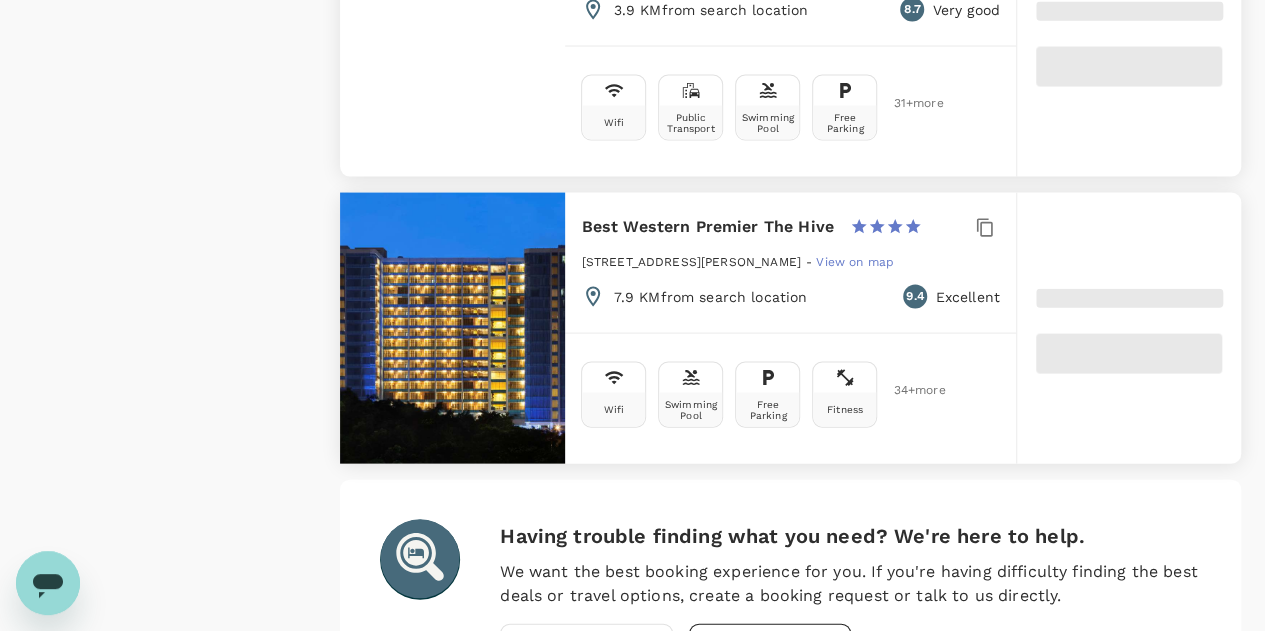 scroll, scrollTop: 5766, scrollLeft: 0, axis: vertical 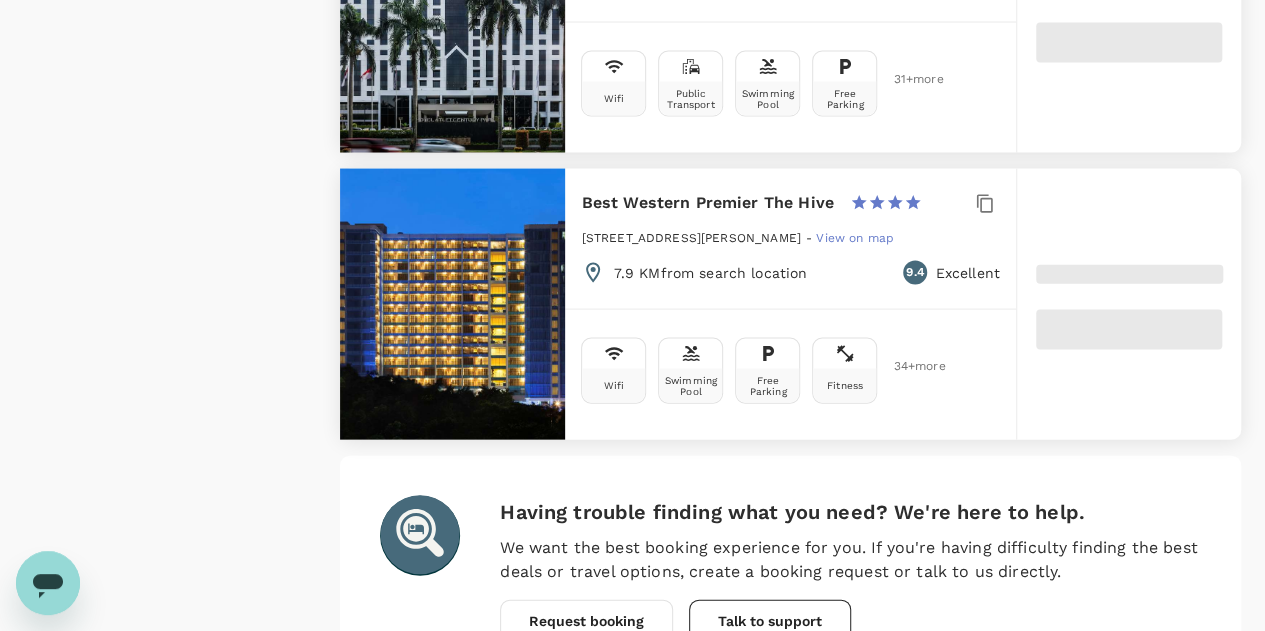 click on "4" at bounding box center [571, 714] 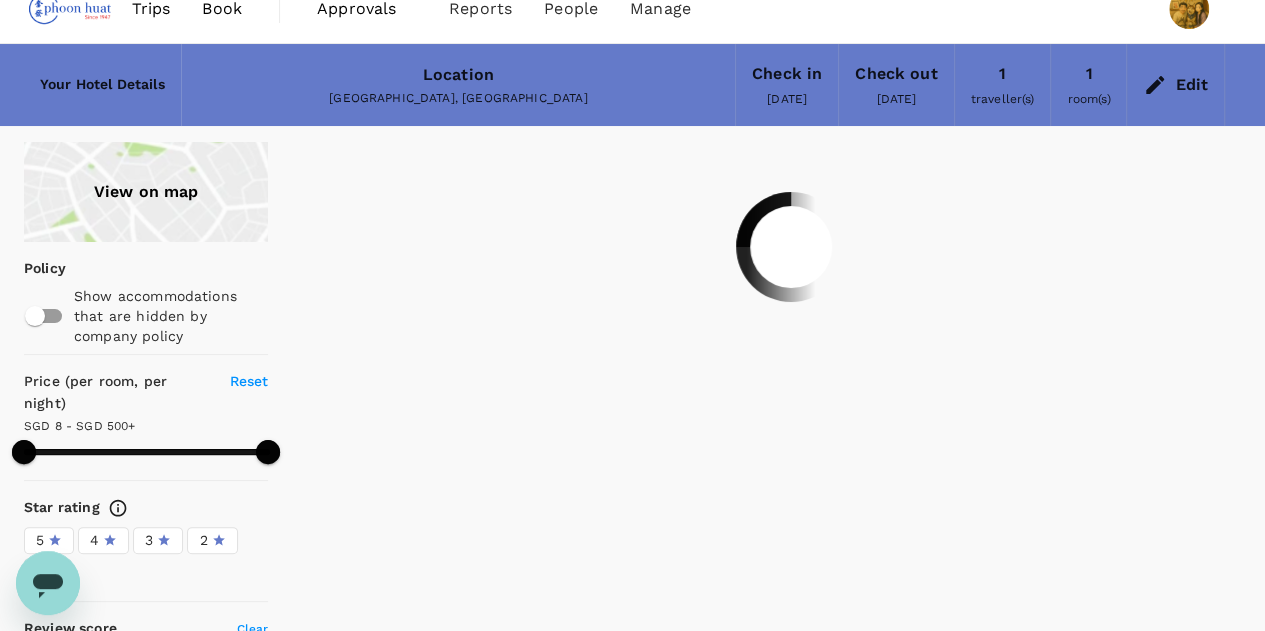 scroll, scrollTop: 0, scrollLeft: 0, axis: both 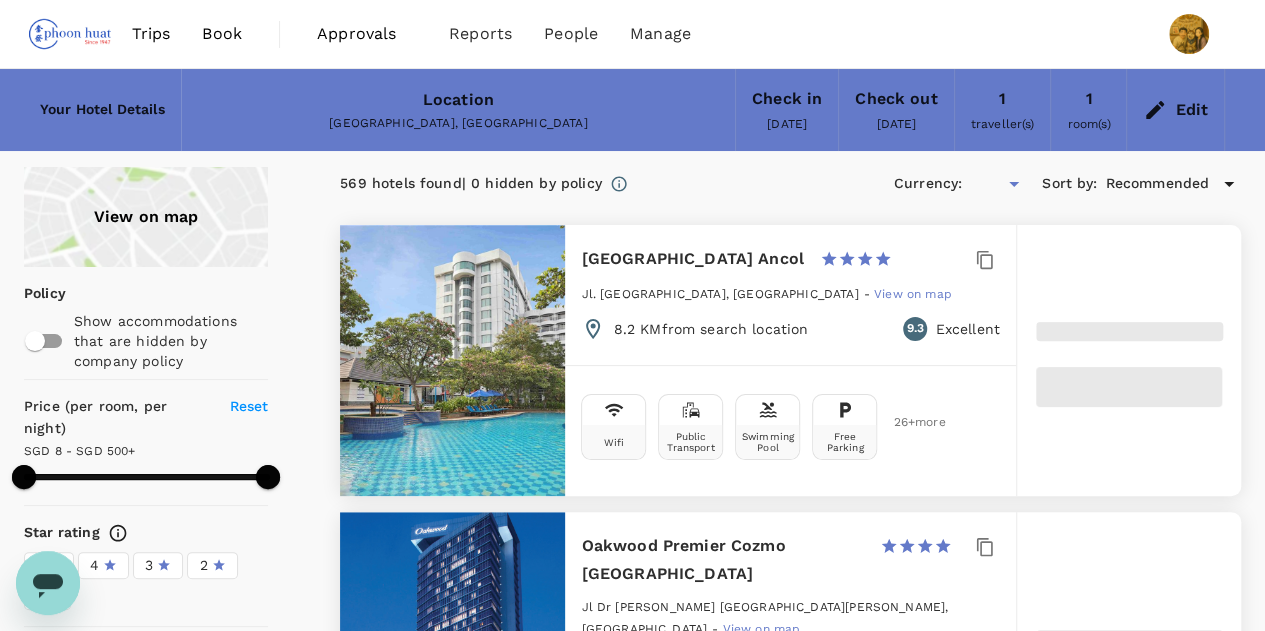 type on "499.25" 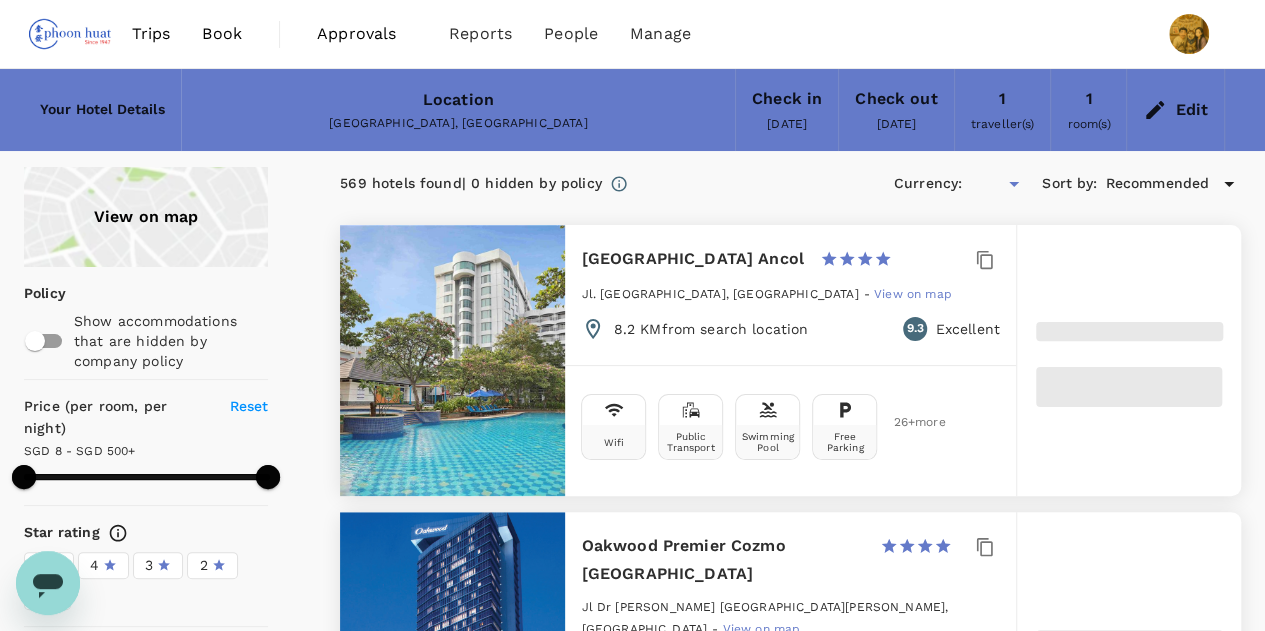 type on "SGD" 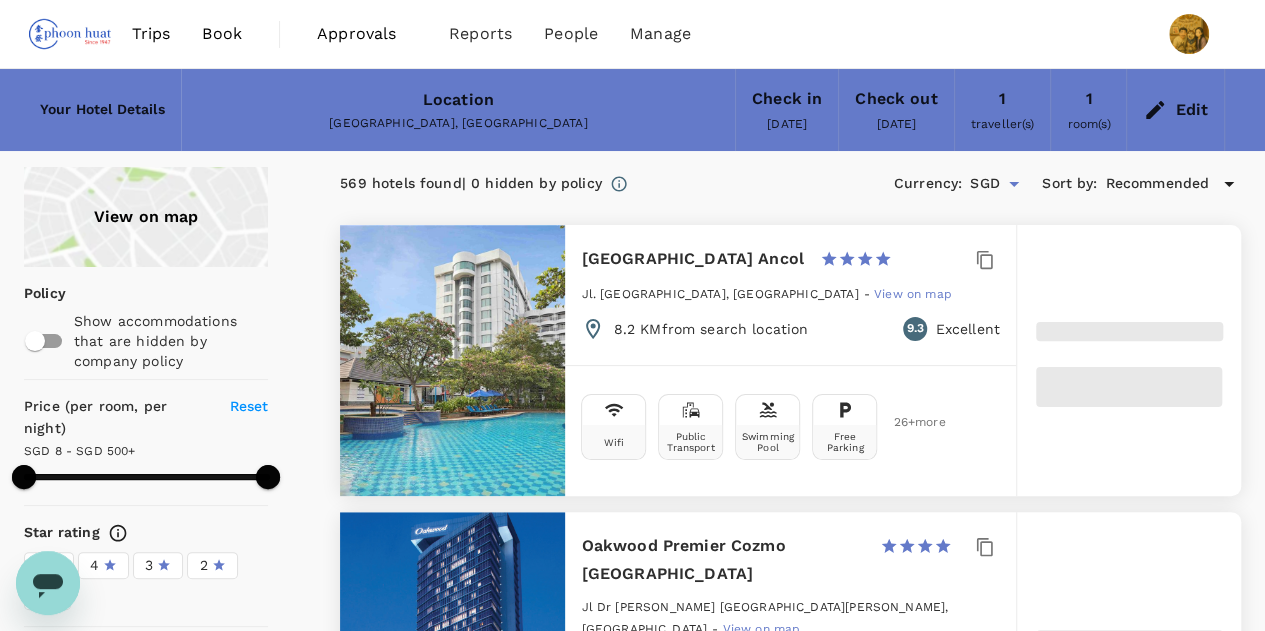 click at bounding box center [1129, 361] 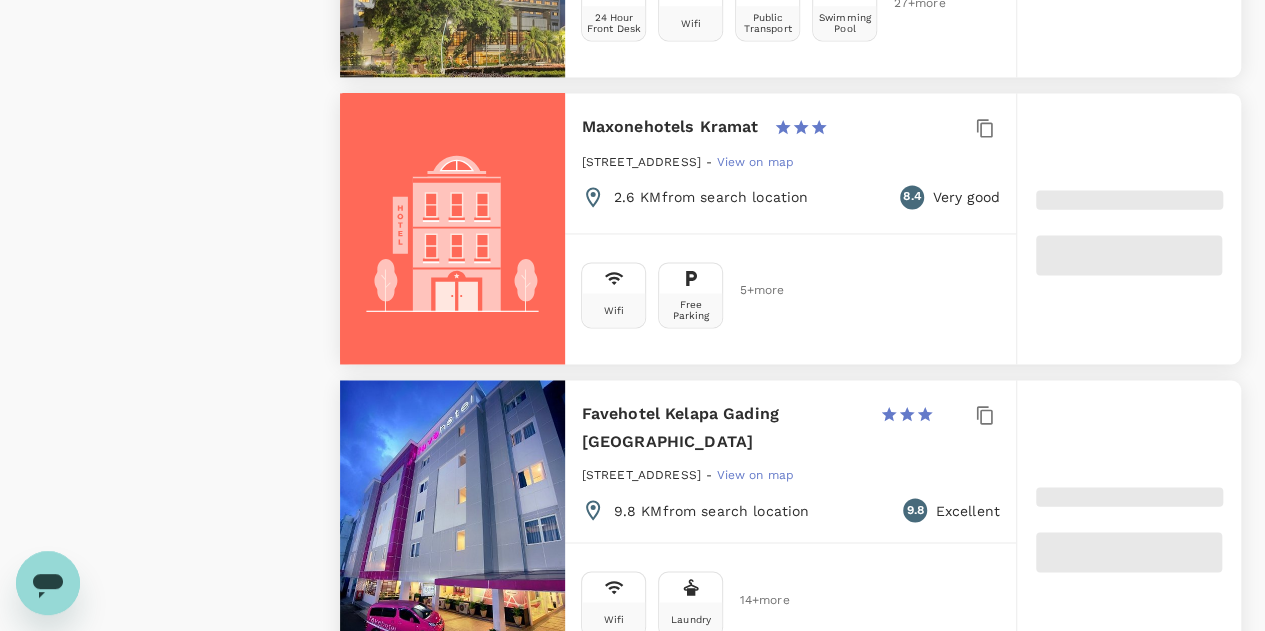 scroll, scrollTop: 5700, scrollLeft: 0, axis: vertical 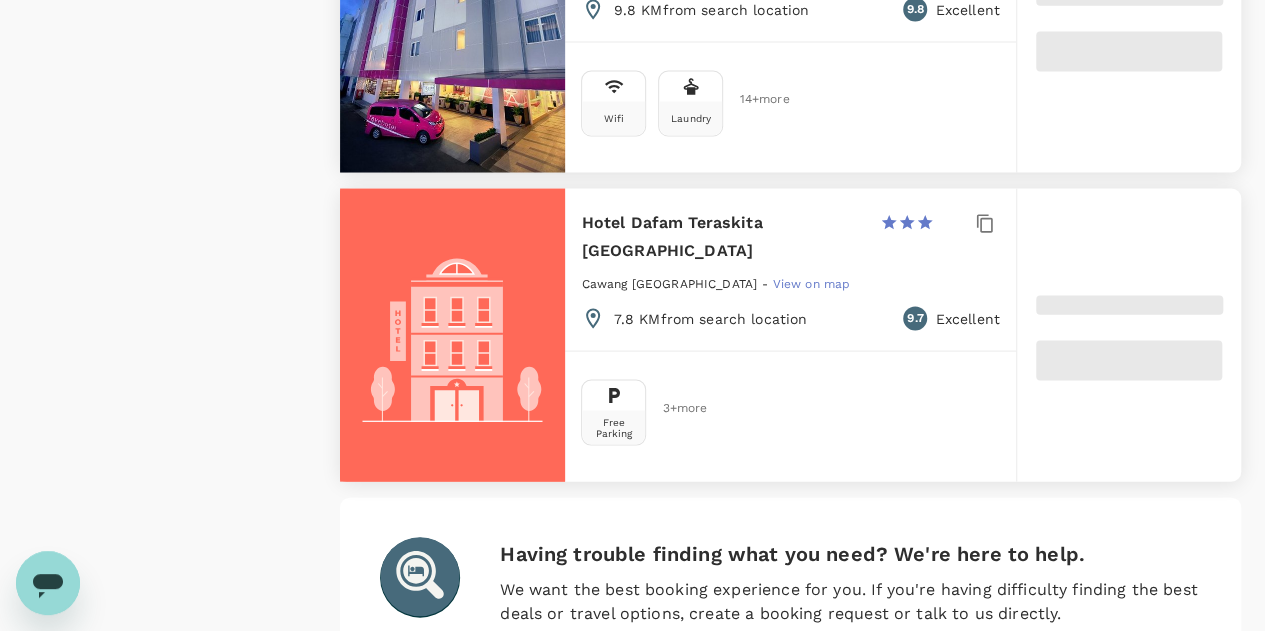click on "5" at bounding box center (613, 756) 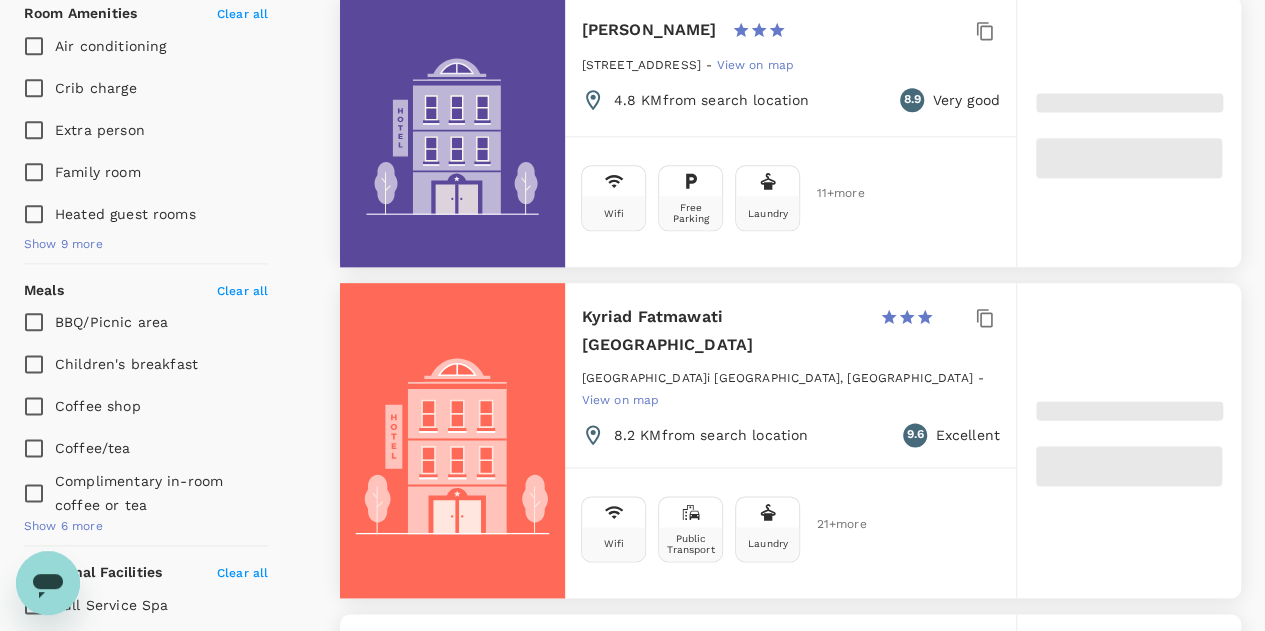 scroll, scrollTop: 1200, scrollLeft: 0, axis: vertical 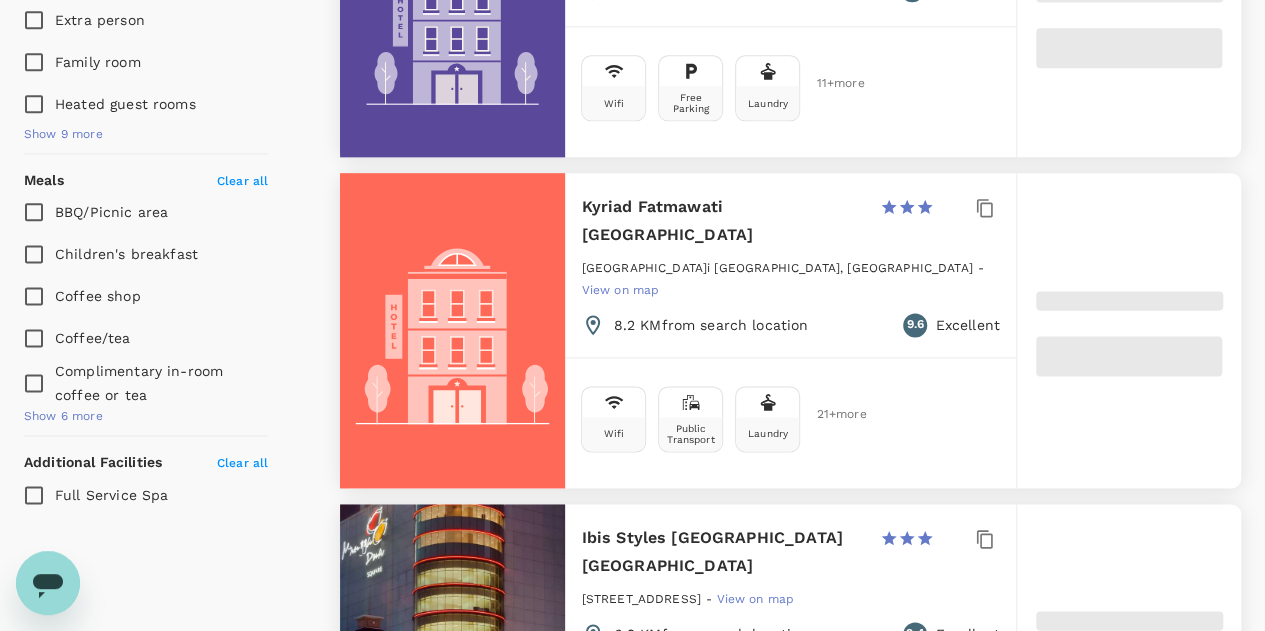 click on "Show 6 more" at bounding box center (63, 417) 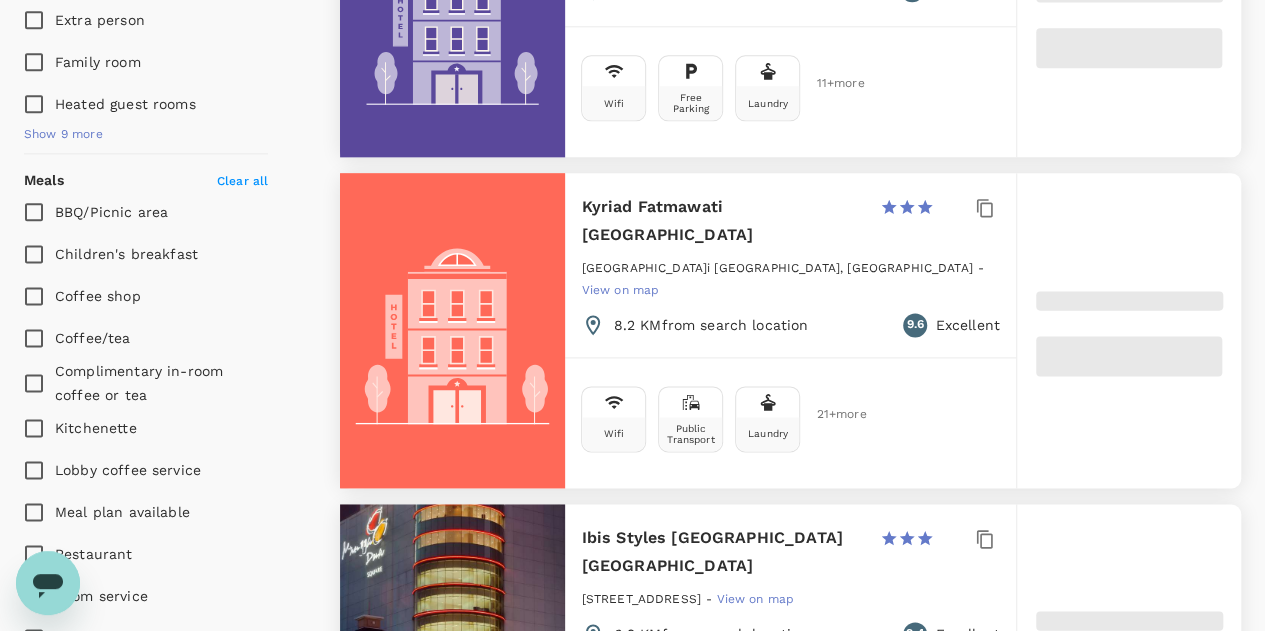 click on "Show 9 more" at bounding box center [63, 135] 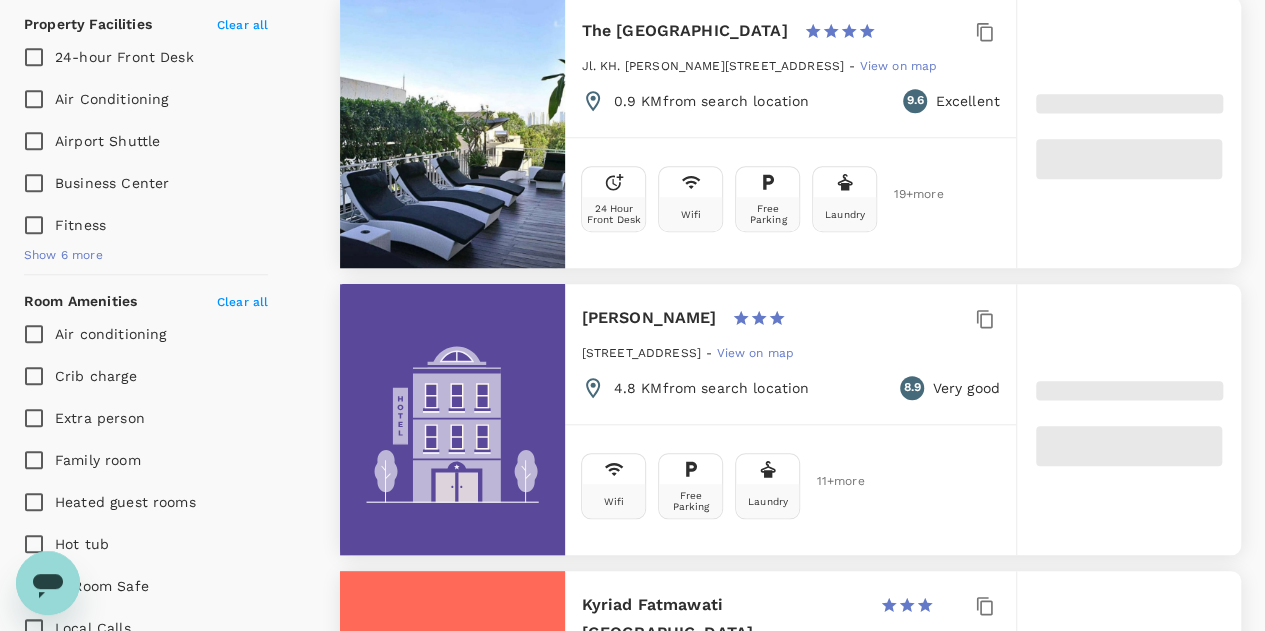 scroll, scrollTop: 800, scrollLeft: 0, axis: vertical 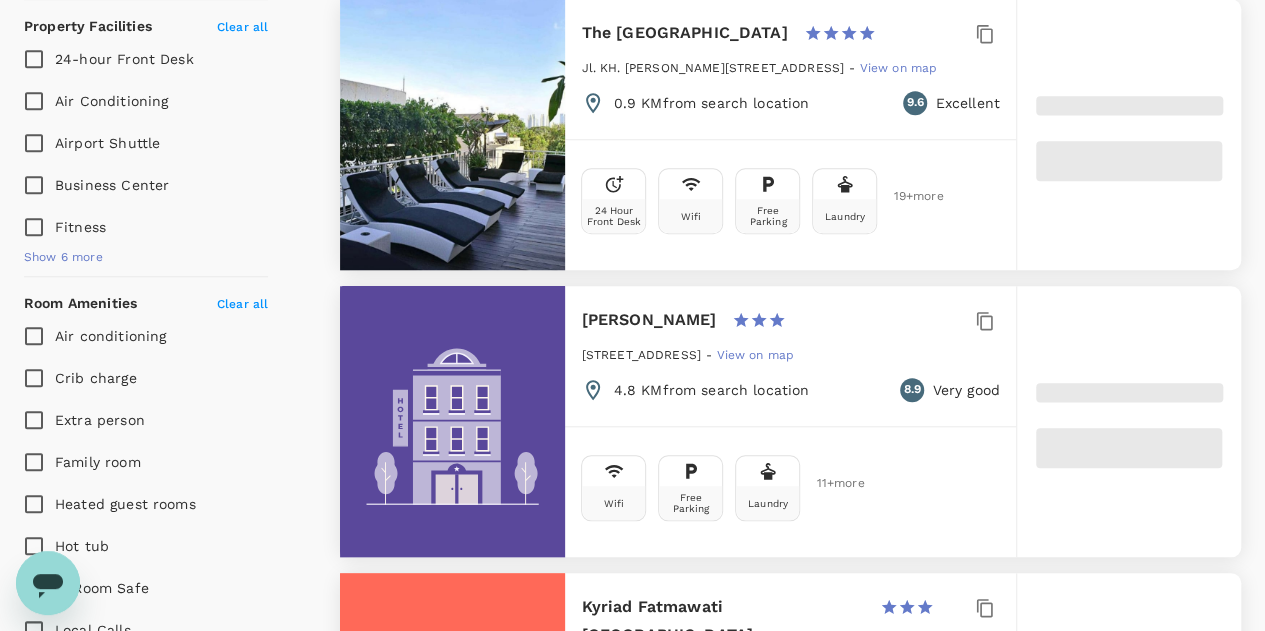 click on "Show 6 more" at bounding box center [63, 258] 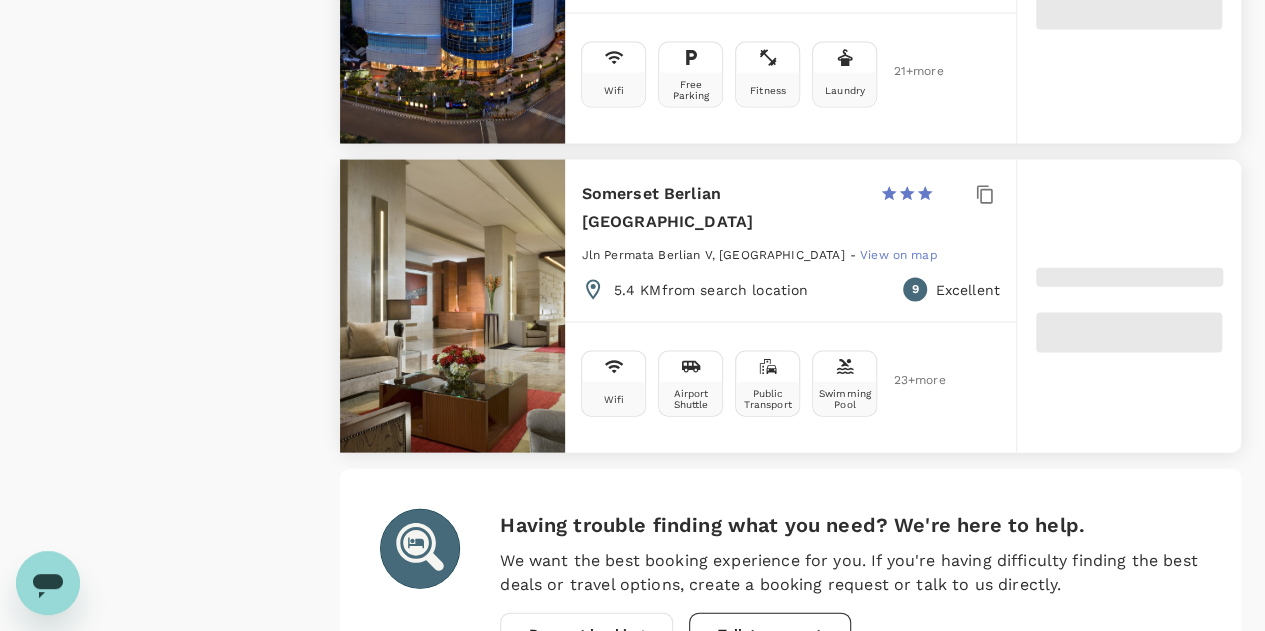 scroll, scrollTop: 5786, scrollLeft: 0, axis: vertical 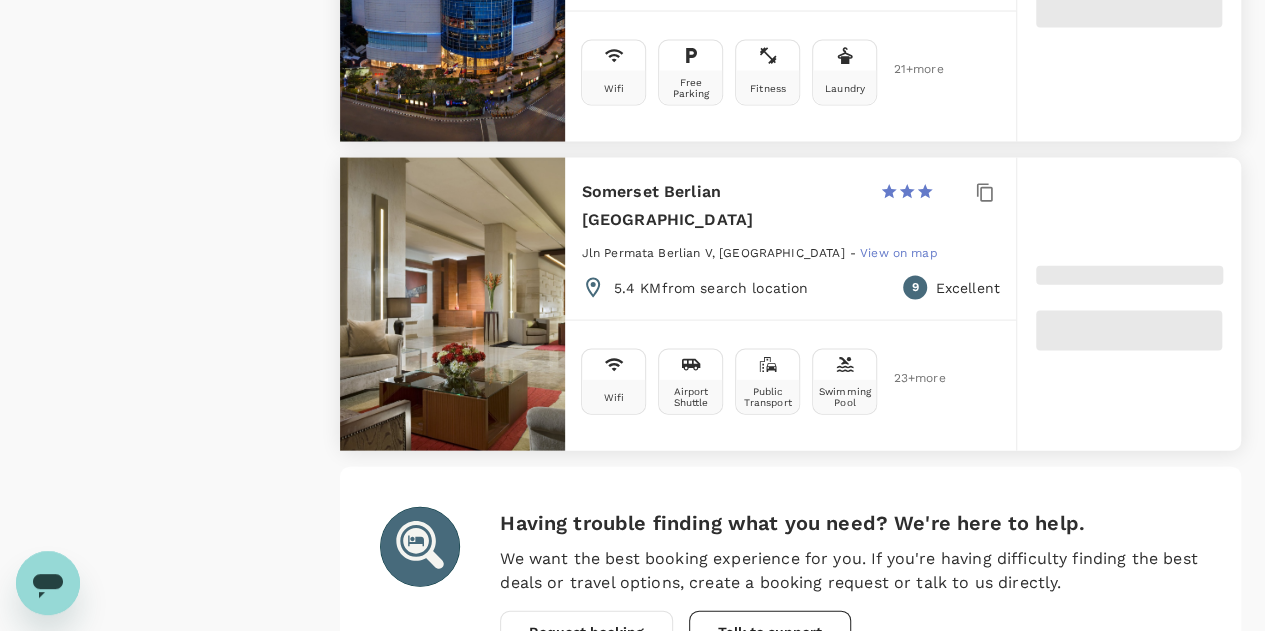 click on "6" at bounding box center (613, 725) 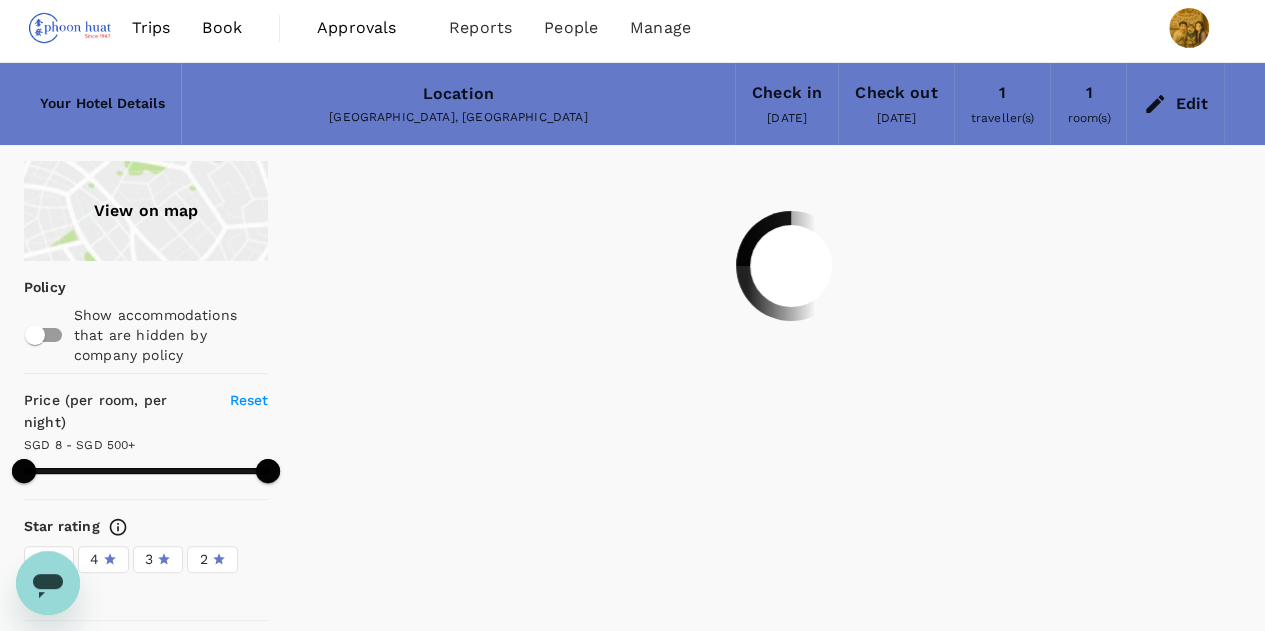 scroll, scrollTop: 0, scrollLeft: 0, axis: both 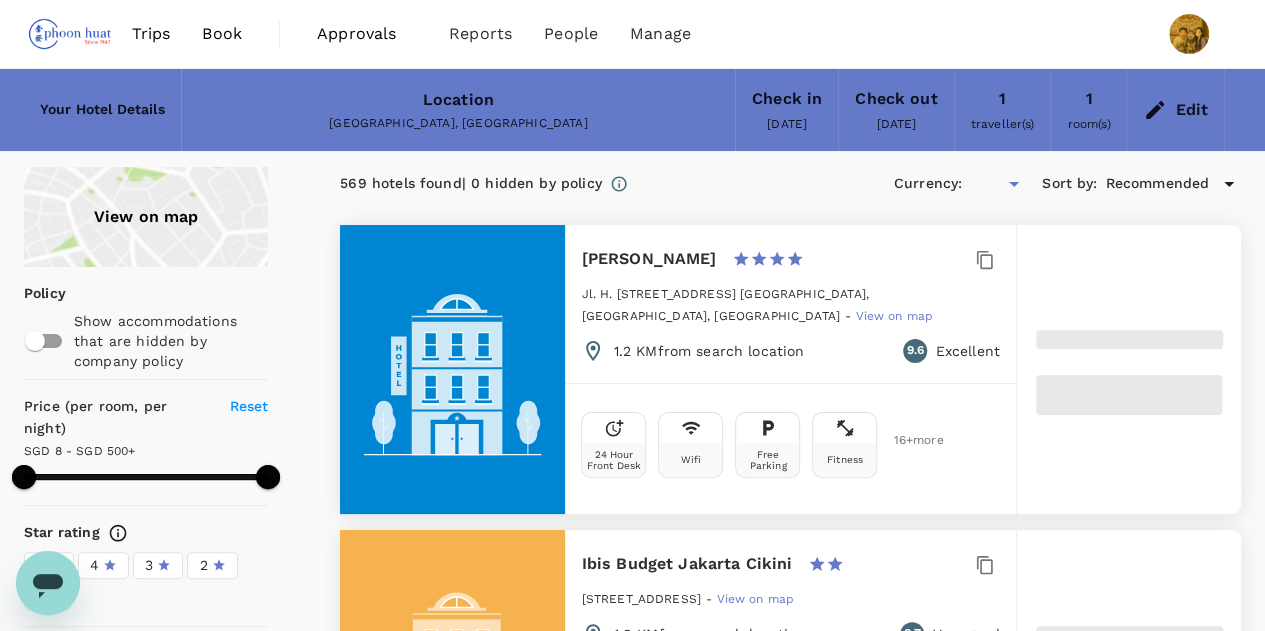 type on "499.25" 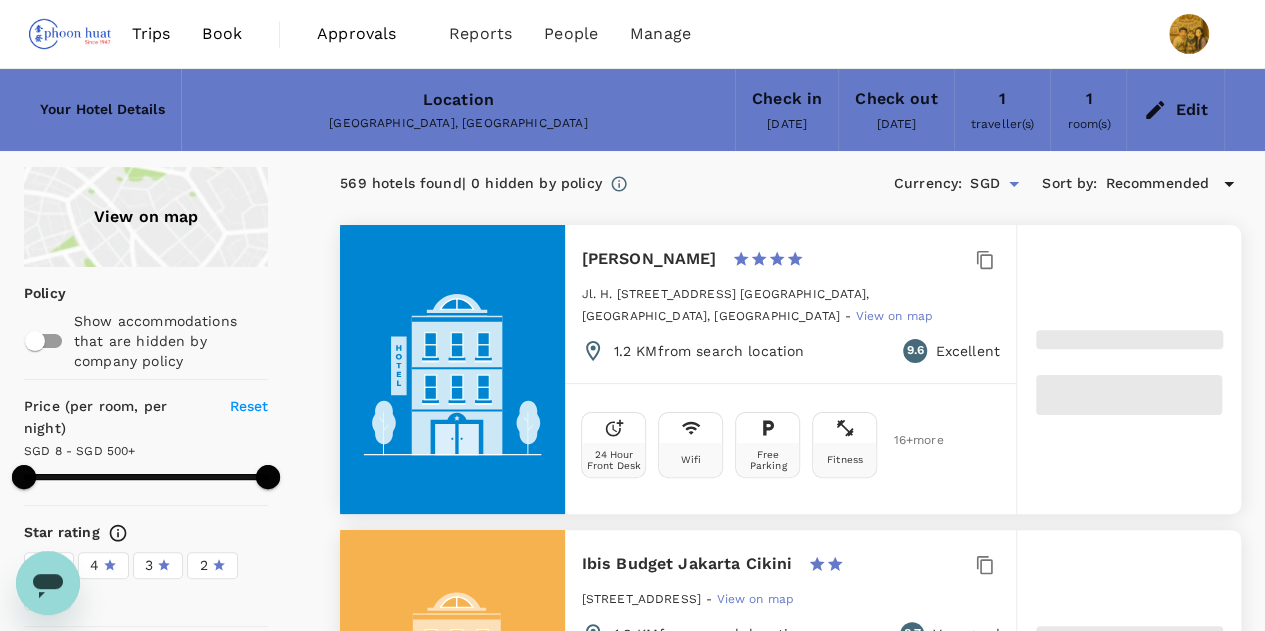 type on "SGD" 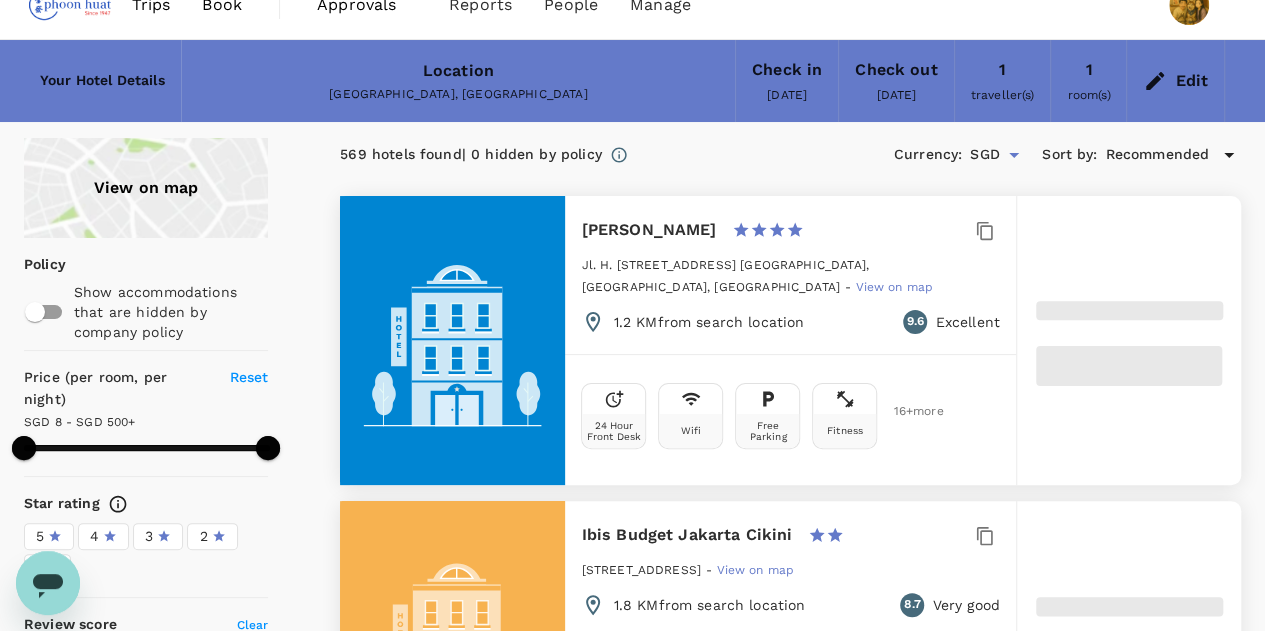 scroll, scrollTop: 0, scrollLeft: 0, axis: both 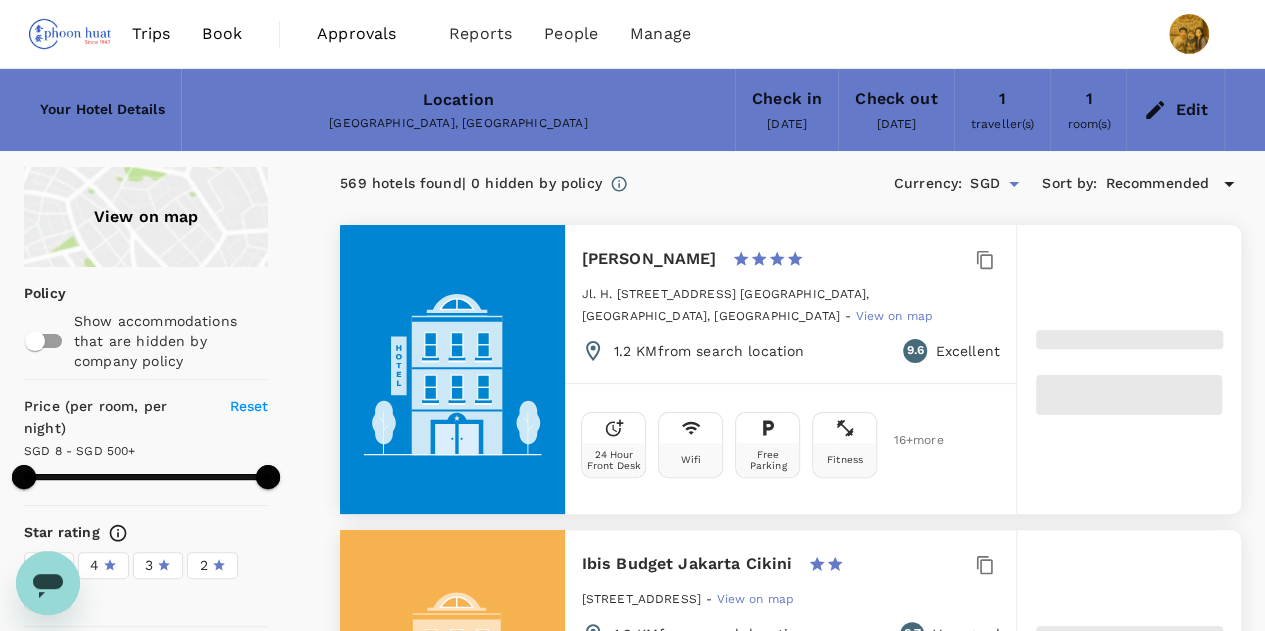 click on "Jakarta, Indonesia" at bounding box center [458, 124] 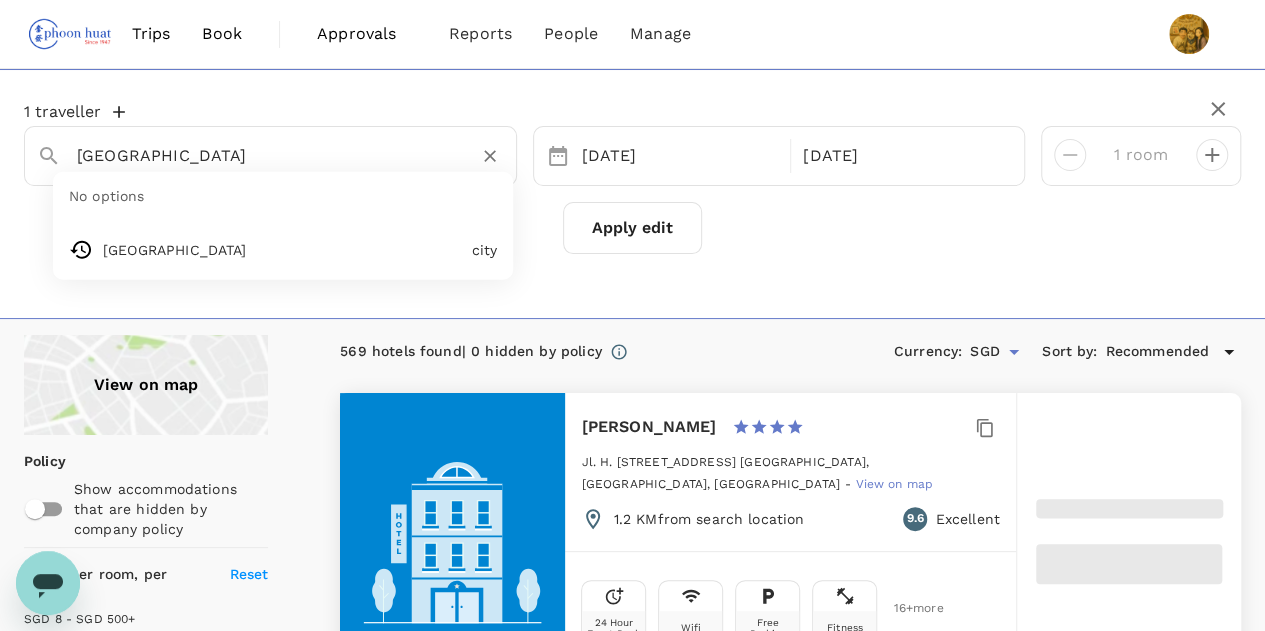click on "Jakarta" at bounding box center [262, 155] 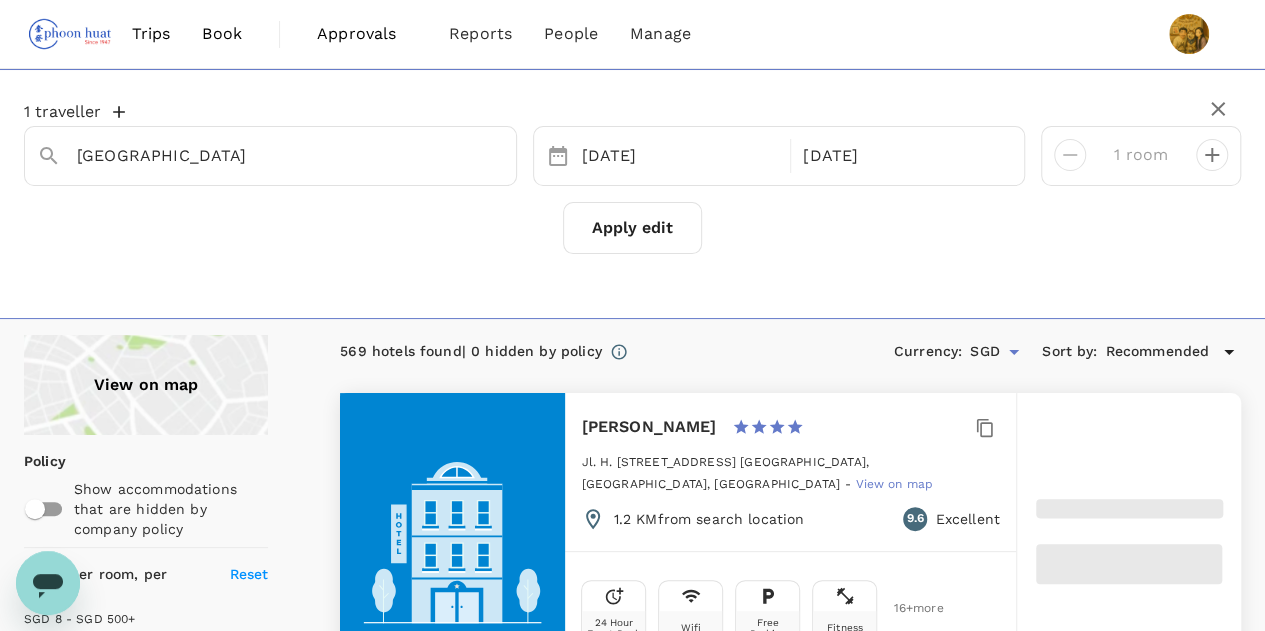 click at bounding box center [70, 34] 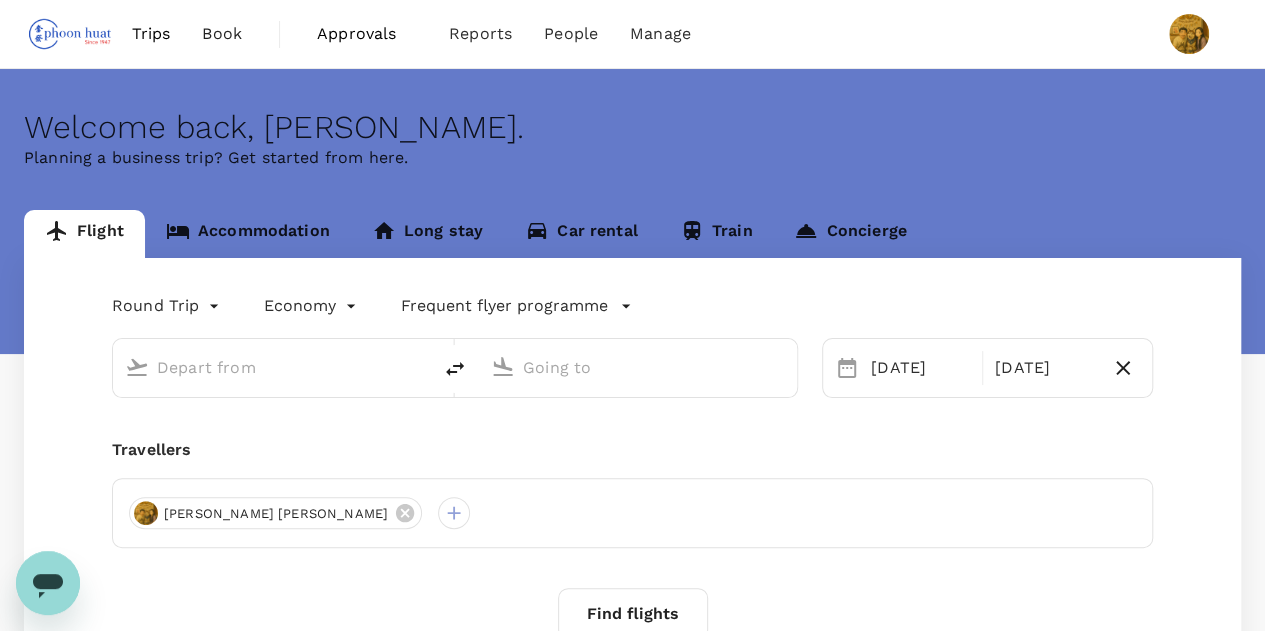 type on "Singapore Changi (SIN)" 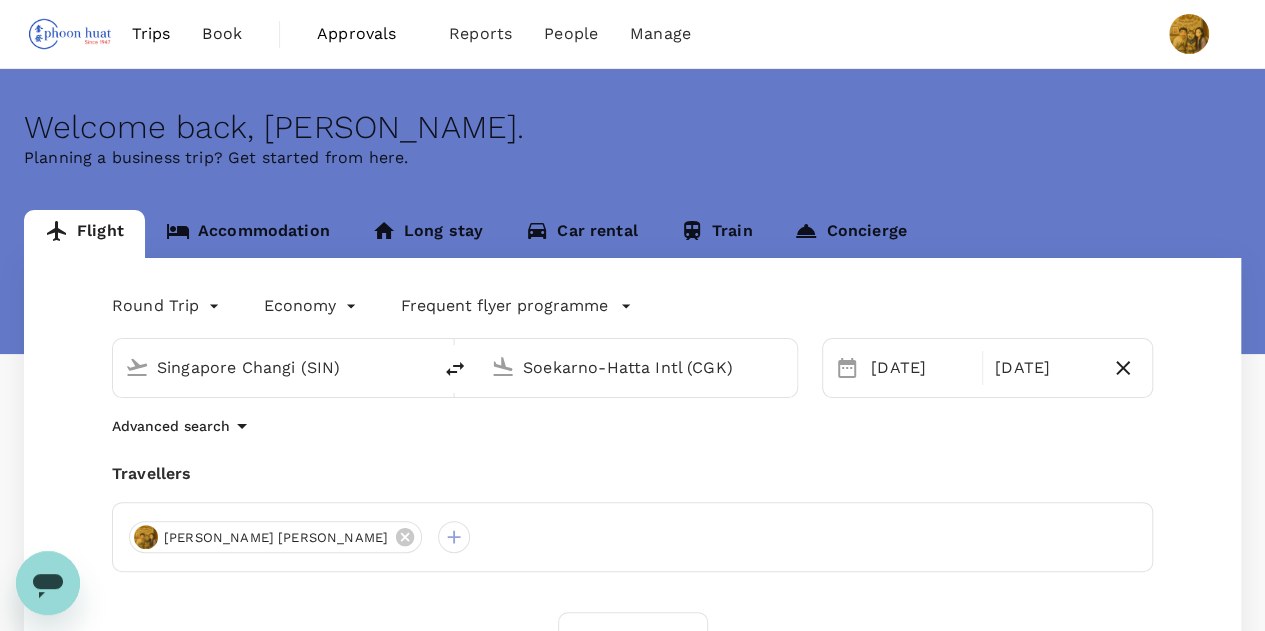 click on "Accommodation" at bounding box center (248, 234) 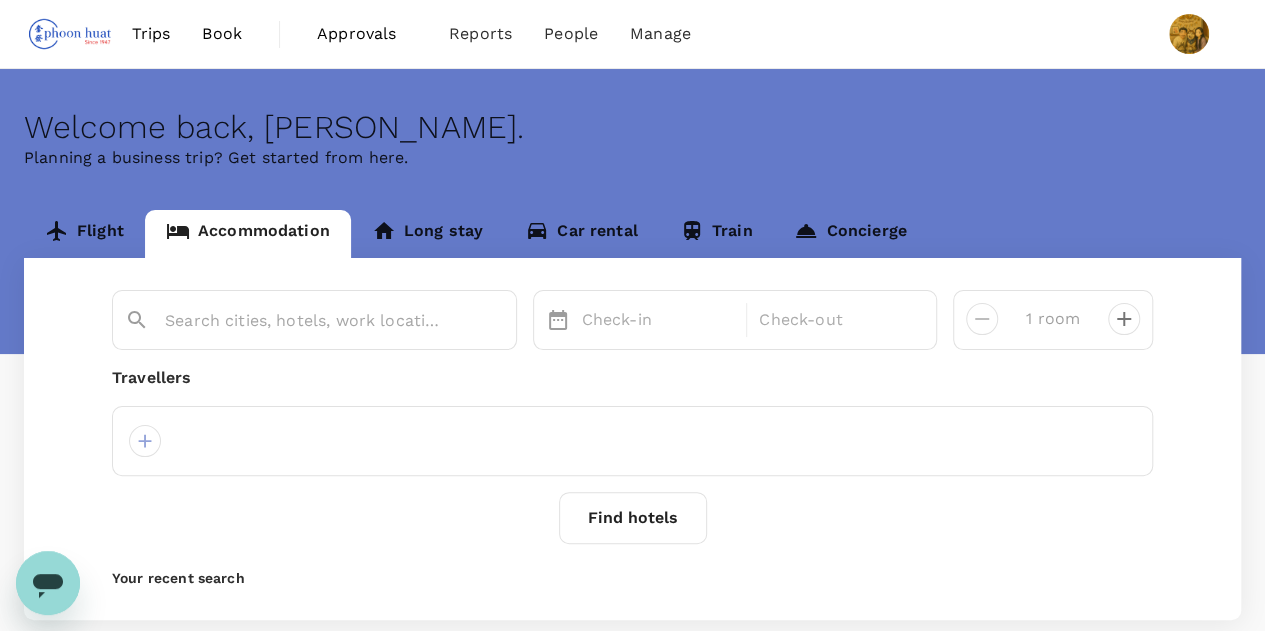 type on "Jakarta" 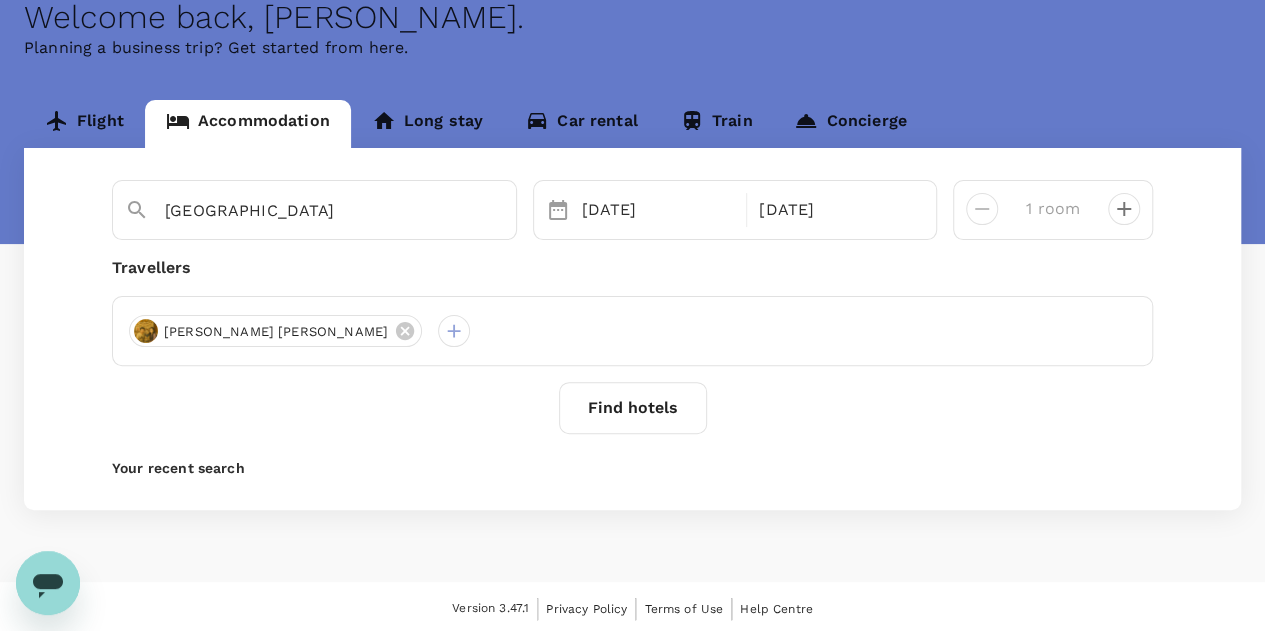 scroll, scrollTop: 112, scrollLeft: 0, axis: vertical 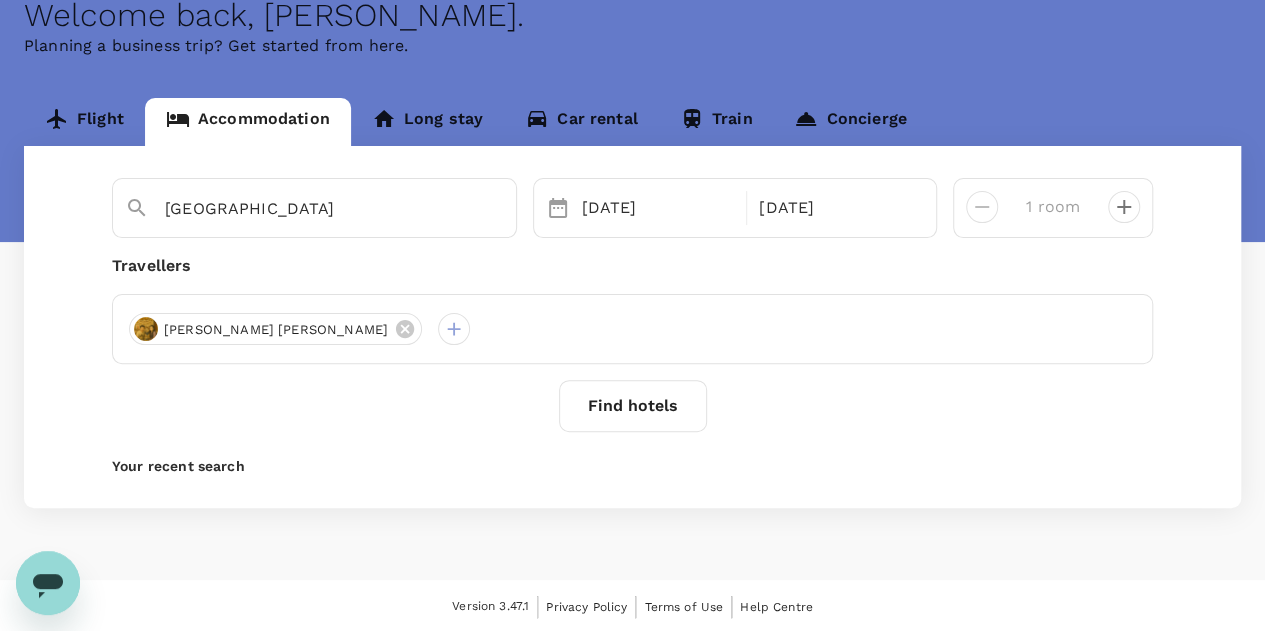 click on "Sze Chin Leon Tang" at bounding box center (632, 329) 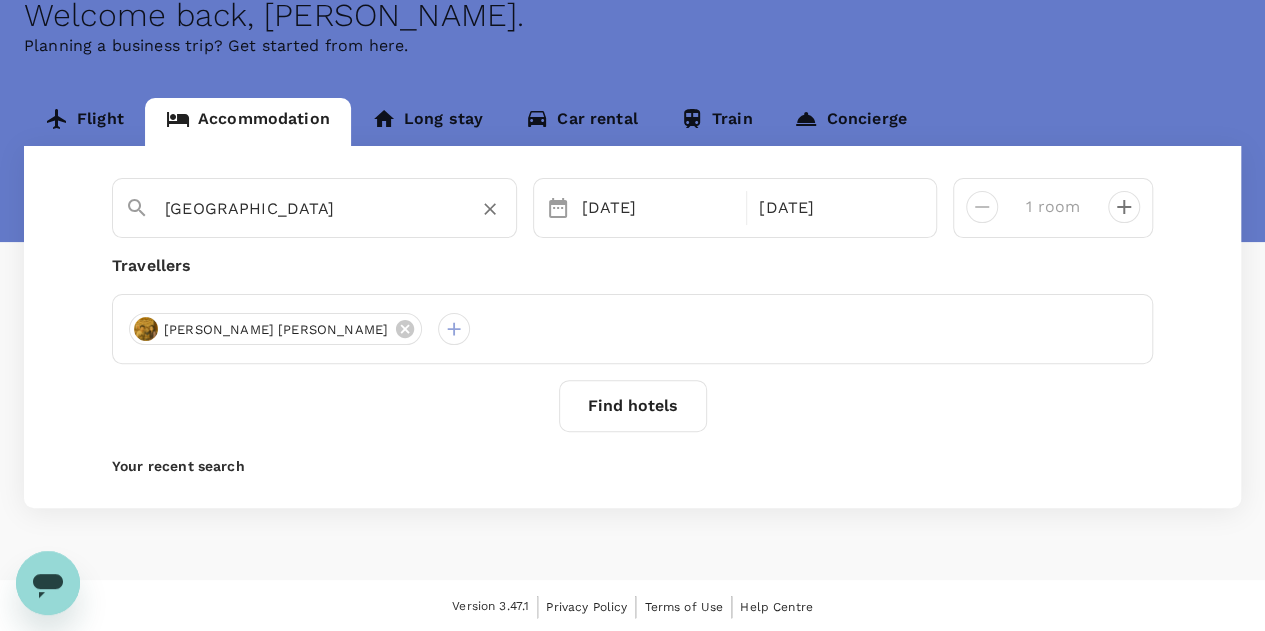 click on "Jakarta" at bounding box center (306, 208) 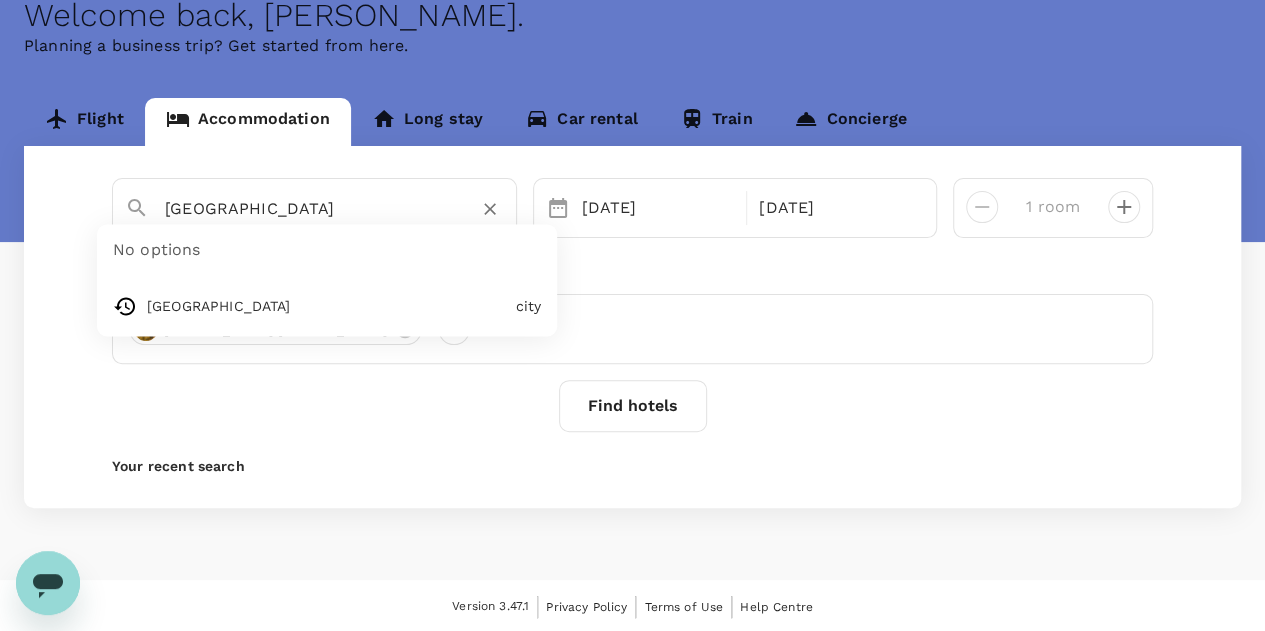 click on "Travellers   Sze Chin Leon Tang" at bounding box center (632, 309) 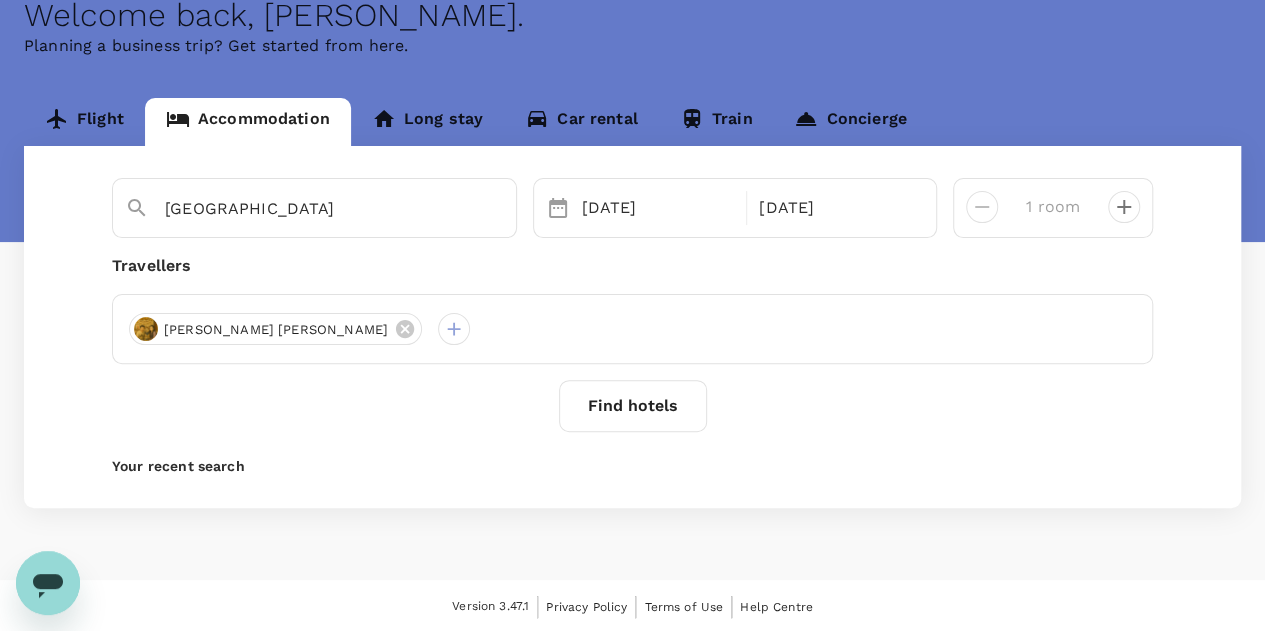 click on "Travellers" at bounding box center [632, 266] 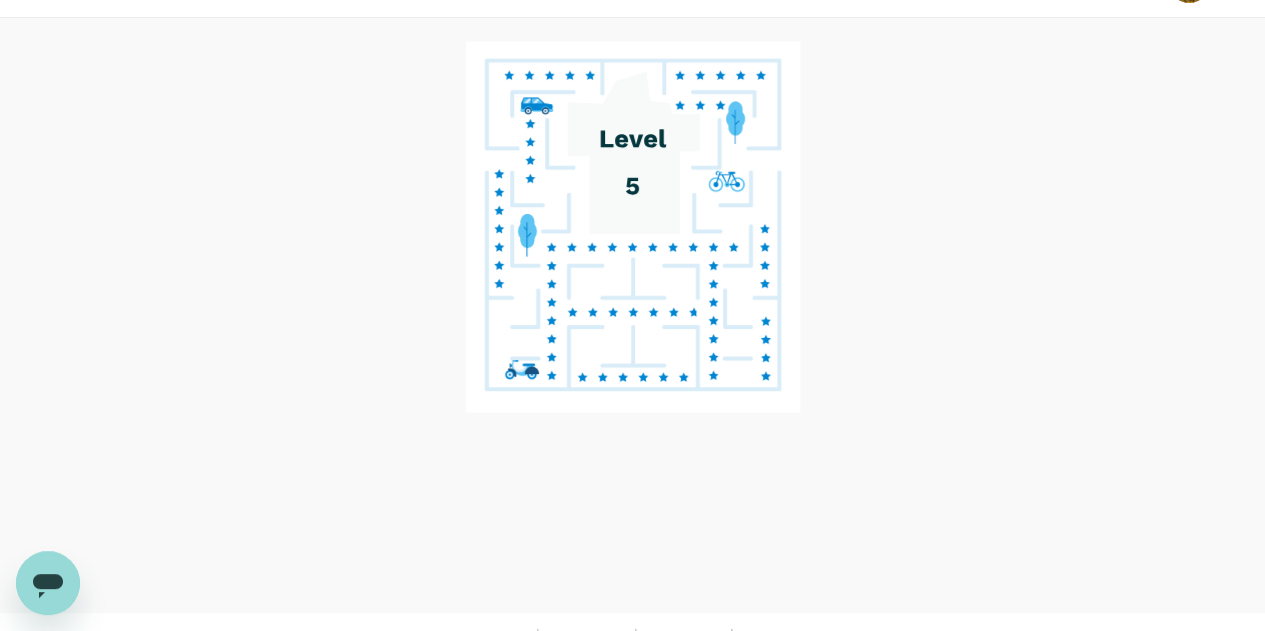 scroll, scrollTop: 0, scrollLeft: 0, axis: both 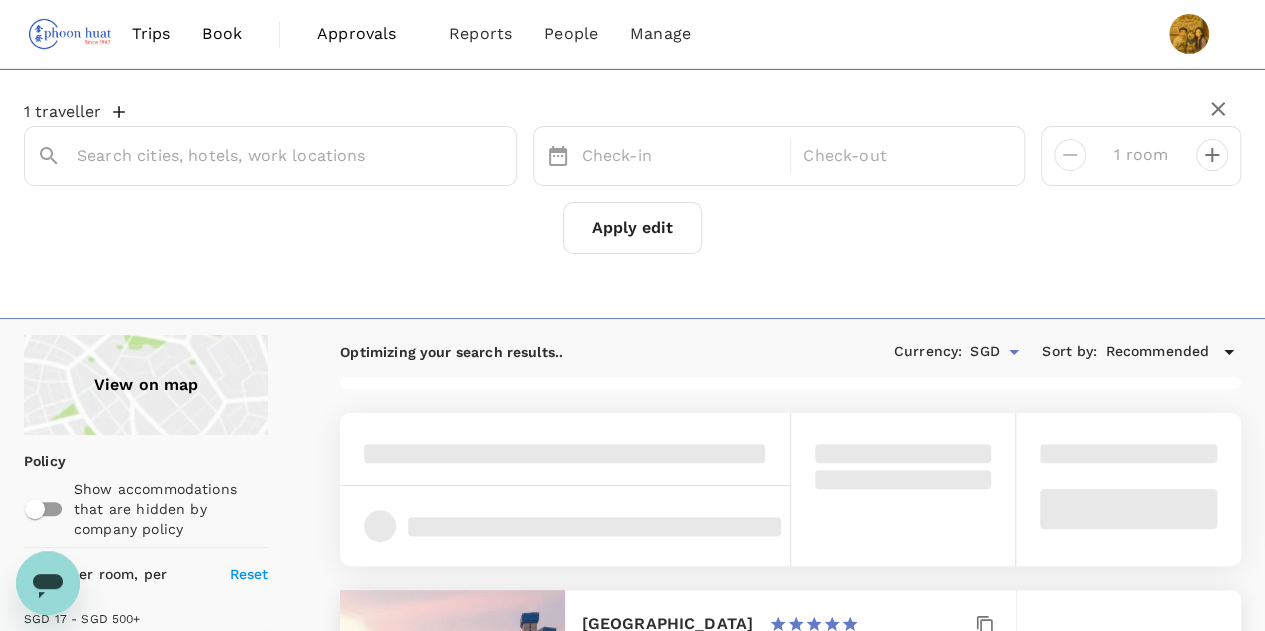 type on "499.59" 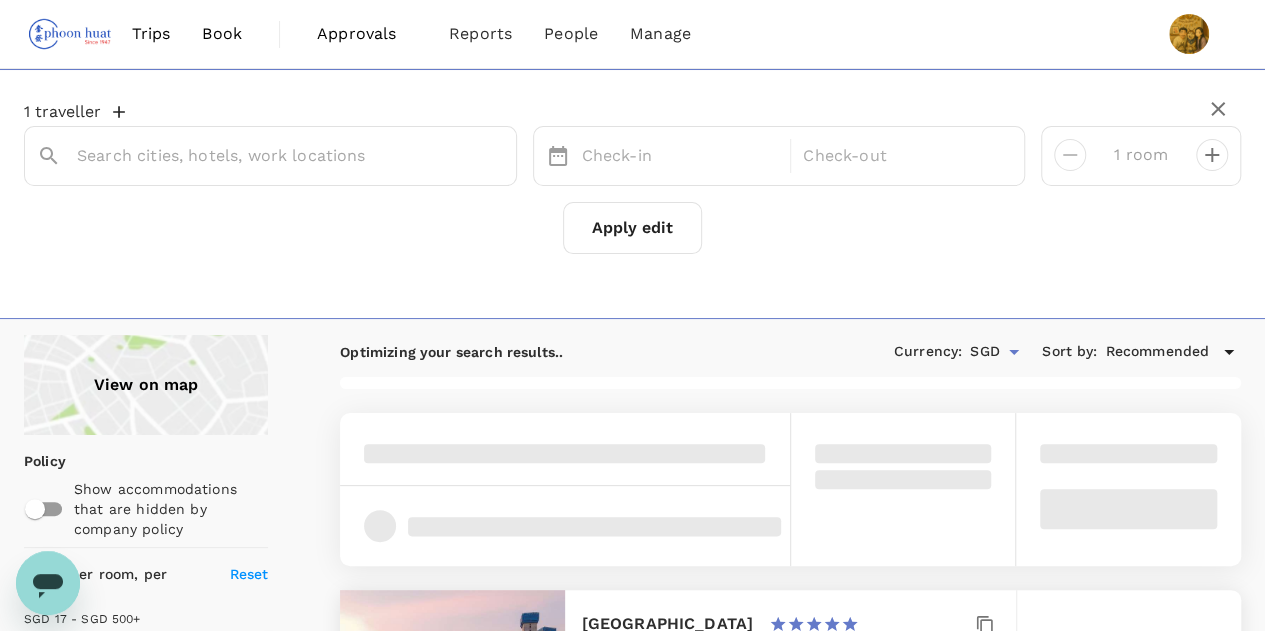 type on "SGD" 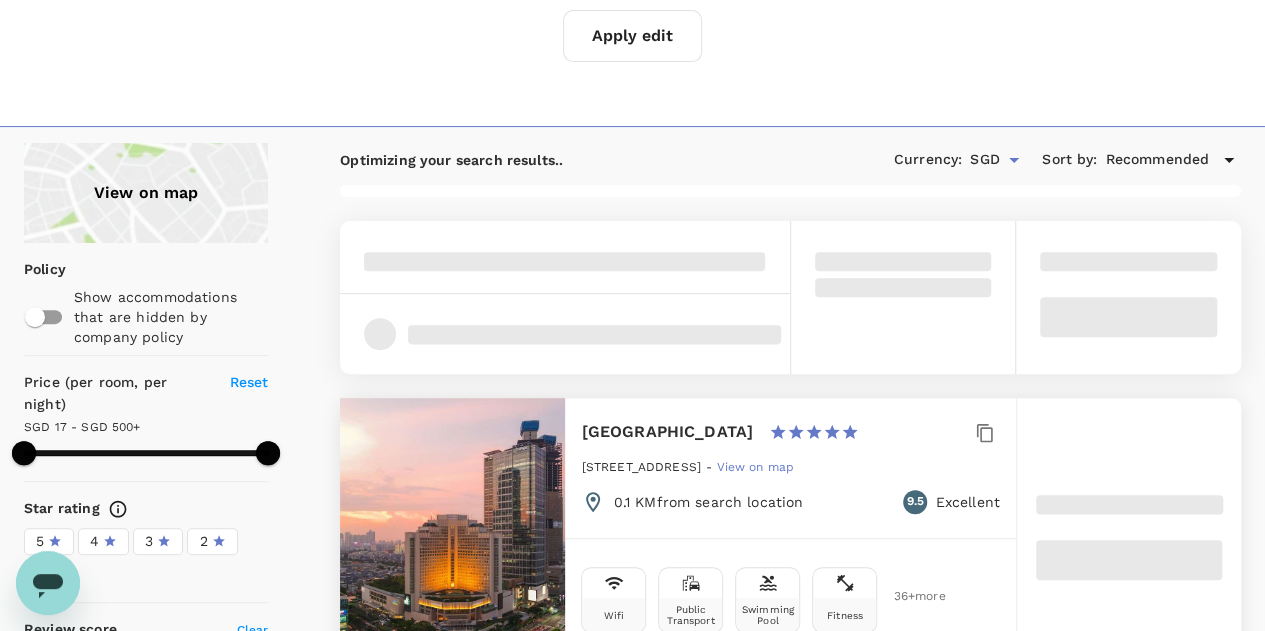 scroll, scrollTop: 400, scrollLeft: 0, axis: vertical 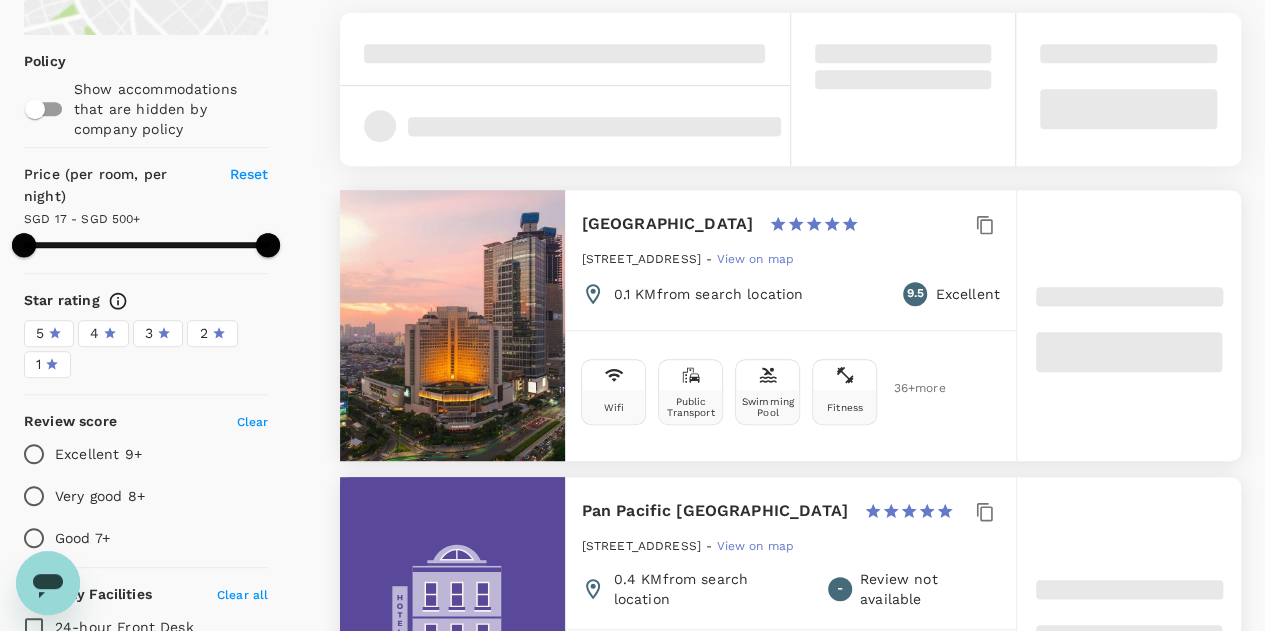 type on "499.76" 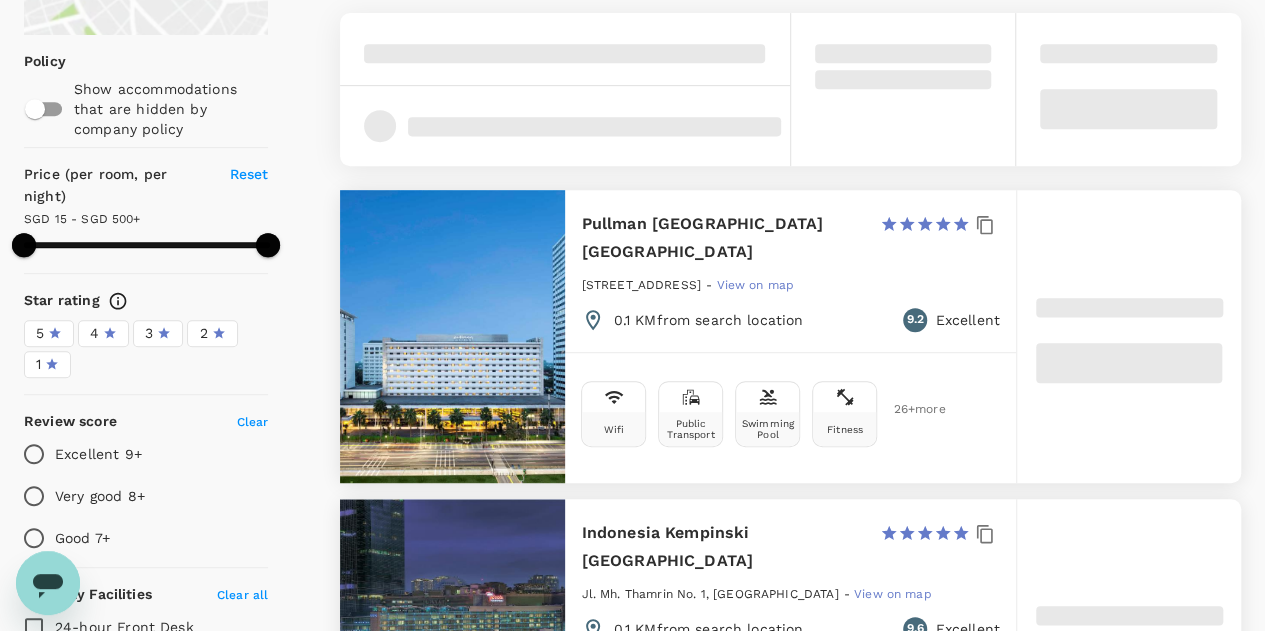 type on "14.76" 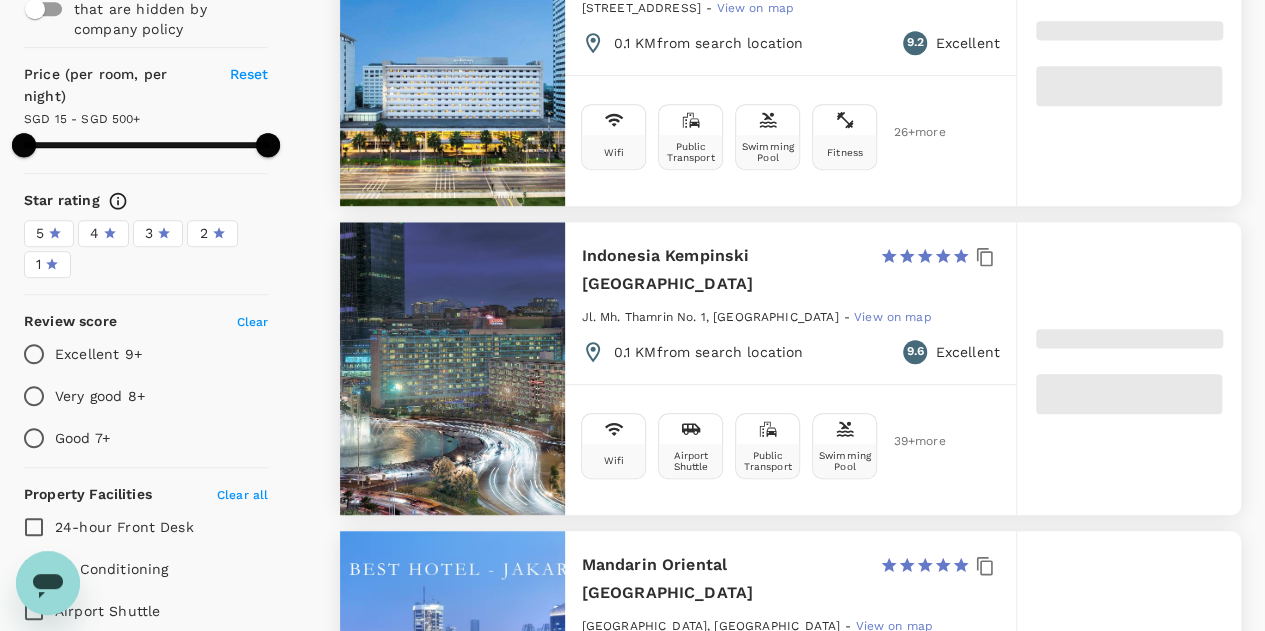scroll, scrollTop: 0, scrollLeft: 0, axis: both 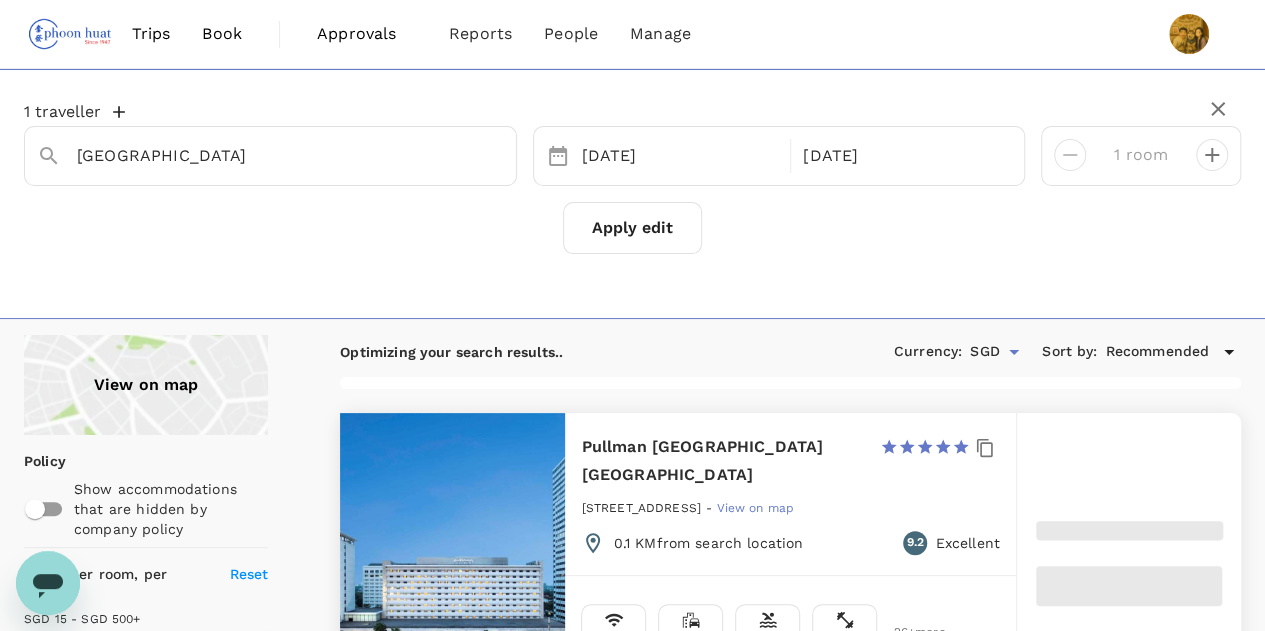 type on "499.25" 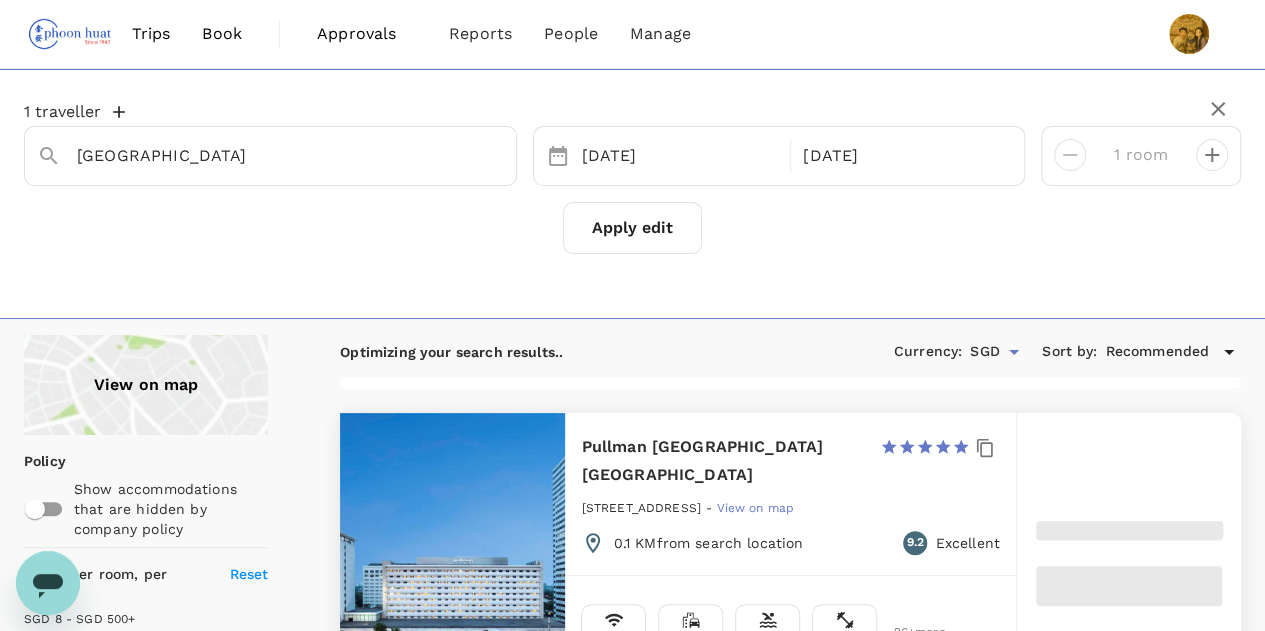 type on "8.25" 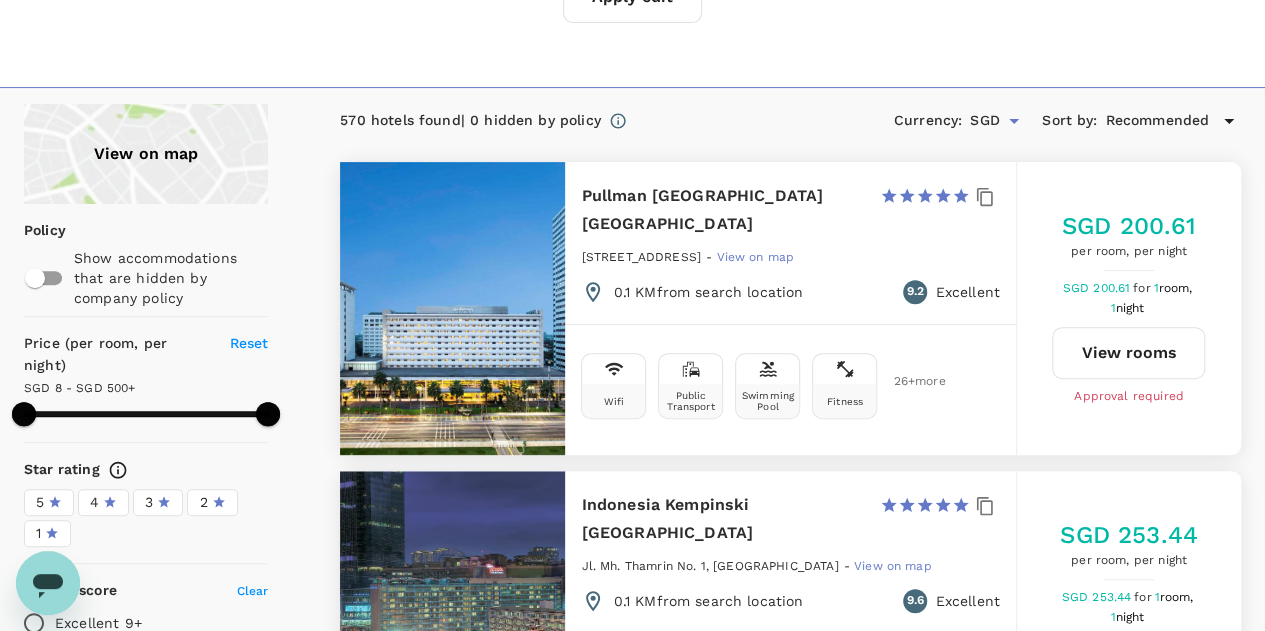 scroll, scrollTop: 200, scrollLeft: 0, axis: vertical 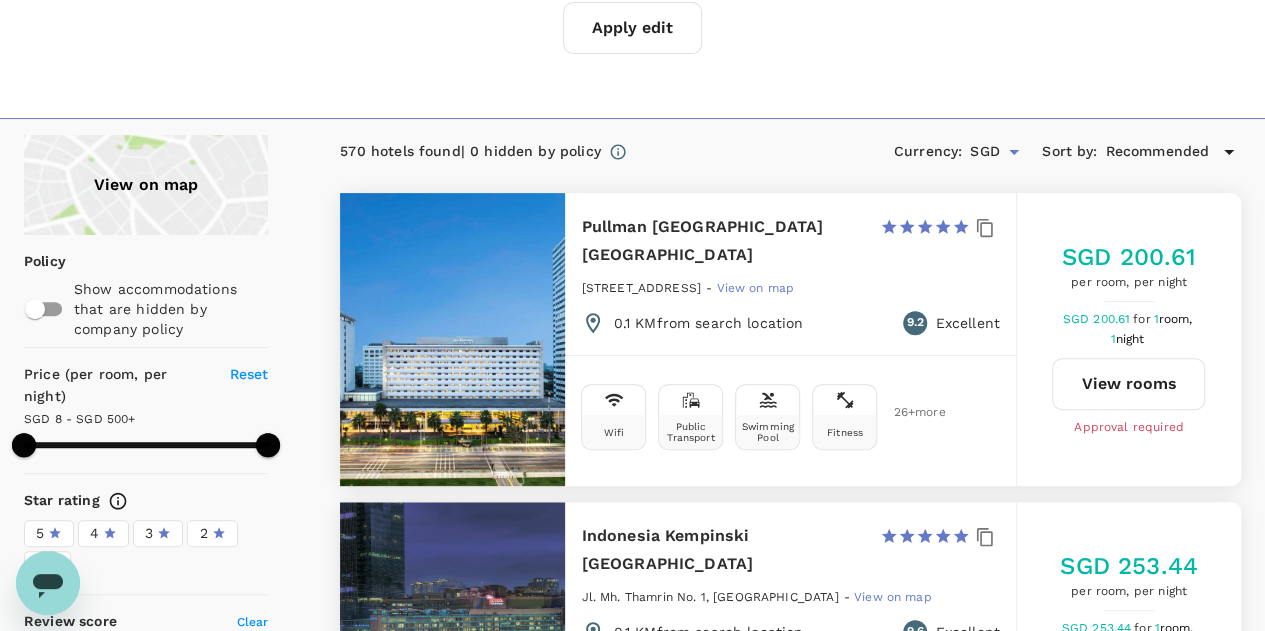 click on "Recommended" at bounding box center [1157, 152] 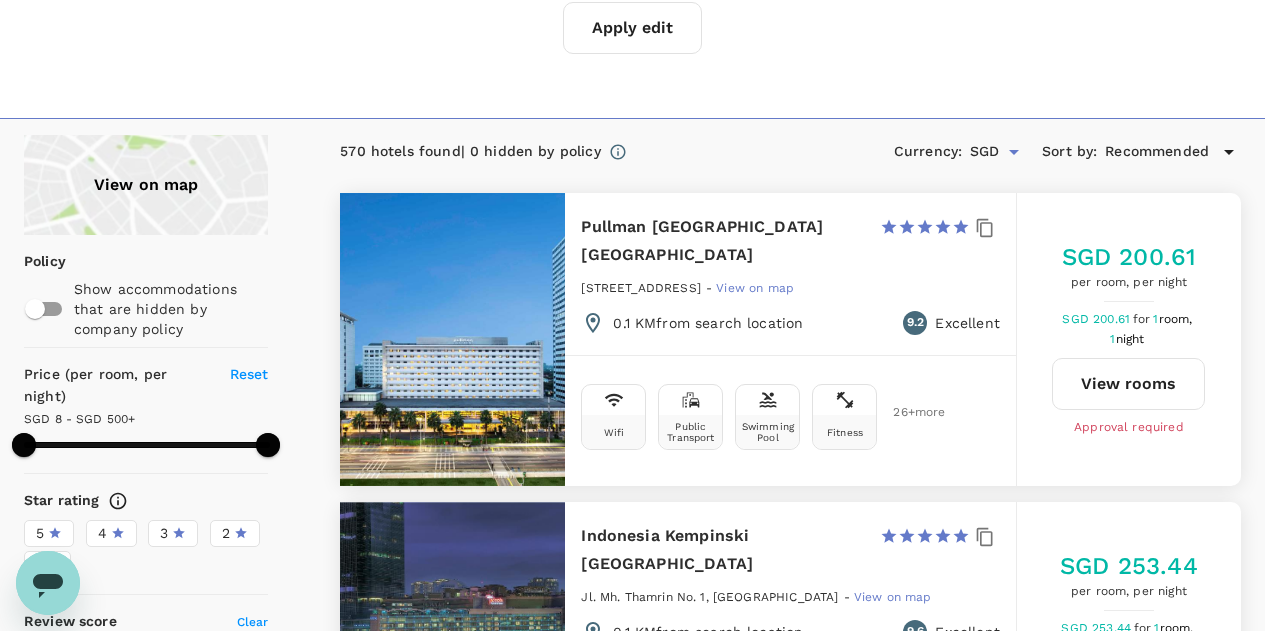 click at bounding box center [640, 315] 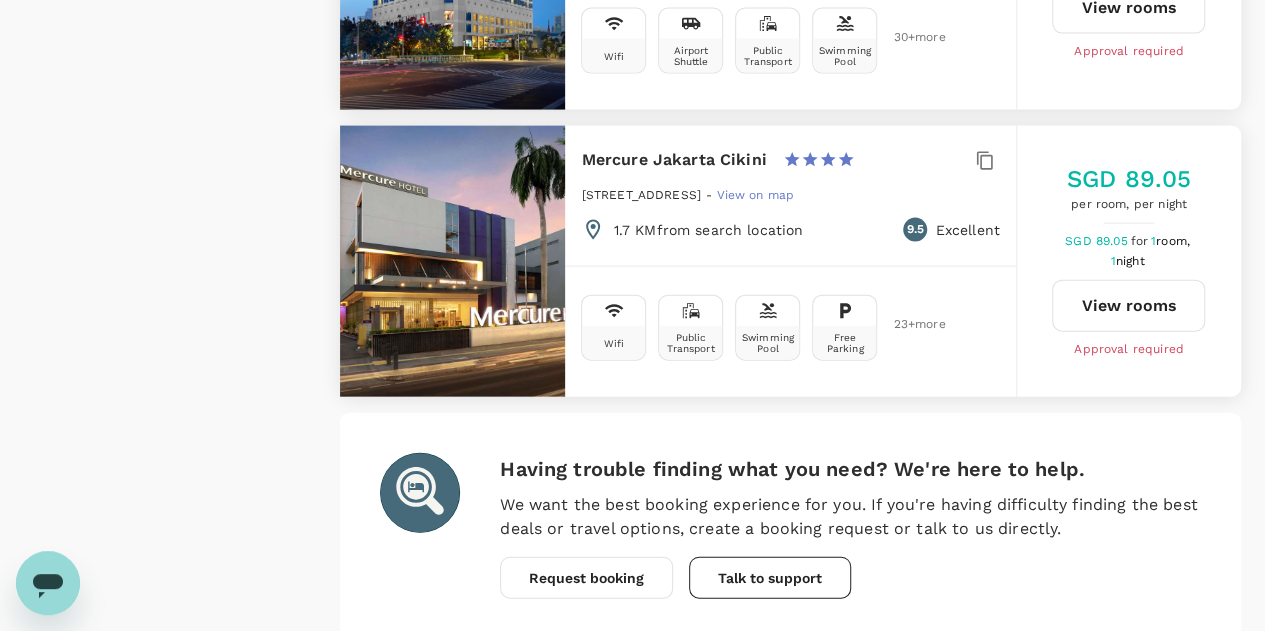 scroll, scrollTop: 5929, scrollLeft: 0, axis: vertical 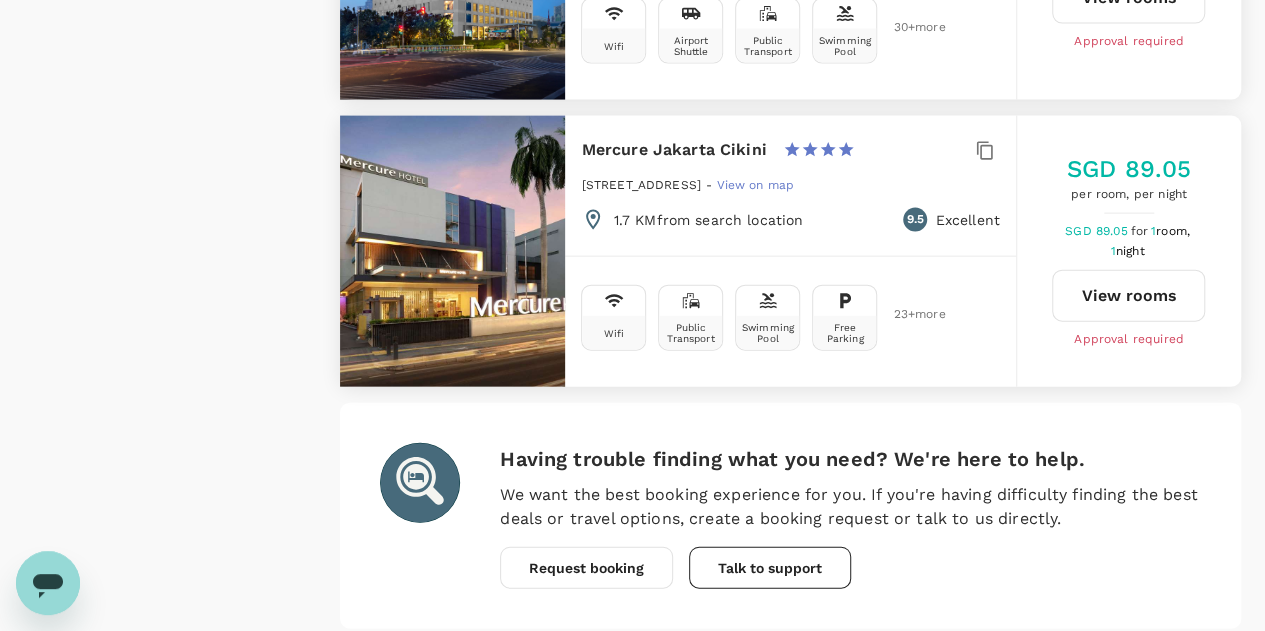 click on "570   hotels found  |   0   hidden by policy Currency :  SGD Sort by :  Recommended Pullman Jakarta Indonesia 1 Star 2 Stars 3 Stars 4 Stars 5 Stars Jl M H Thamrin No 59, JAKARTA   -   View on map 0.1 KM  from search location 9.2 Excellent Wifi Public Transport Swimming Pool Fitness 26 +  more SGD 200.61 per room, per night SGD 200.61 for 1  room, 1  night View rooms Approval required Indonesia Kempinski Jakarta 1 Star 2 Stars 3 Stars 4 Stars 5 Stars Jl. Mh. Thamrin No. 1, Jakarta   -   View on map 0.1 KM  from search location 9.6 Excellent Wifi Airport Shuttle Public Transport Swimming Pool 39 +  more SGD 253.44 per room, per night SGD 253.44 for 1  room, 1  night View rooms Approval required Mandarin Oriental Jakarta 1 Star 2 Stars 3 Stars 4 Stars 5 Stars Jalan Mh Thamrin, Jakarta   -   View on map 0.2 KM  from search location 9.6 Excellent Wifi Airport Shuttle Swimming Pool Free Parking 37 +  more SGD 256.32 per room, per night SGD 256.32 for 1  room, 1  night View rooms Approval required 1 Star 2 Stars" at bounding box center [766, -2451] 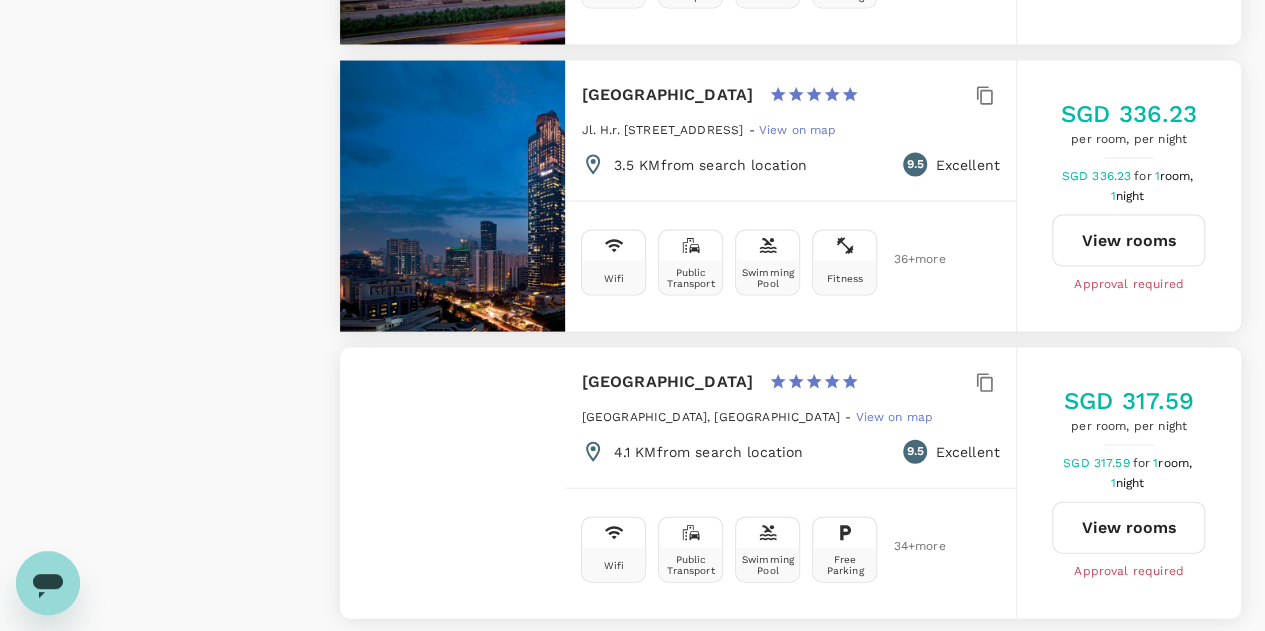 scroll, scrollTop: 3642, scrollLeft: 0, axis: vertical 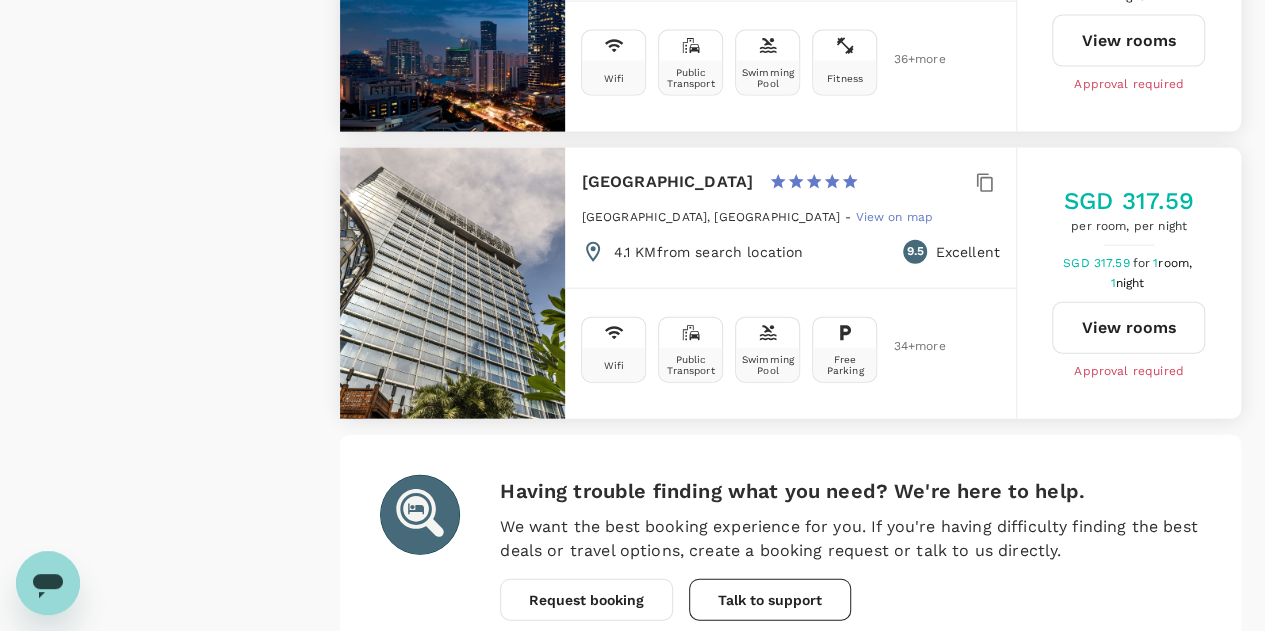 click on "3" at bounding box center [529, 693] 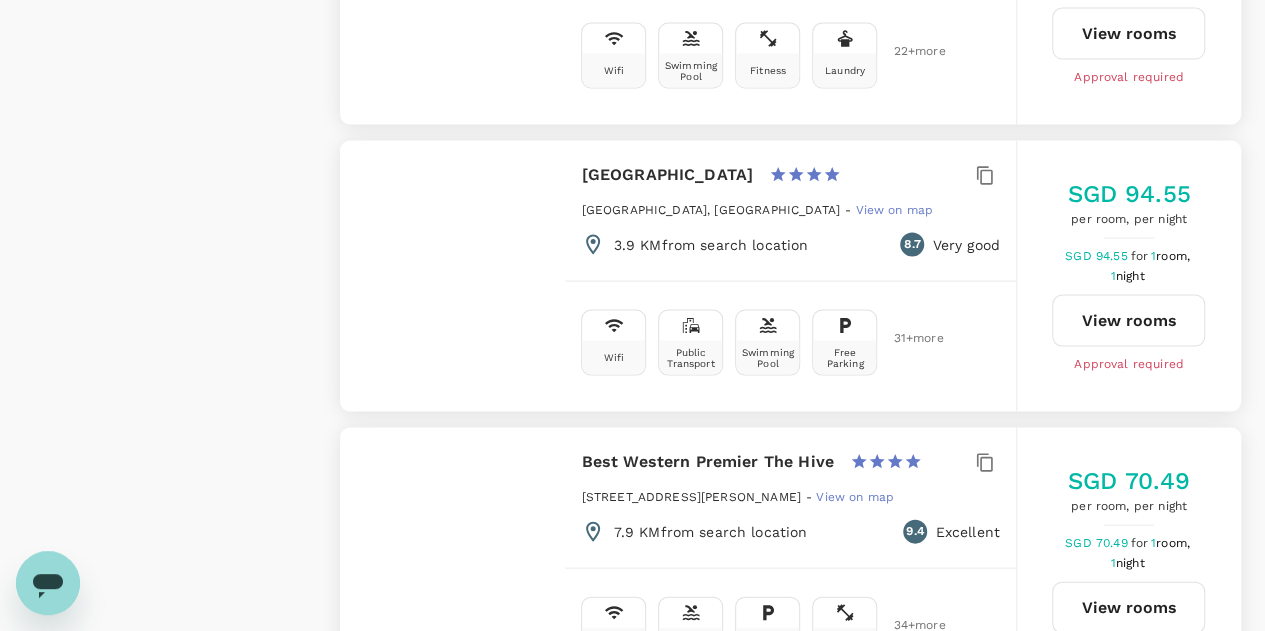 scroll, scrollTop: 5934, scrollLeft: 0, axis: vertical 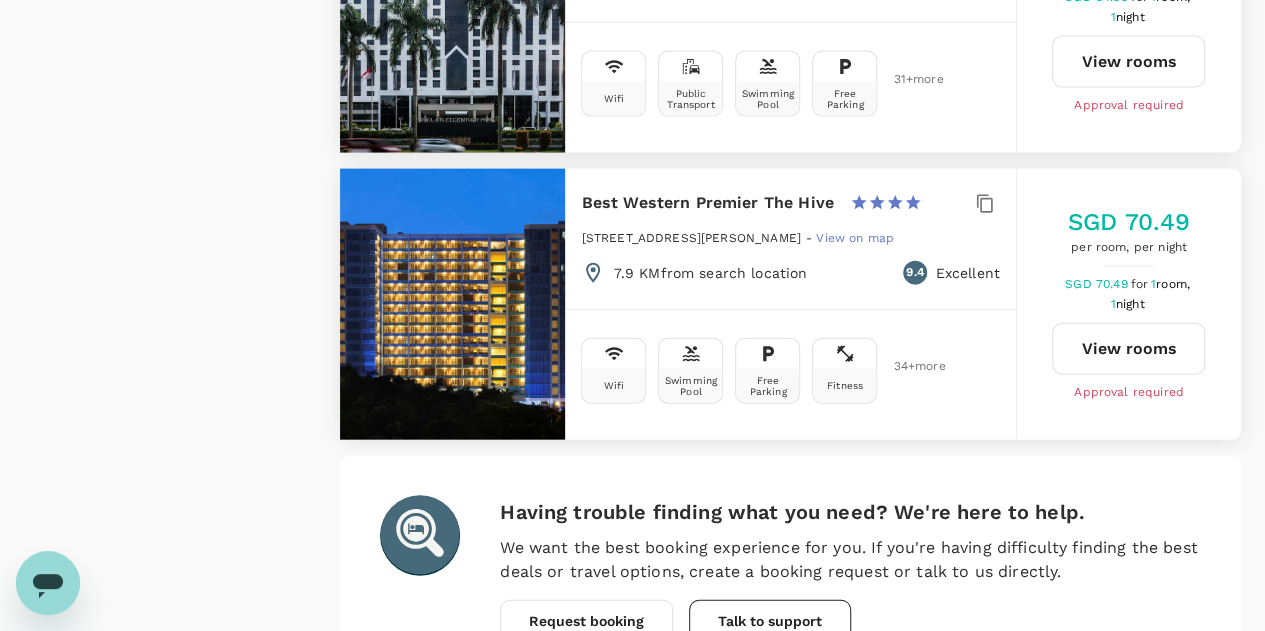 click on "4" at bounding box center (571, 714) 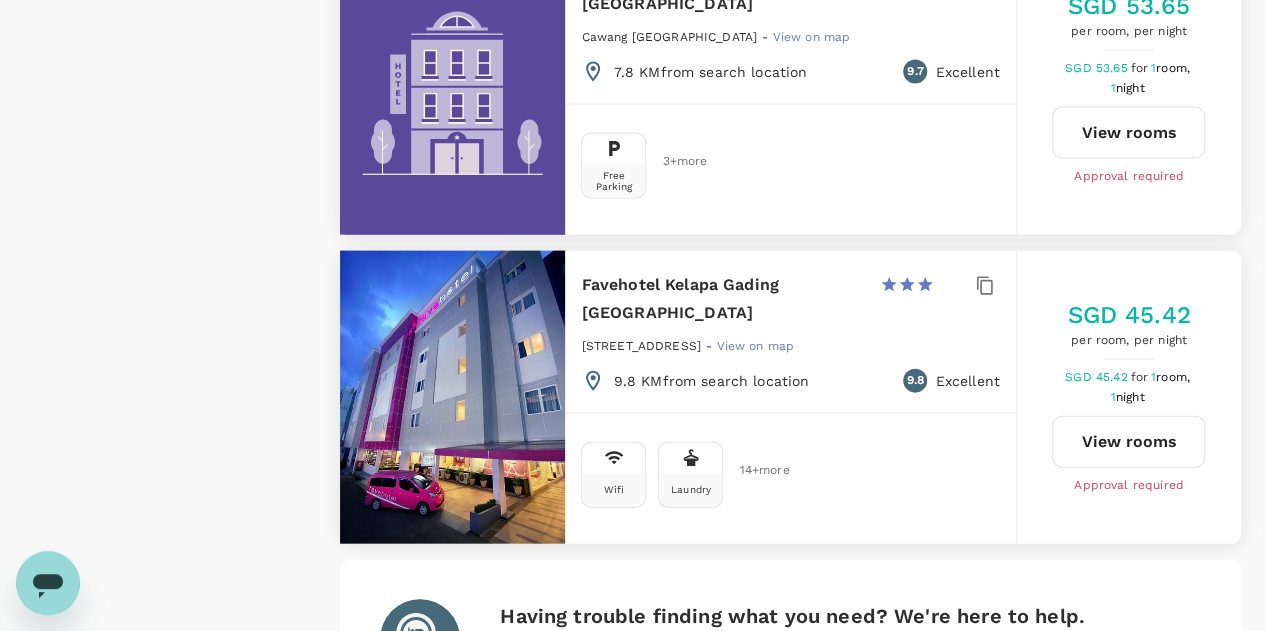 scroll, scrollTop: 5894, scrollLeft: 0, axis: vertical 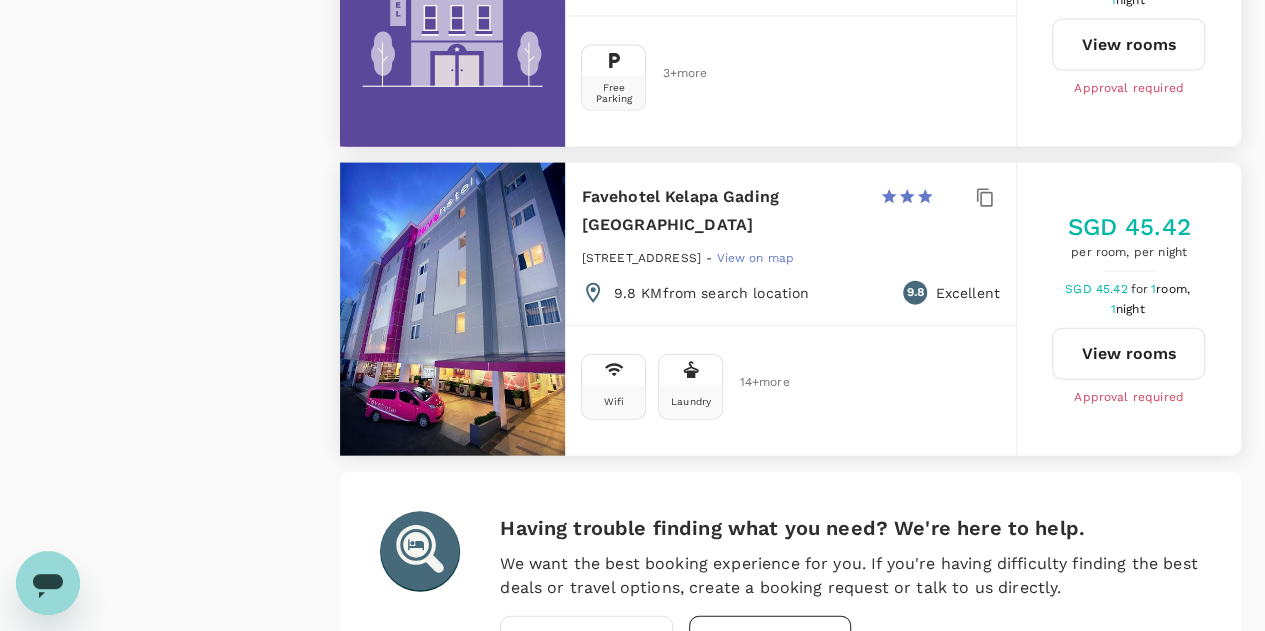 click on "5" at bounding box center (613, 730) 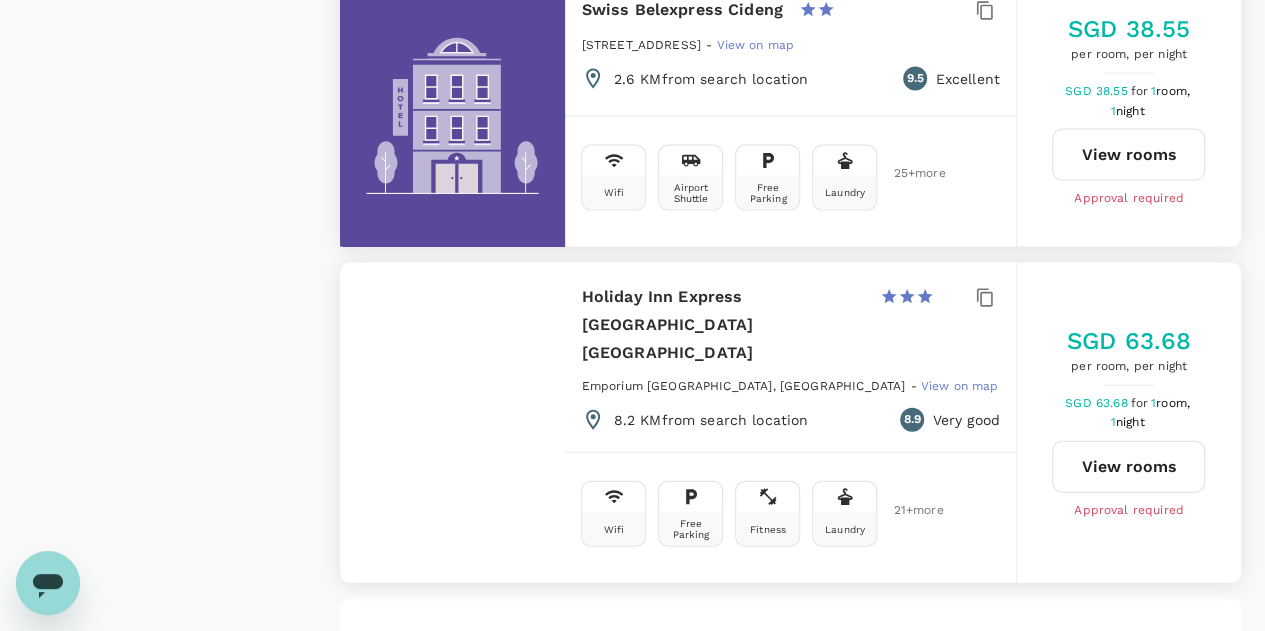 scroll, scrollTop: 5955, scrollLeft: 0, axis: vertical 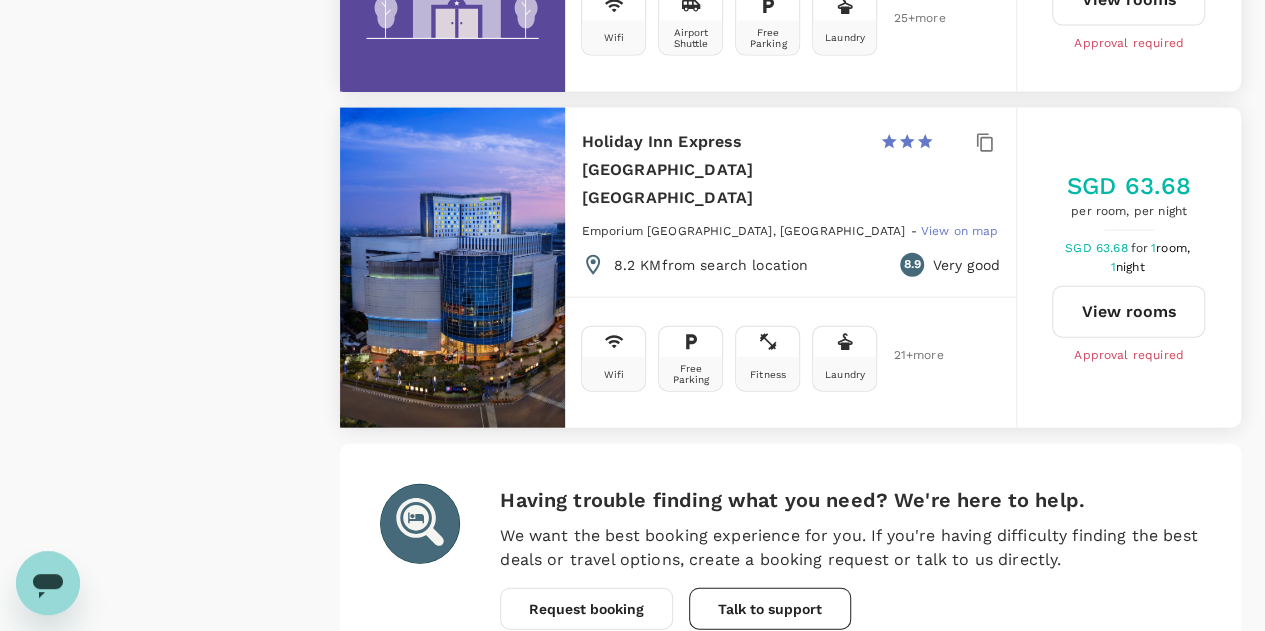 click on "6" at bounding box center [613, 702] 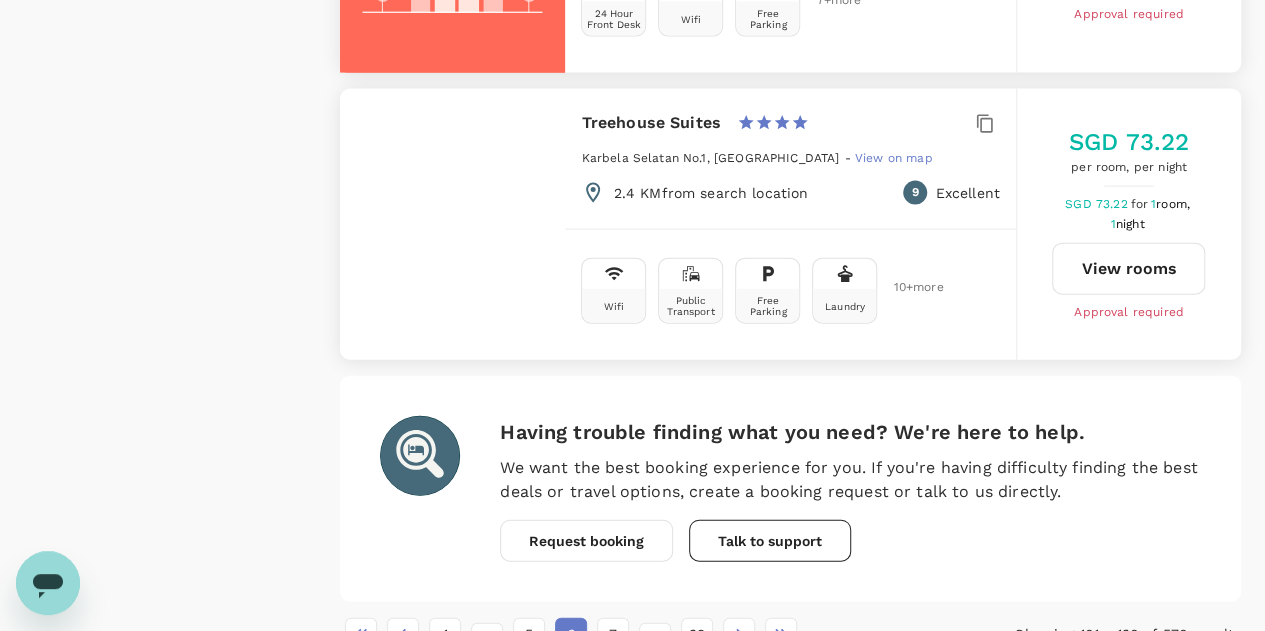 scroll, scrollTop: 5970, scrollLeft: 0, axis: vertical 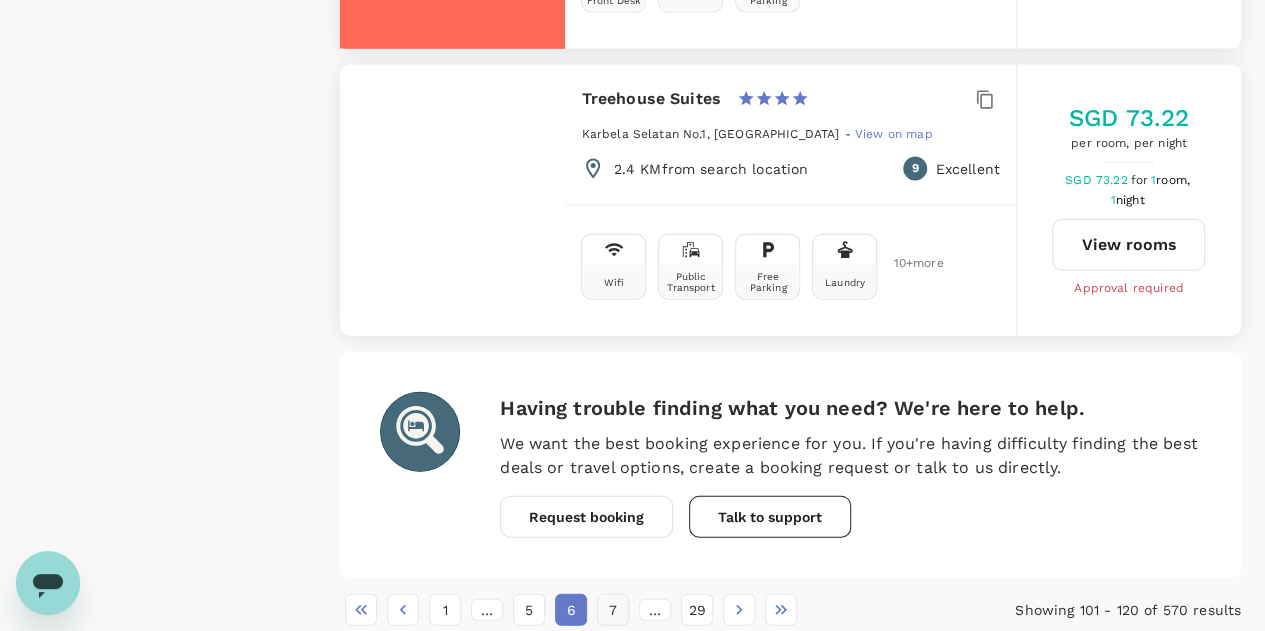 click on "7" at bounding box center (613, 610) 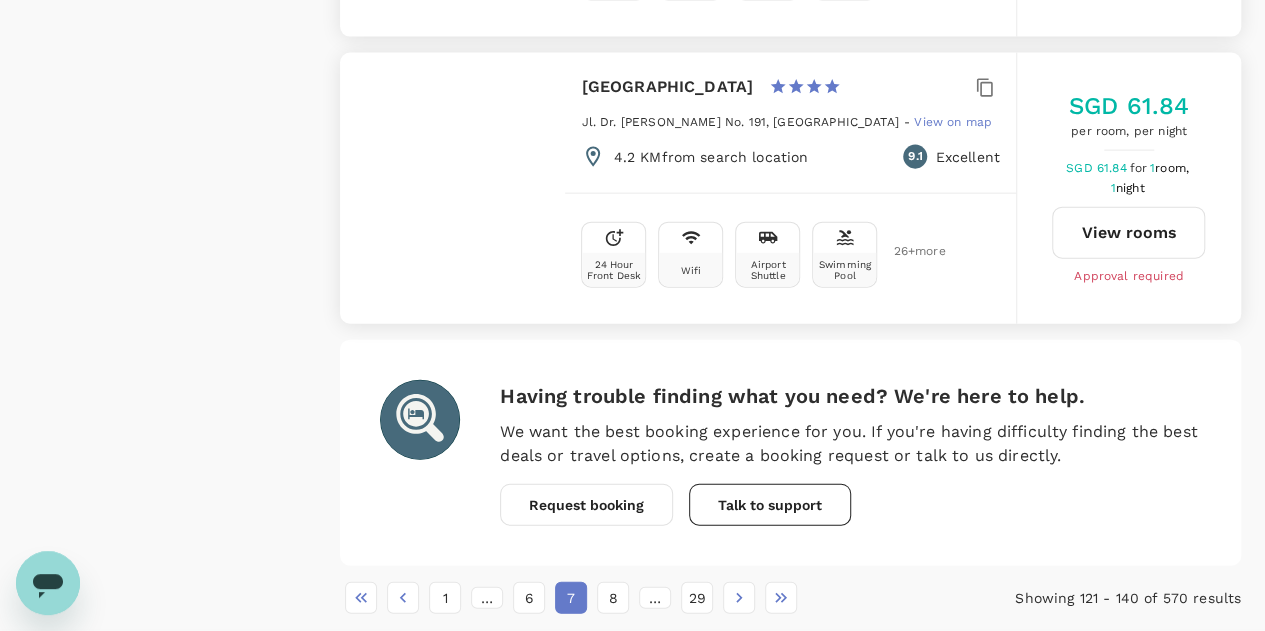 scroll, scrollTop: 6006, scrollLeft: 0, axis: vertical 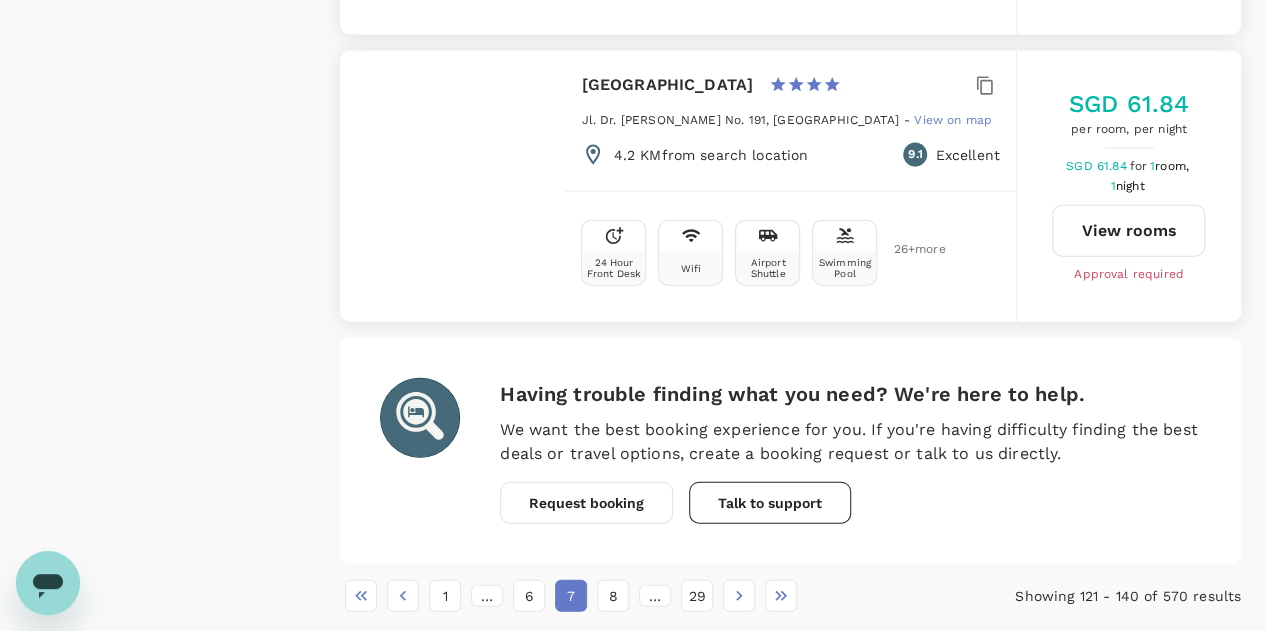 click on "570   hotels found  |   0   hidden by policy Currency :  SGD Sort by :  Recommended Vertu Harmoni Jakarta 1 Star 2 Stars 3 Stars 4 Stars 5 Stars Jalan Hayam Wuruk No. 6, Jakarta   -   View on map 3.4 KM  from search location 9.8 Excellent 24 Hour Front Desk Wifi Swimming Pool Free Parking 21 +  more SGD 114.30 per room, per night SGD 114.30 for 1  room, 1  night View rooms Approval required Yellow Bee Tanah Abang 1 Star 2 Stars 3 Stars 4 Stars 5 Stars Jalan Wahid Hasyim No. 204 - 206, Jakarta   -   View on map 1.0 KM  from search location 9.3 Excellent 24 Hour Front Desk Wifi Free Parking 8 +  more SGD 58.80 per room, per night SGD 58.80 for 1  room, 1  night View rooms Approval required Erian Hotel 1 Star 2 Stars 3 Stars 4 Stars 5 Stars 45 Jl. KH. Wahid Hasyim, Jakarta   -   View on map 1.0 KM  from search location 9.5 Excellent 24 Hour Front Desk Wifi Free Parking Laundry 18 +  more SGD 76.51 per room, per night SGD 76.51 for 1  room, 1  night View rooms Approval required REDTOP Hotel & Convention Center" at bounding box center (766, -2522) 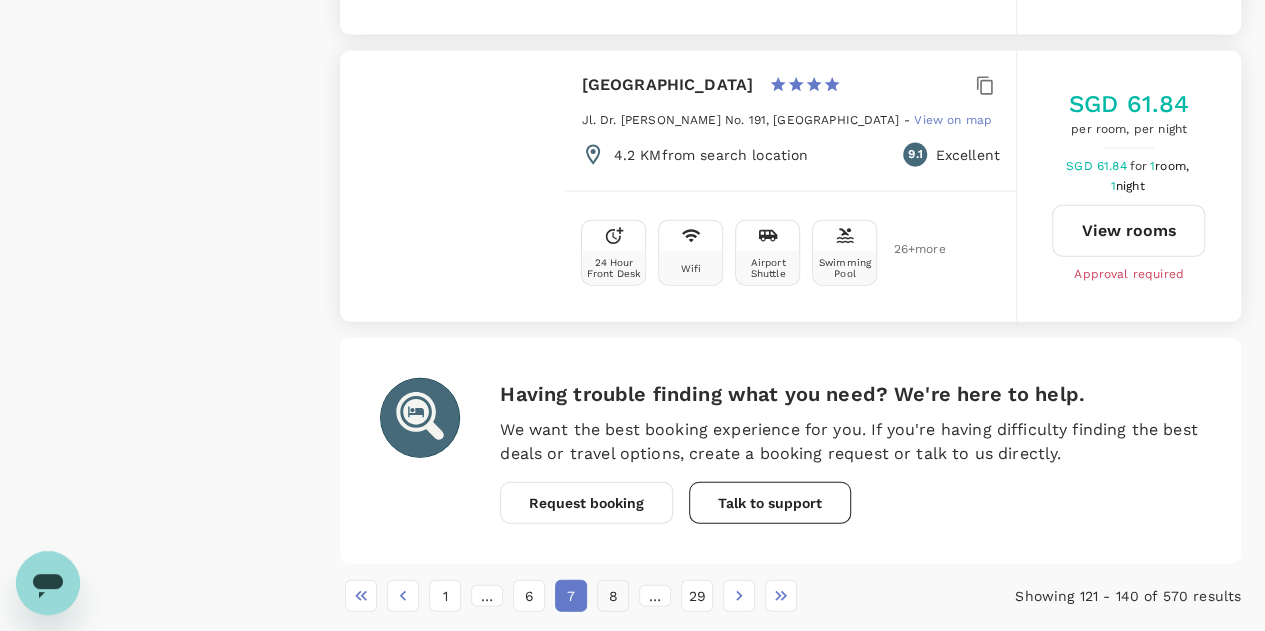 click on "8" at bounding box center (613, 596) 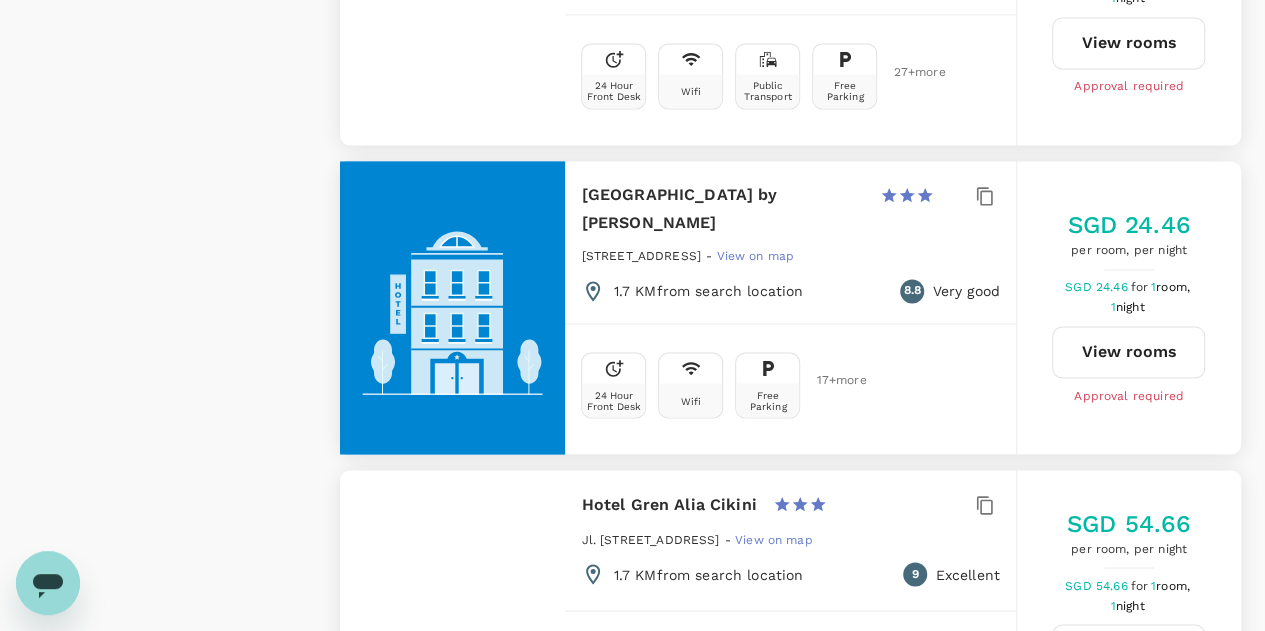 scroll, scrollTop: 5900, scrollLeft: 0, axis: vertical 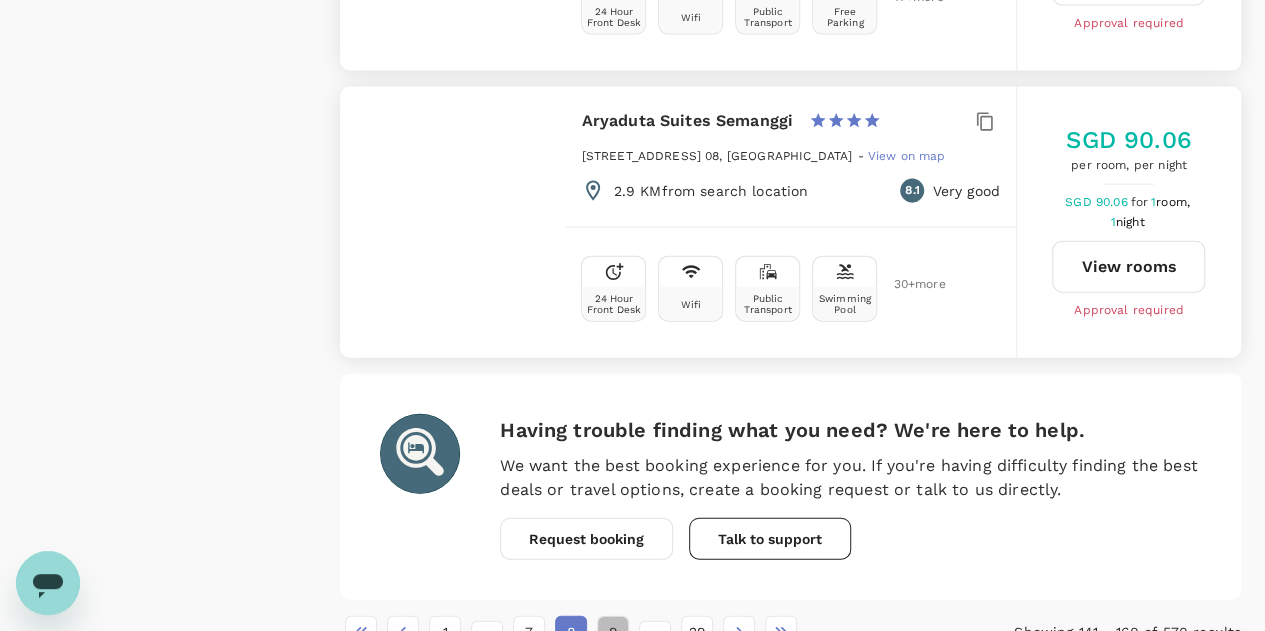 click on "9" at bounding box center (613, 632) 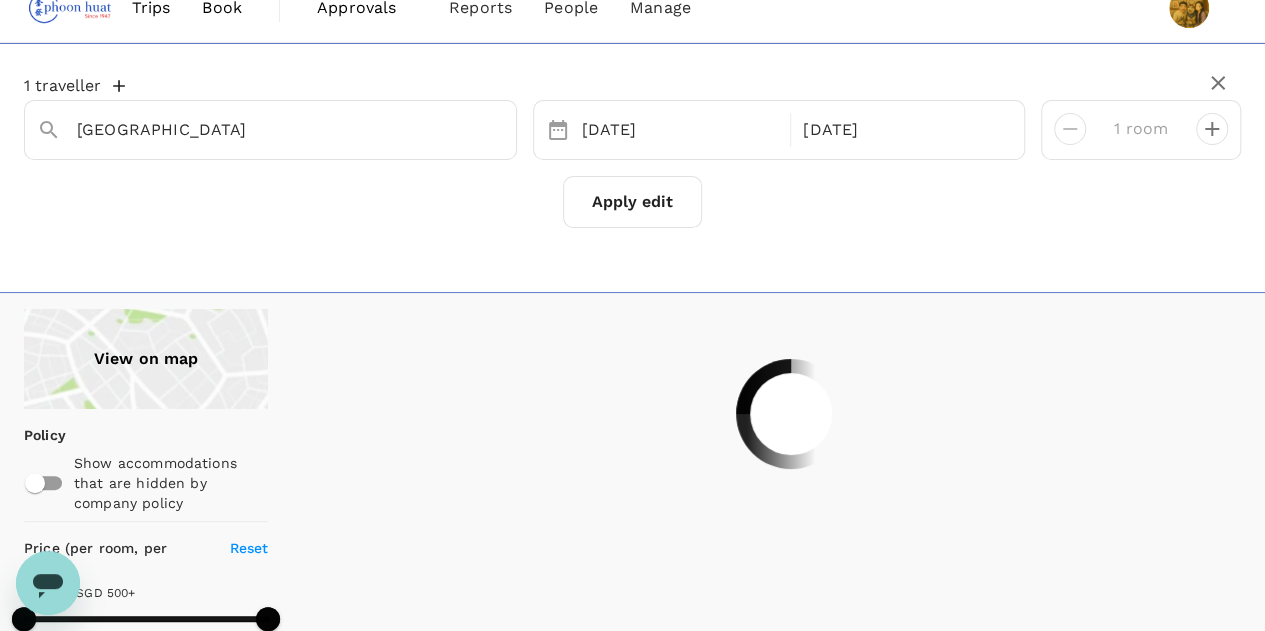 scroll, scrollTop: 0, scrollLeft: 0, axis: both 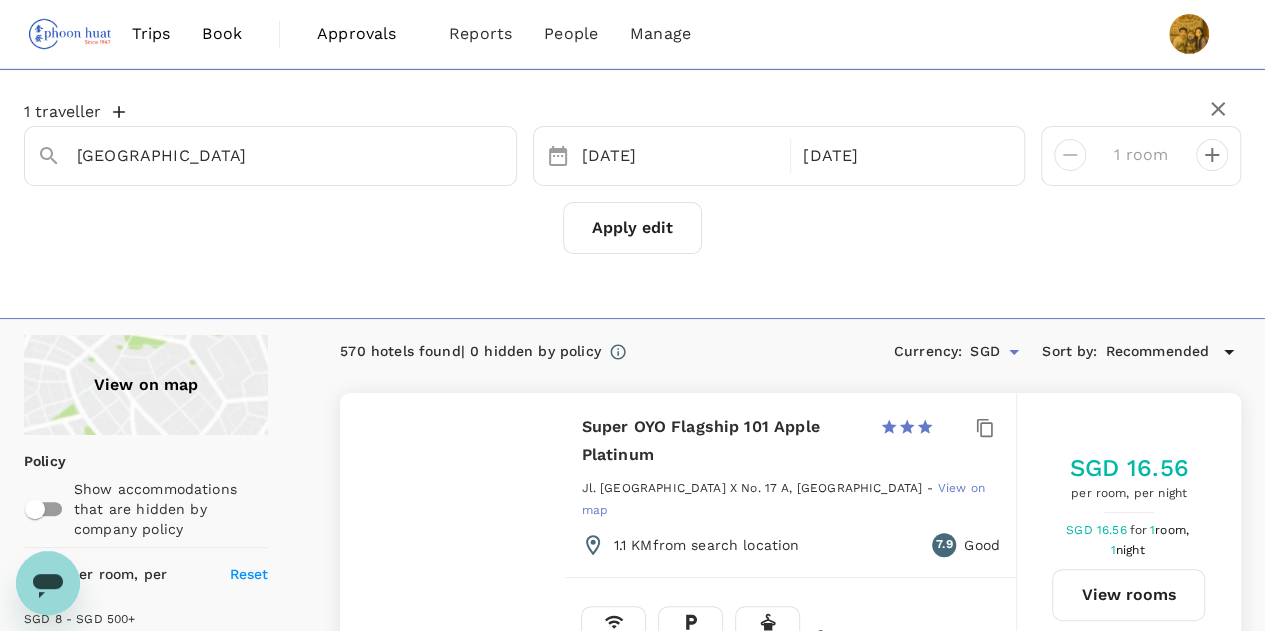 type on "499.25" 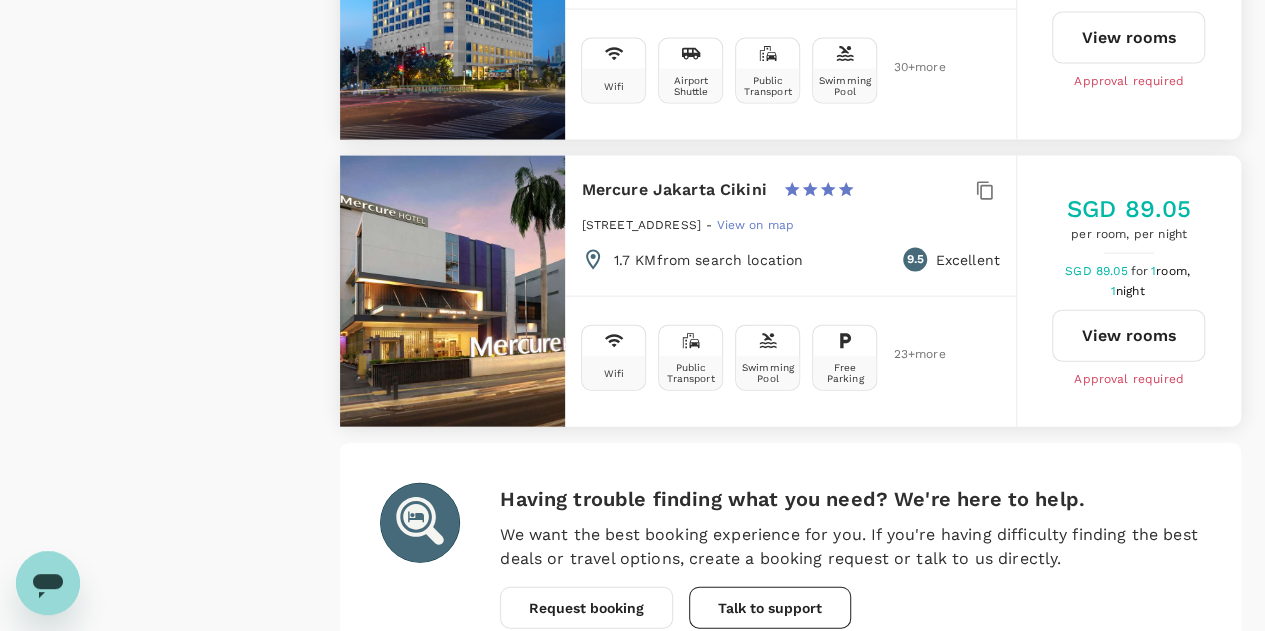 scroll, scrollTop: 5929, scrollLeft: 0, axis: vertical 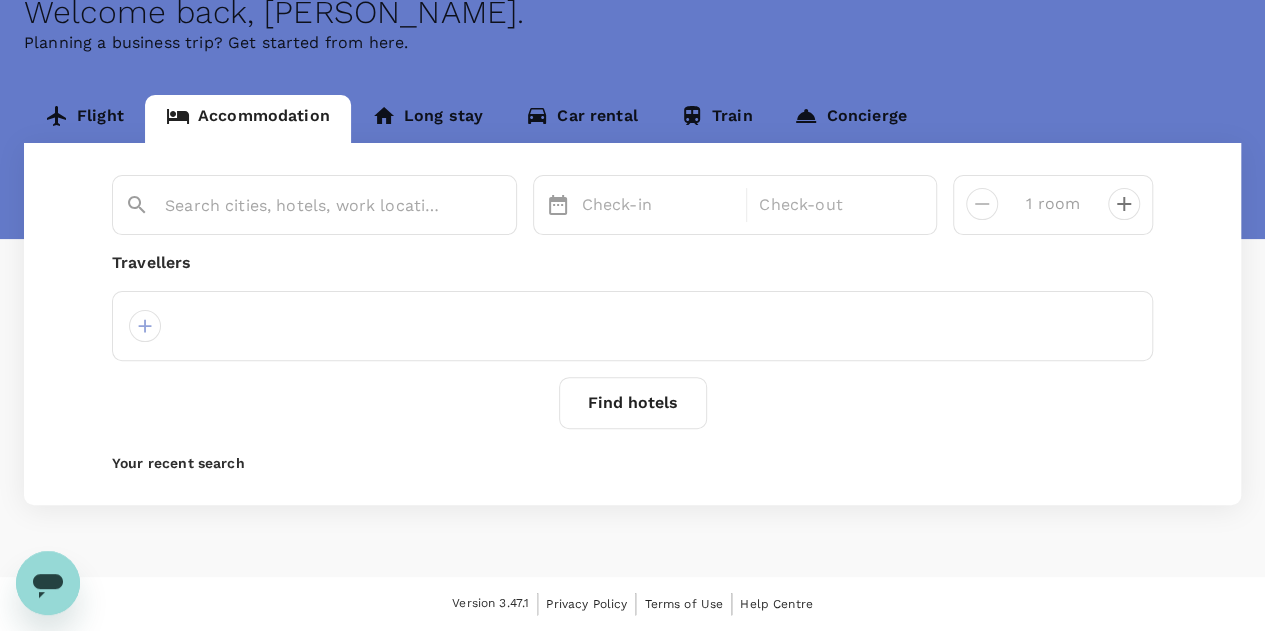 type on "Jakarta" 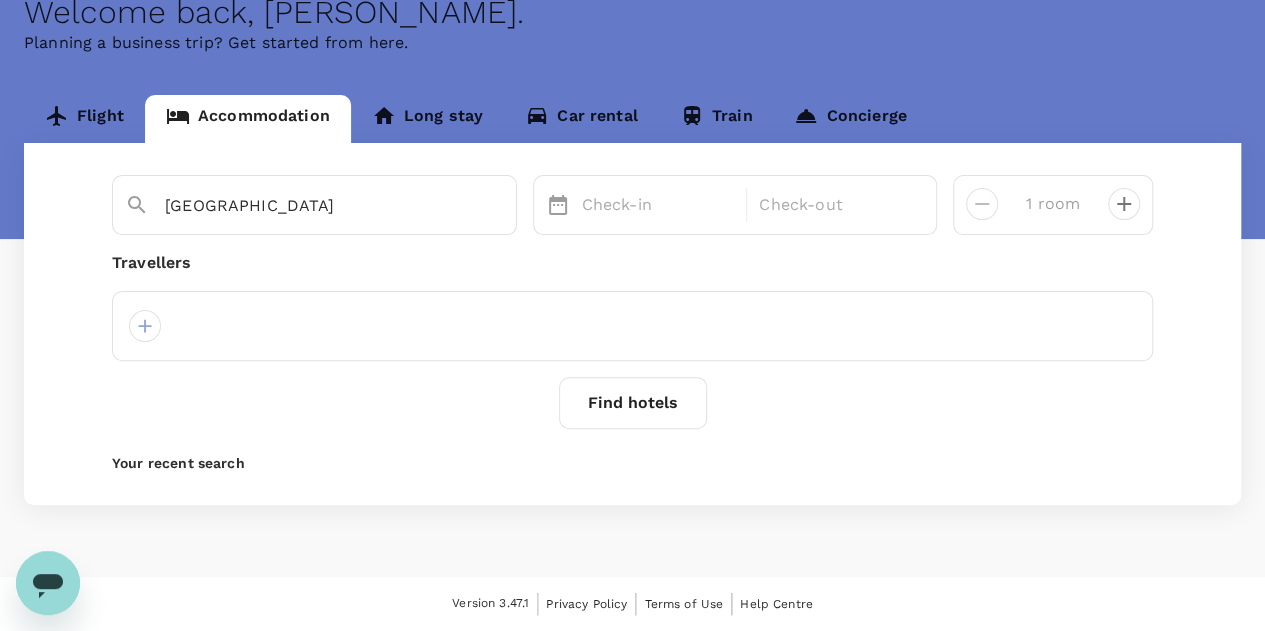 scroll, scrollTop: 112, scrollLeft: 0, axis: vertical 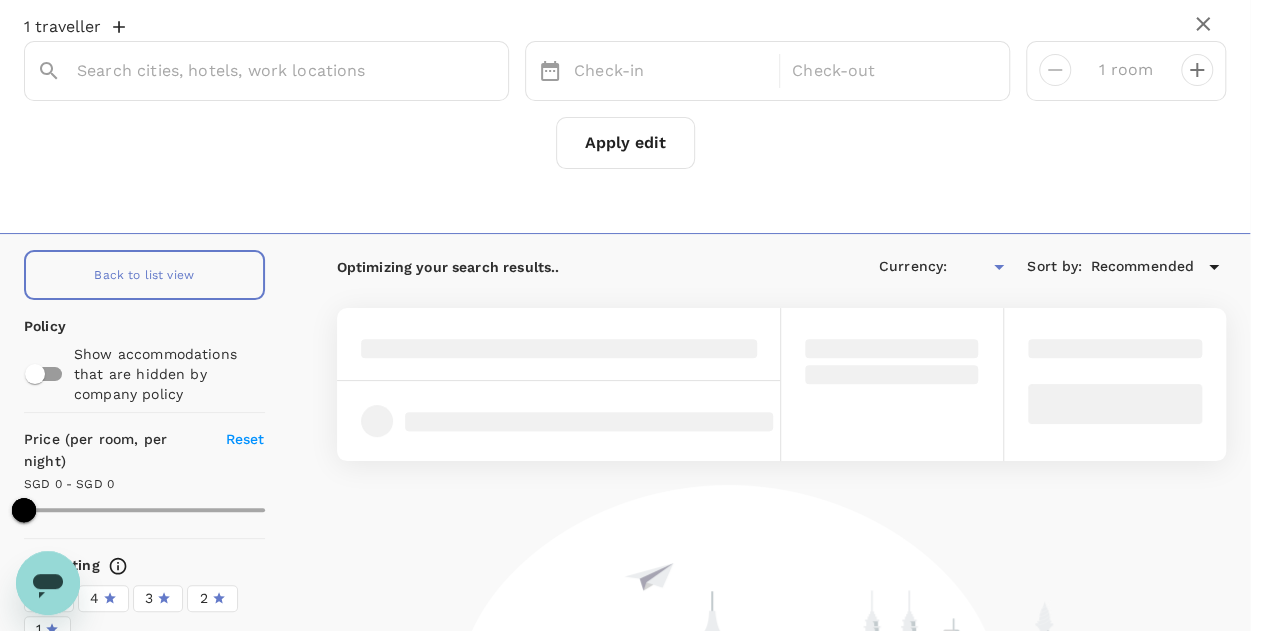 type on "SGD" 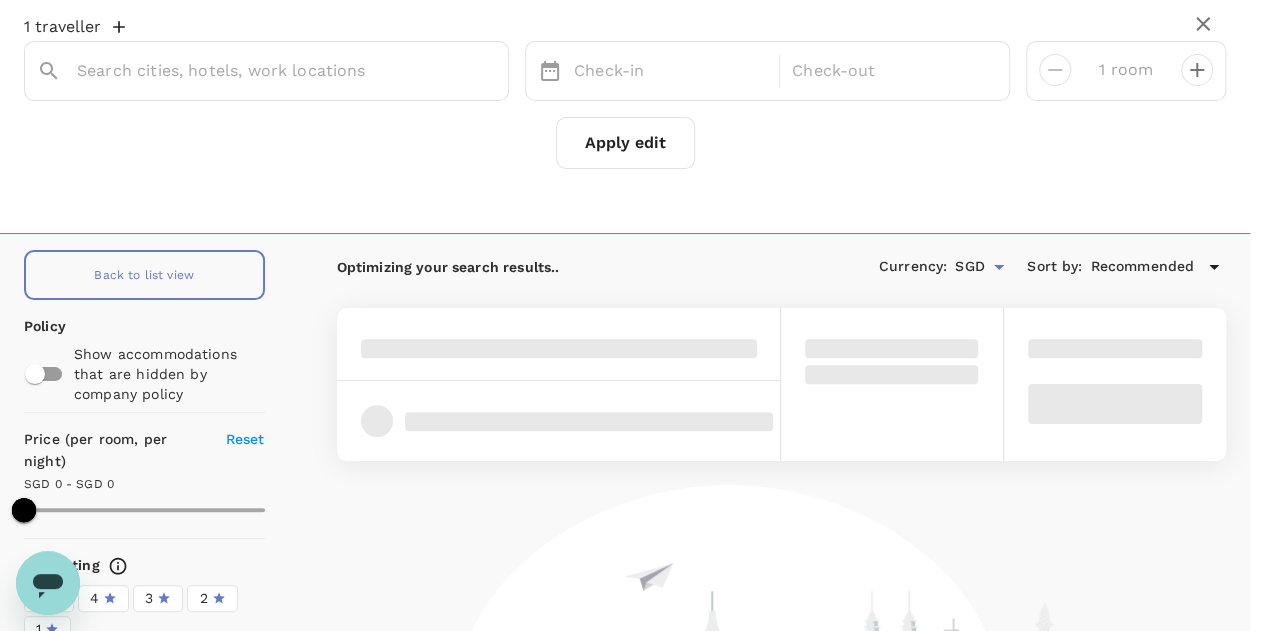 type on "Jakarta" 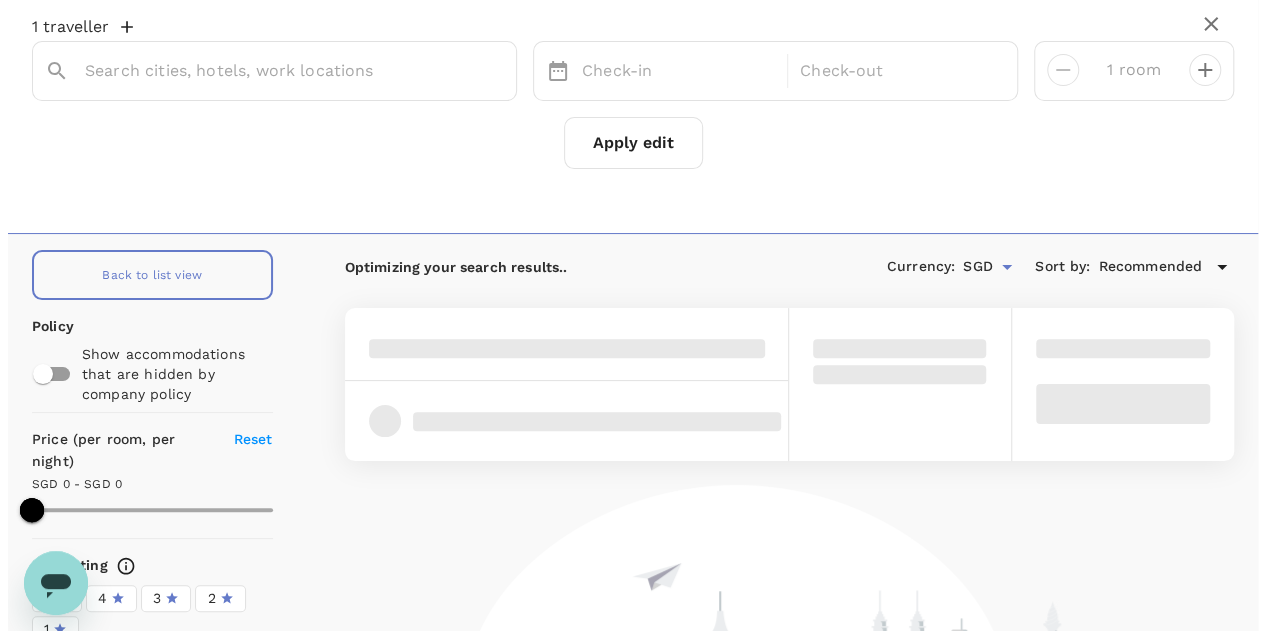 scroll, scrollTop: 421, scrollLeft: 0, axis: vertical 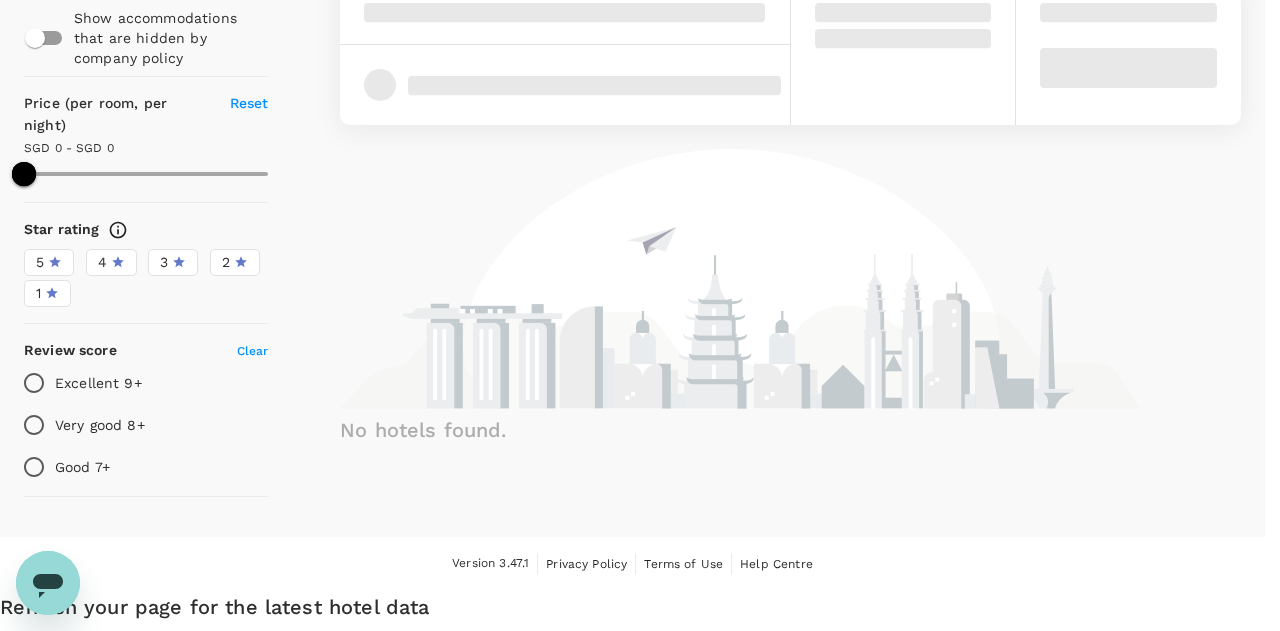 click on "Refresh Search" at bounding box center [48, 702] 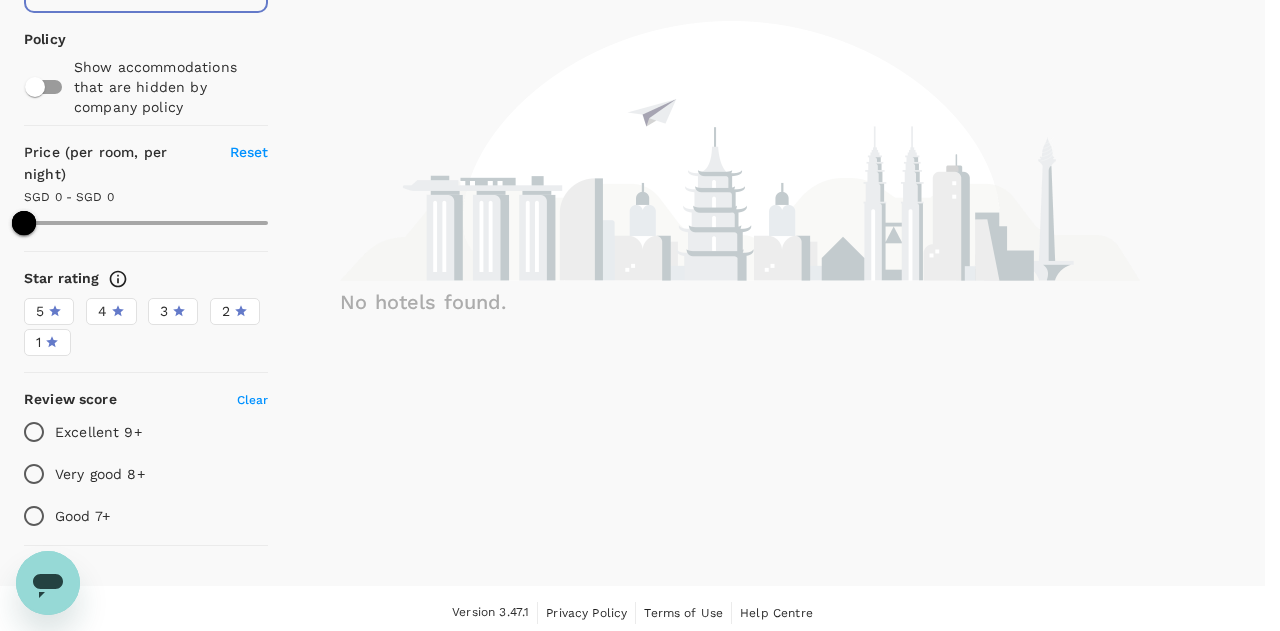 click on "Refresh your page for the latest hotel data Hotel prices and availability may have changed since you started this search session. Click refresh to stay updated. Refresh Search" at bounding box center (632, 700) 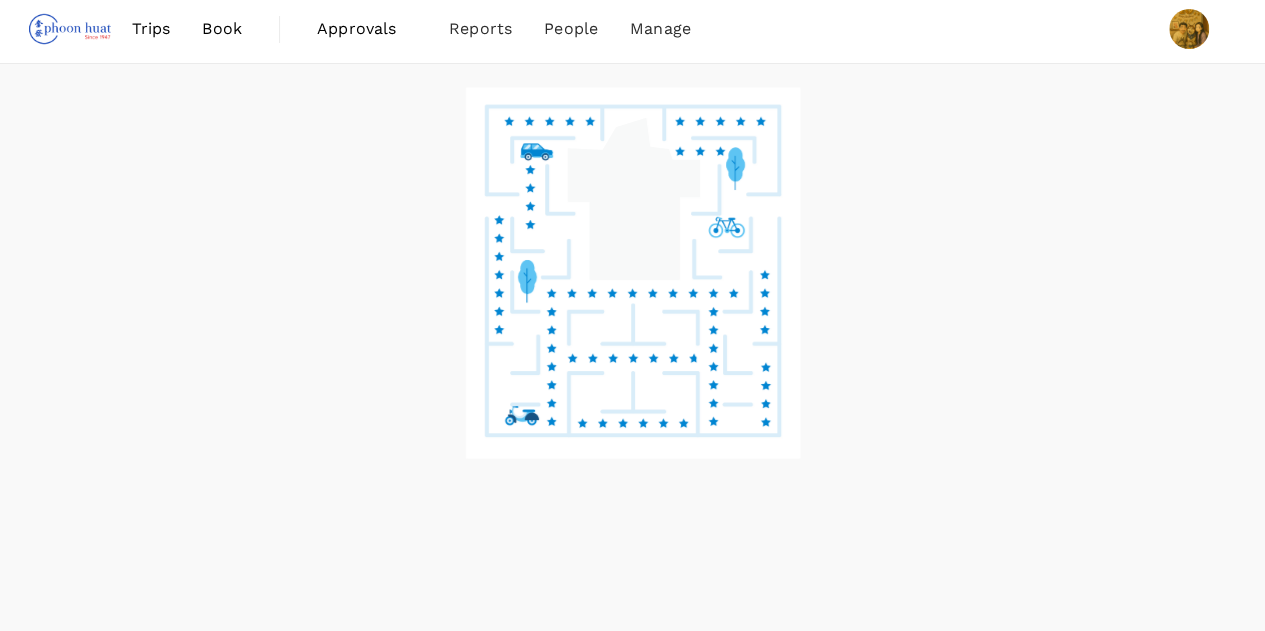 scroll, scrollTop: 85, scrollLeft: 0, axis: vertical 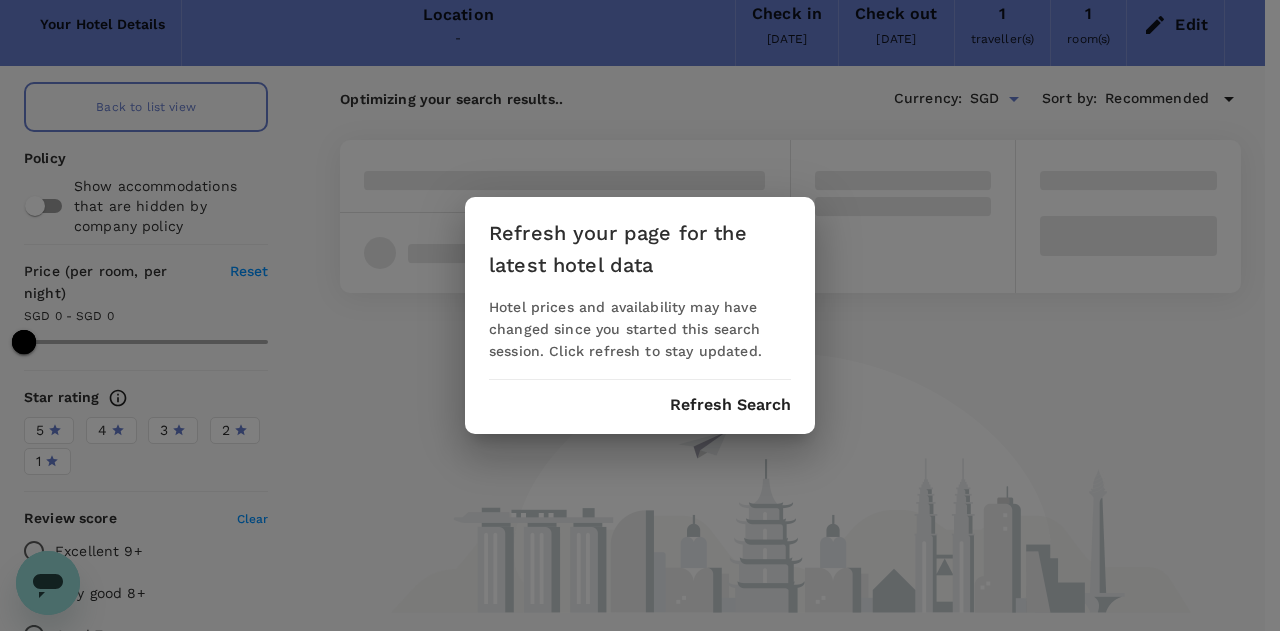 click on "Refresh Search" at bounding box center (730, 405) 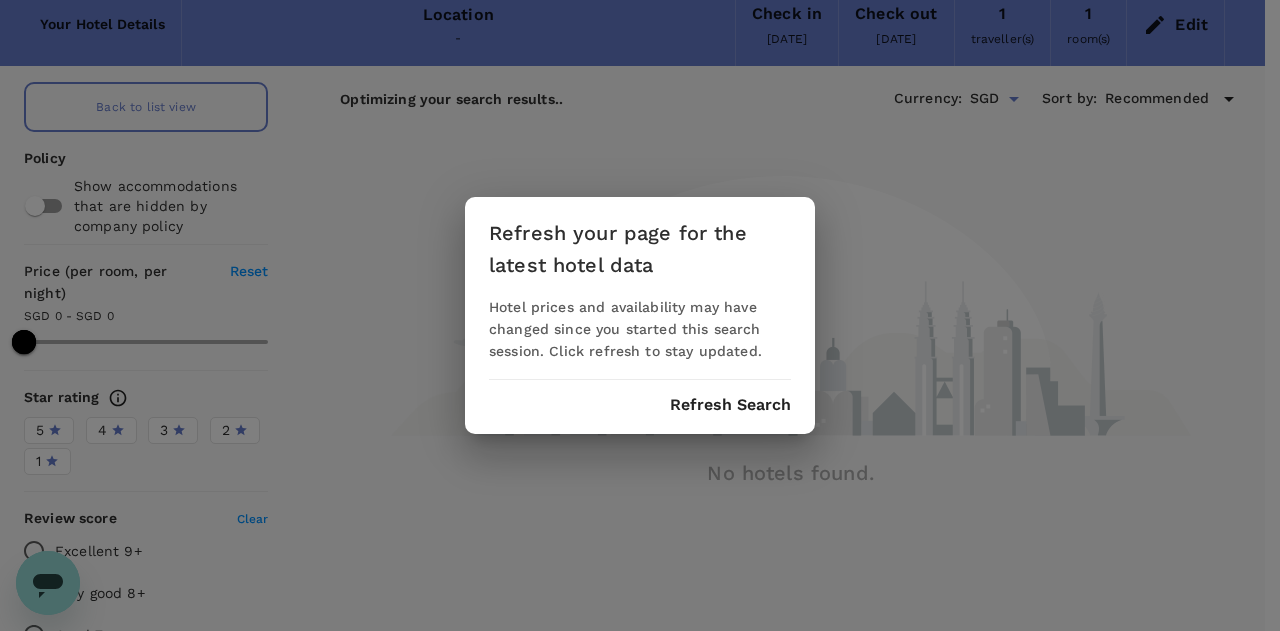 click on "Refresh your page for the latest hotel data Hotel prices and availability may have changed since you started this search session. Click refresh to stay updated. Refresh Search" at bounding box center (640, 315) 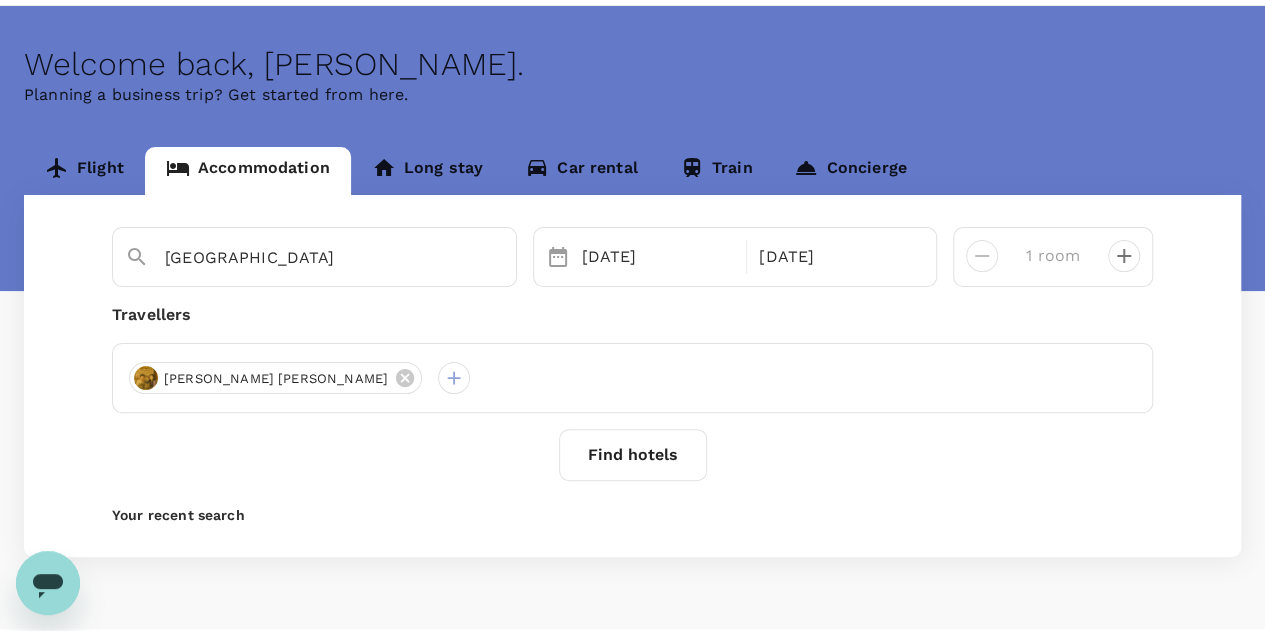 scroll, scrollTop: 112, scrollLeft: 0, axis: vertical 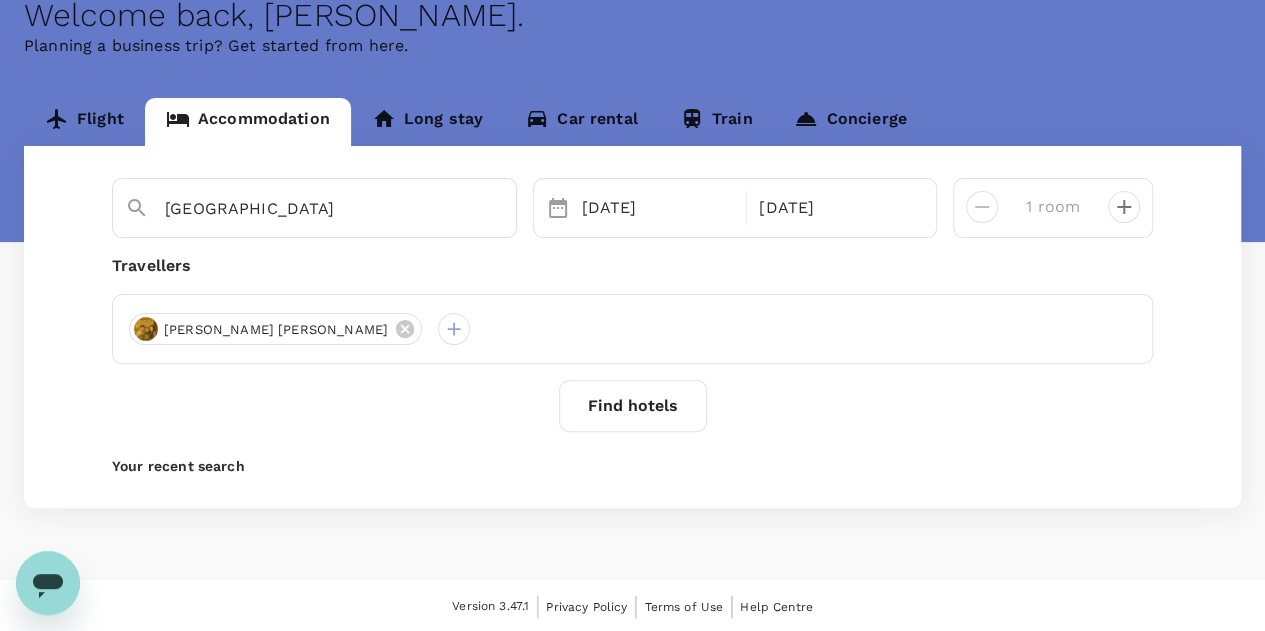 click on "Find hotels" at bounding box center (633, 406) 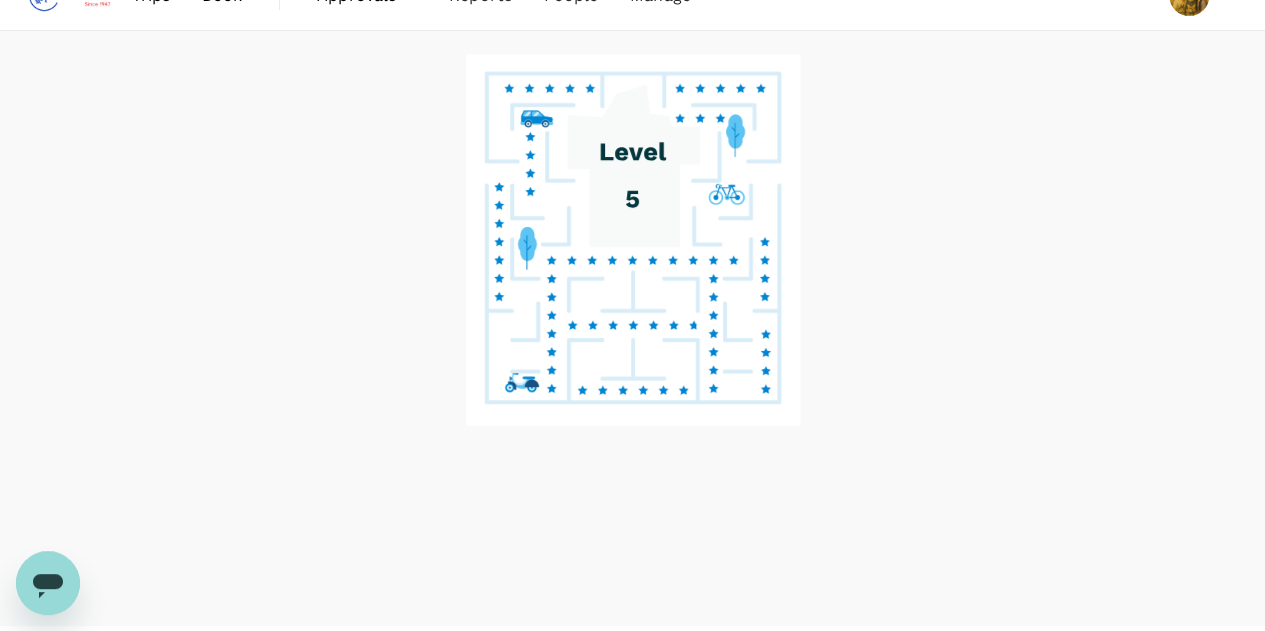 scroll, scrollTop: 0, scrollLeft: 0, axis: both 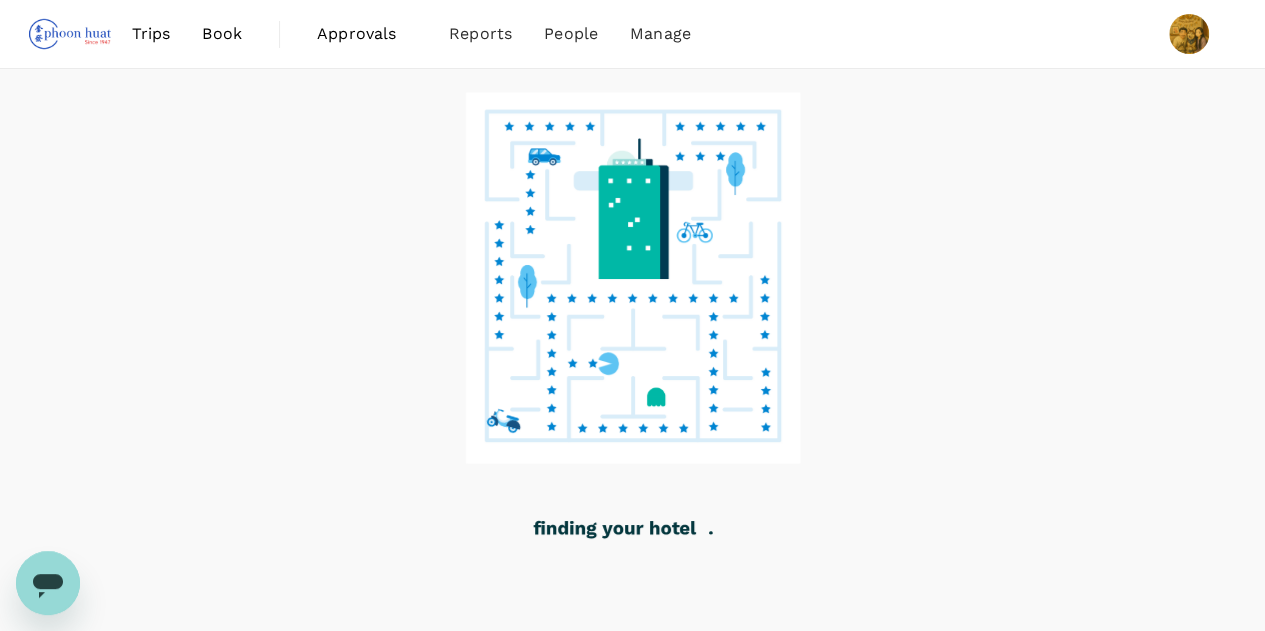 click 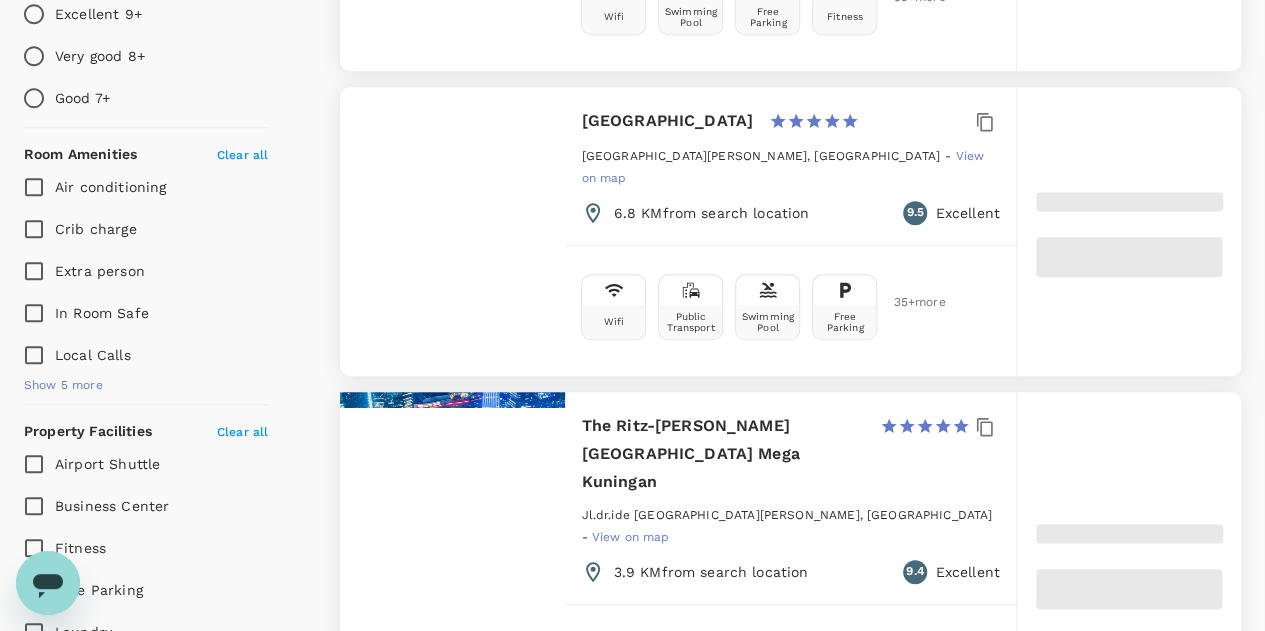 scroll, scrollTop: 1000, scrollLeft: 0, axis: vertical 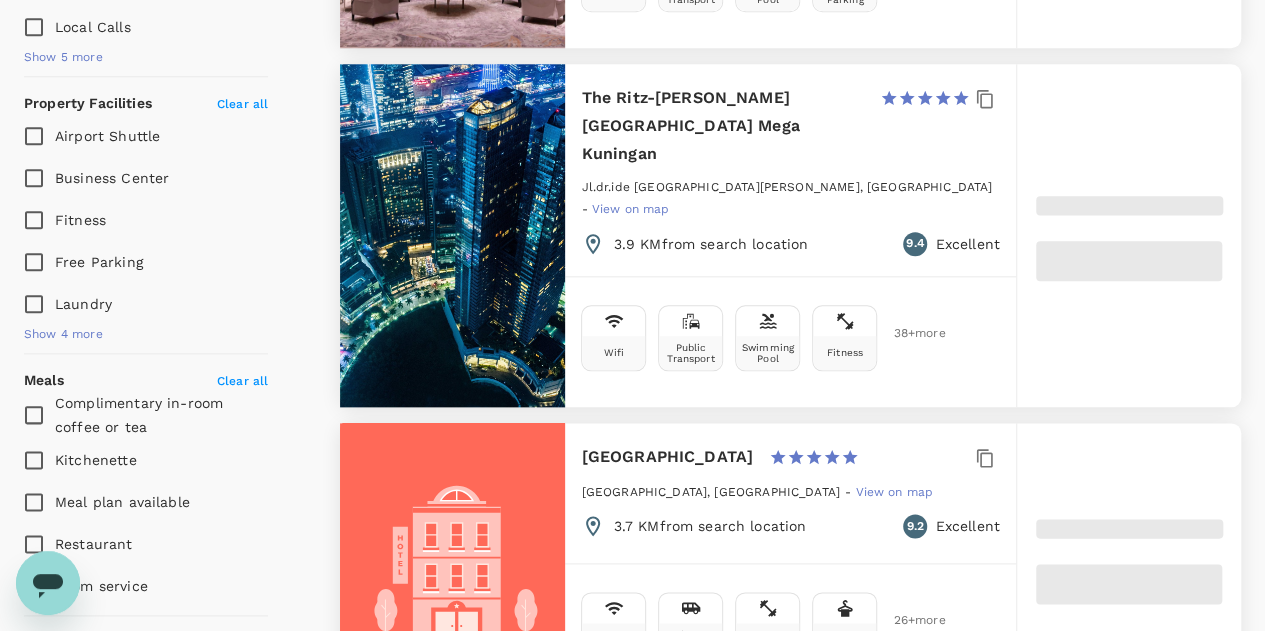 type on "437.38" 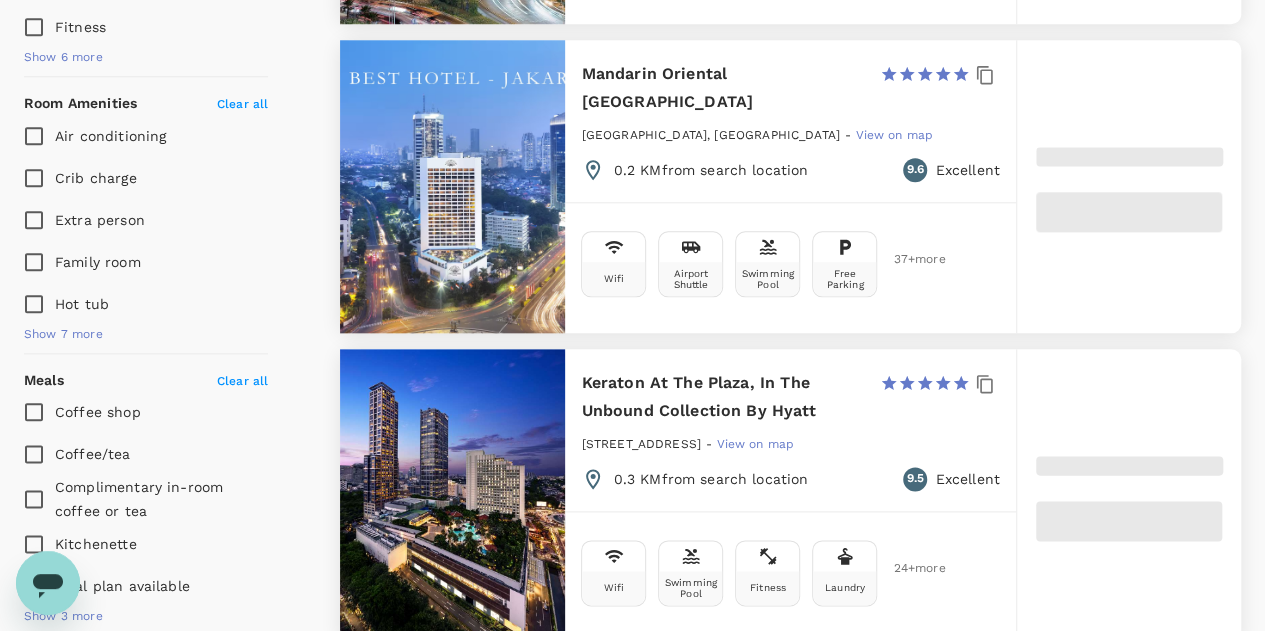 type on "15.38" 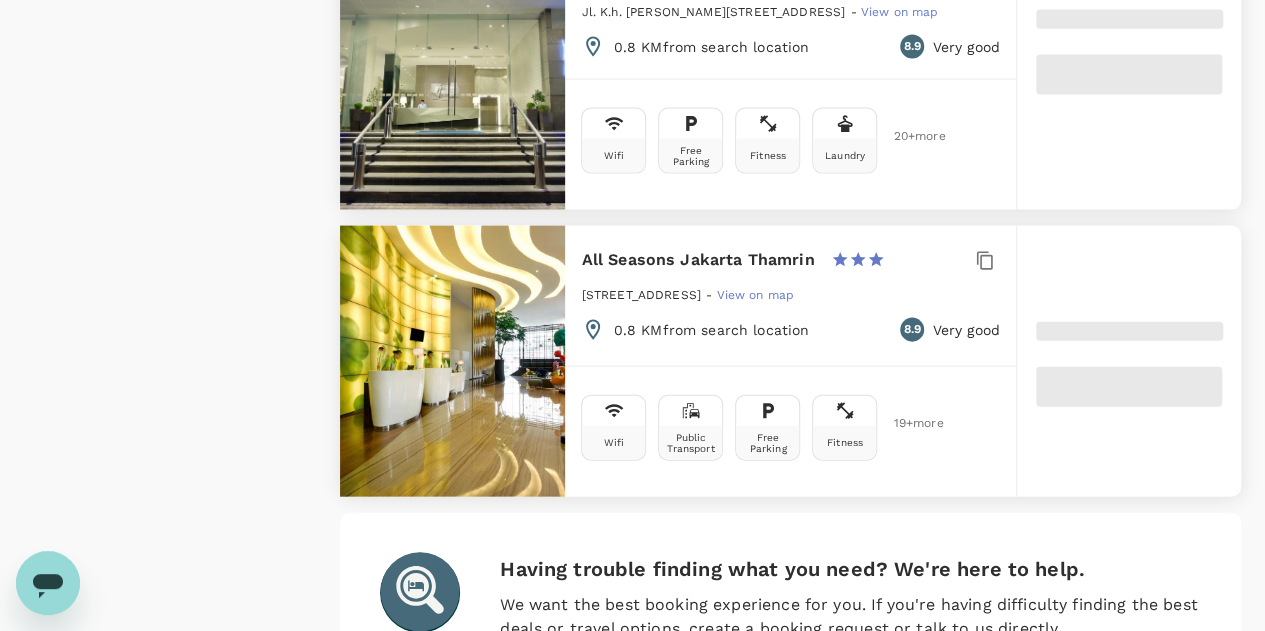 scroll, scrollTop: 5847, scrollLeft: 0, axis: vertical 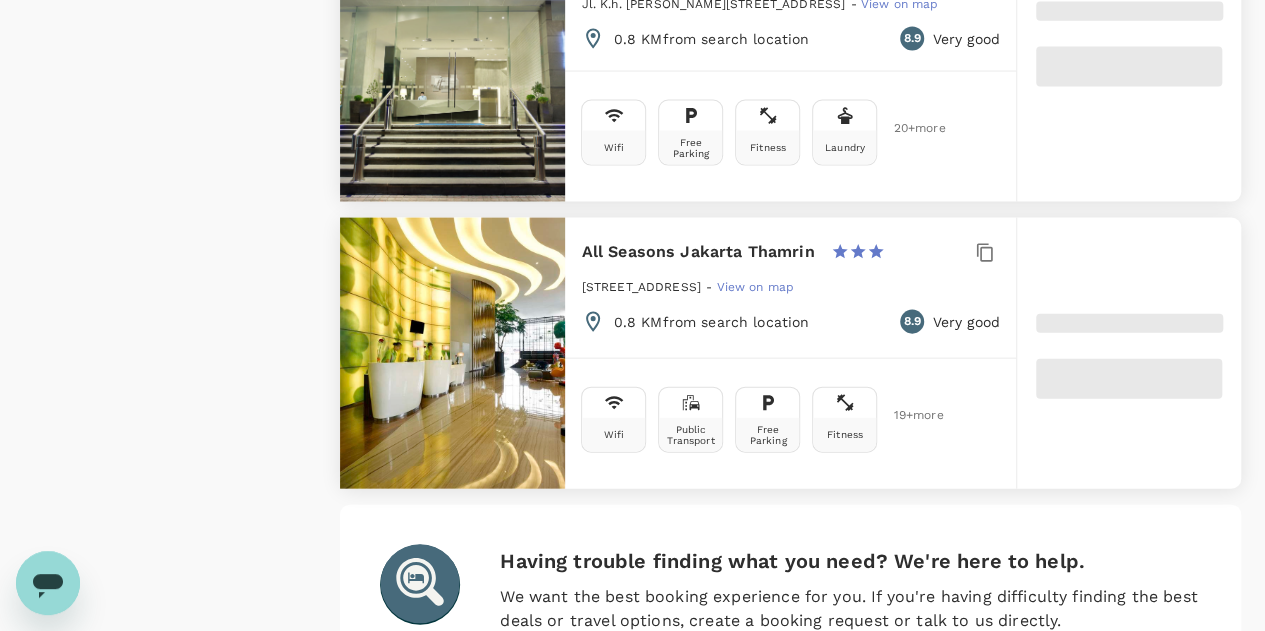 click on "4" at bounding box center [571, 763] 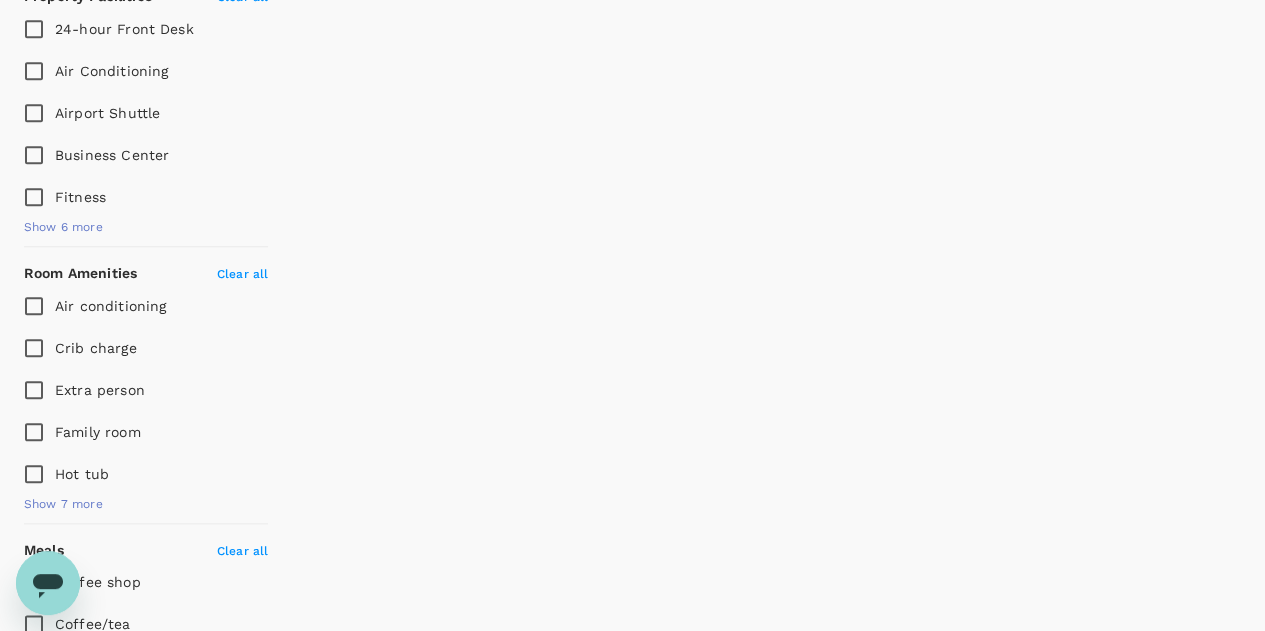 scroll, scrollTop: 0, scrollLeft: 0, axis: both 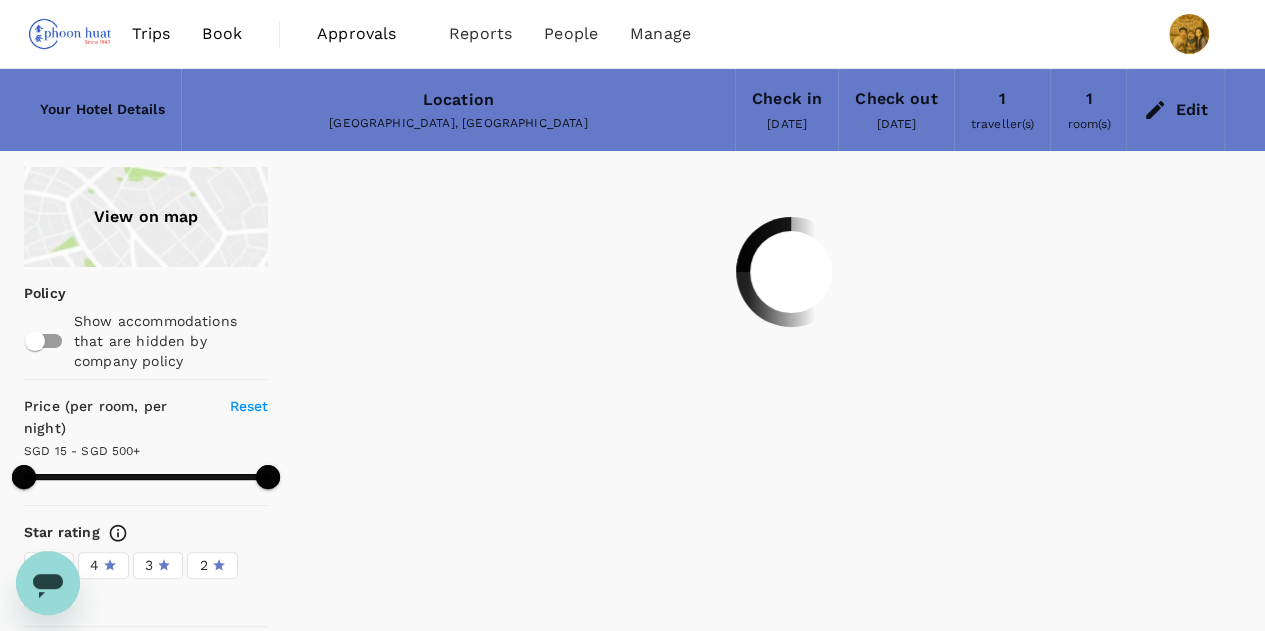 type on "499.87" 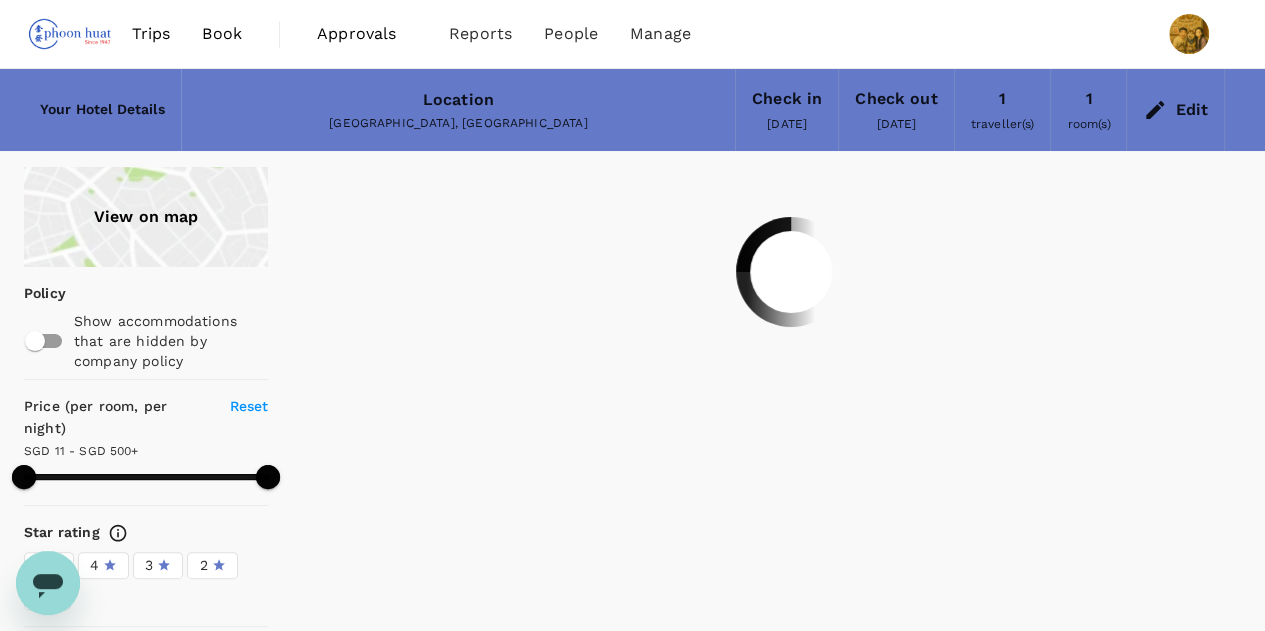 type on "499.1" 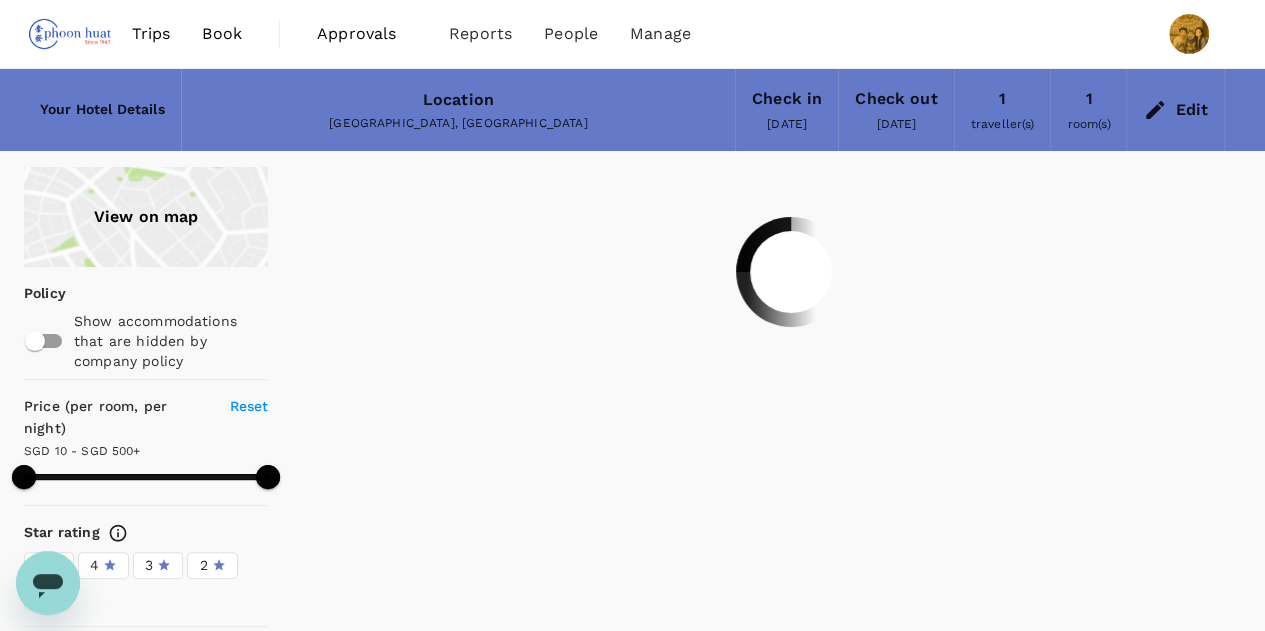 type on "499.9" 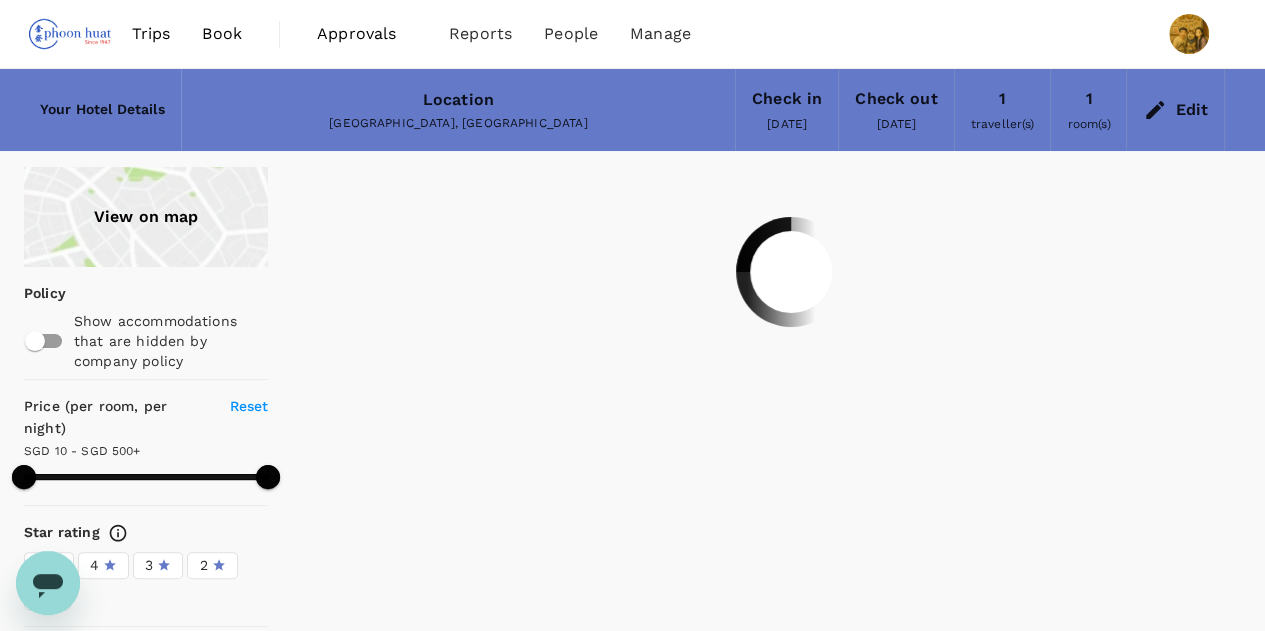type on "10.25" 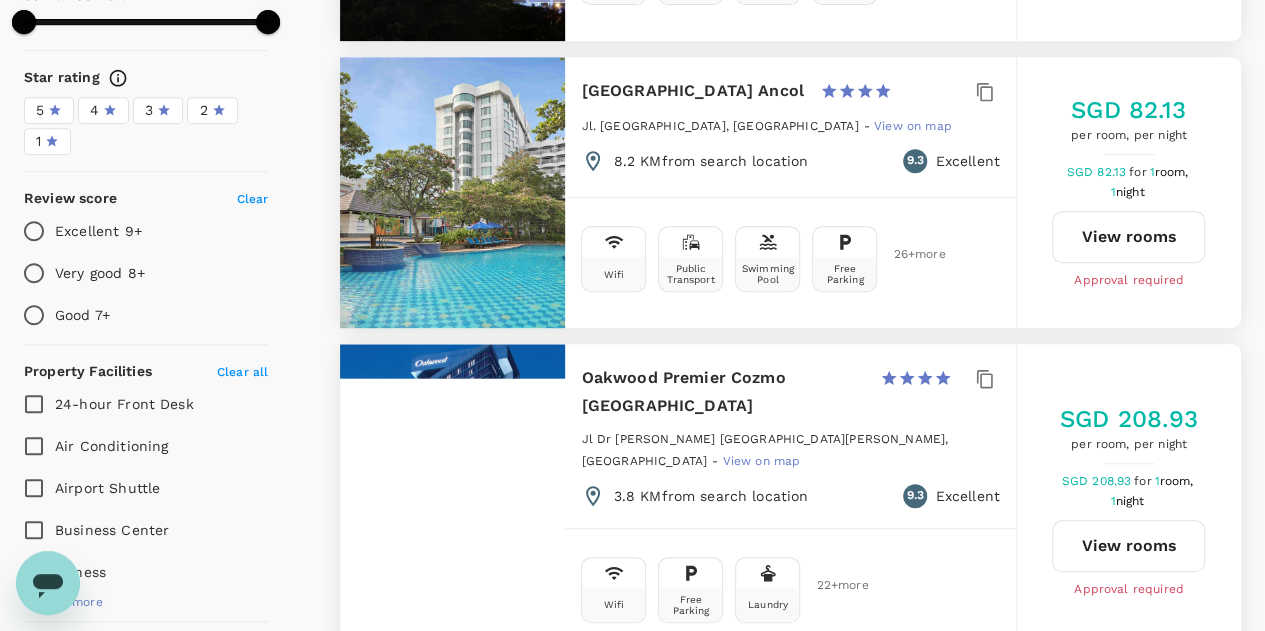 scroll, scrollTop: 500, scrollLeft: 0, axis: vertical 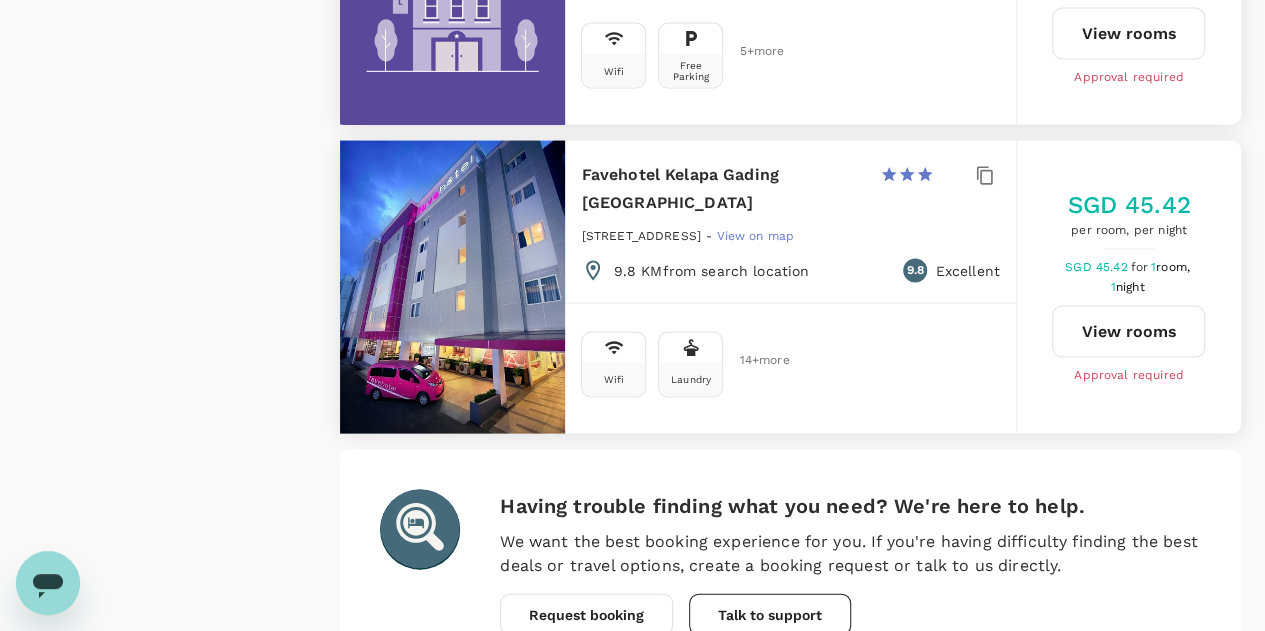 click on "3" at bounding box center (529, 708) 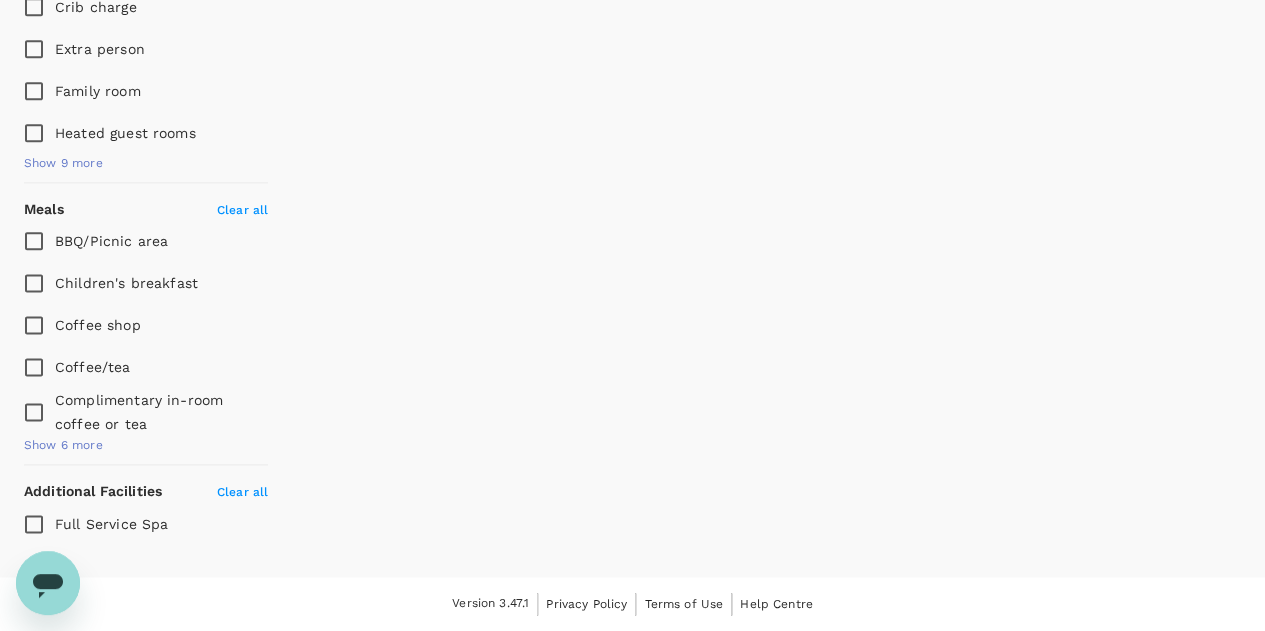scroll, scrollTop: 0, scrollLeft: 0, axis: both 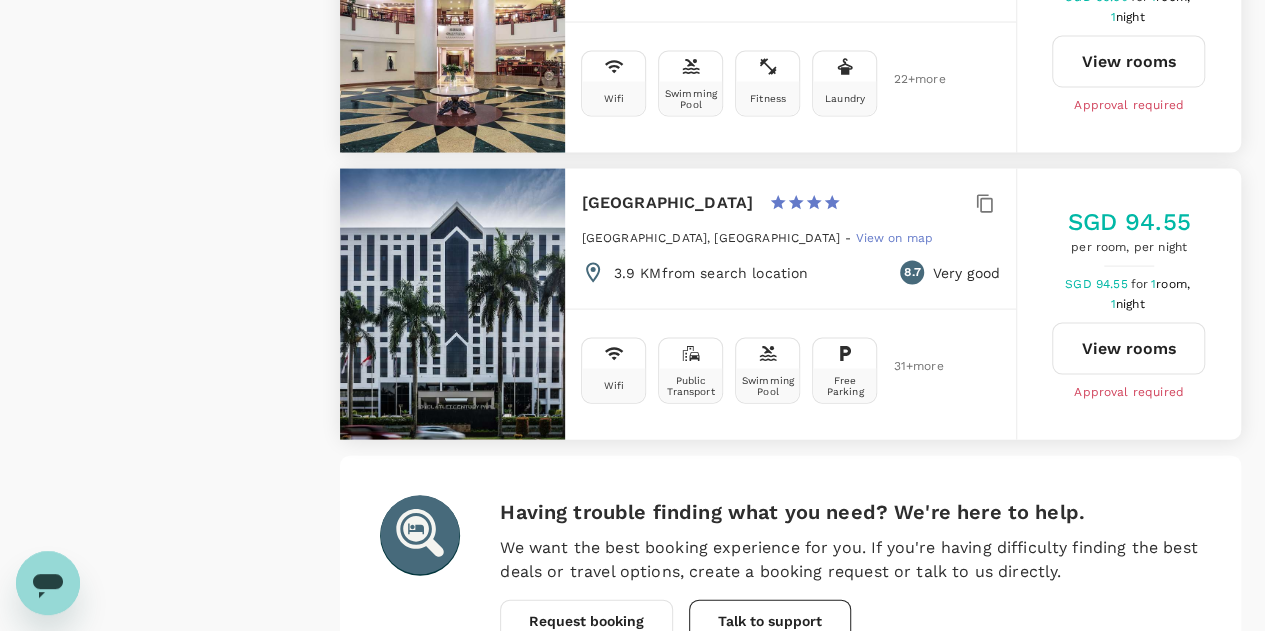click on "5" at bounding box center [613, 714] 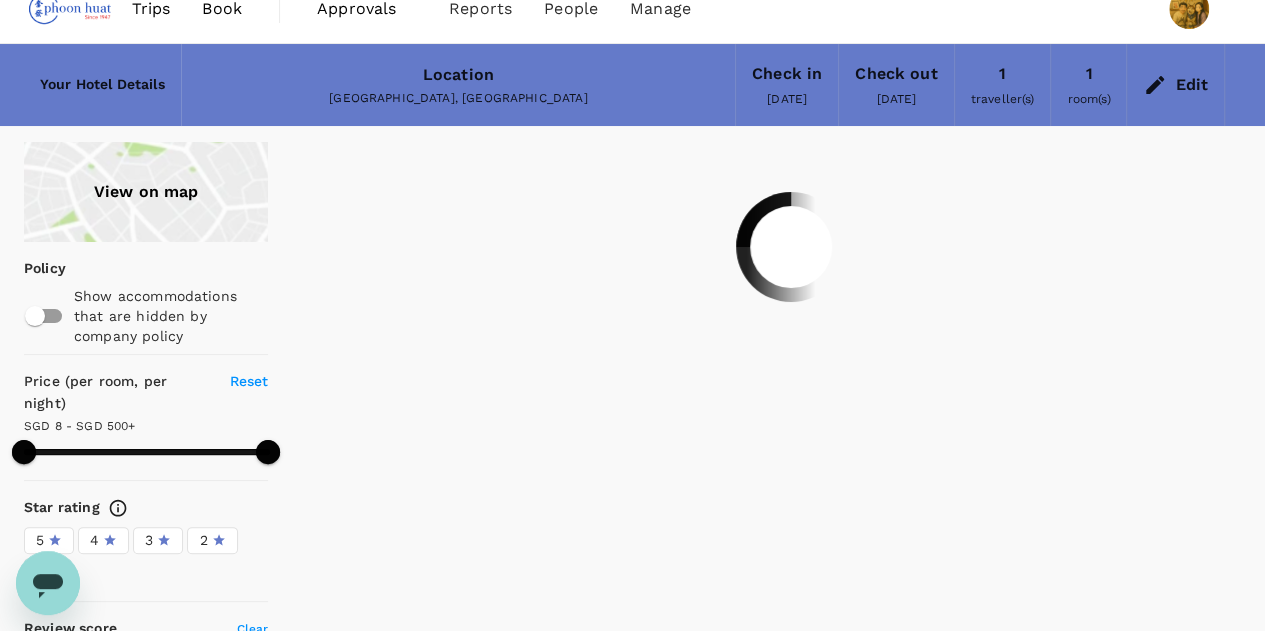 scroll, scrollTop: 0, scrollLeft: 0, axis: both 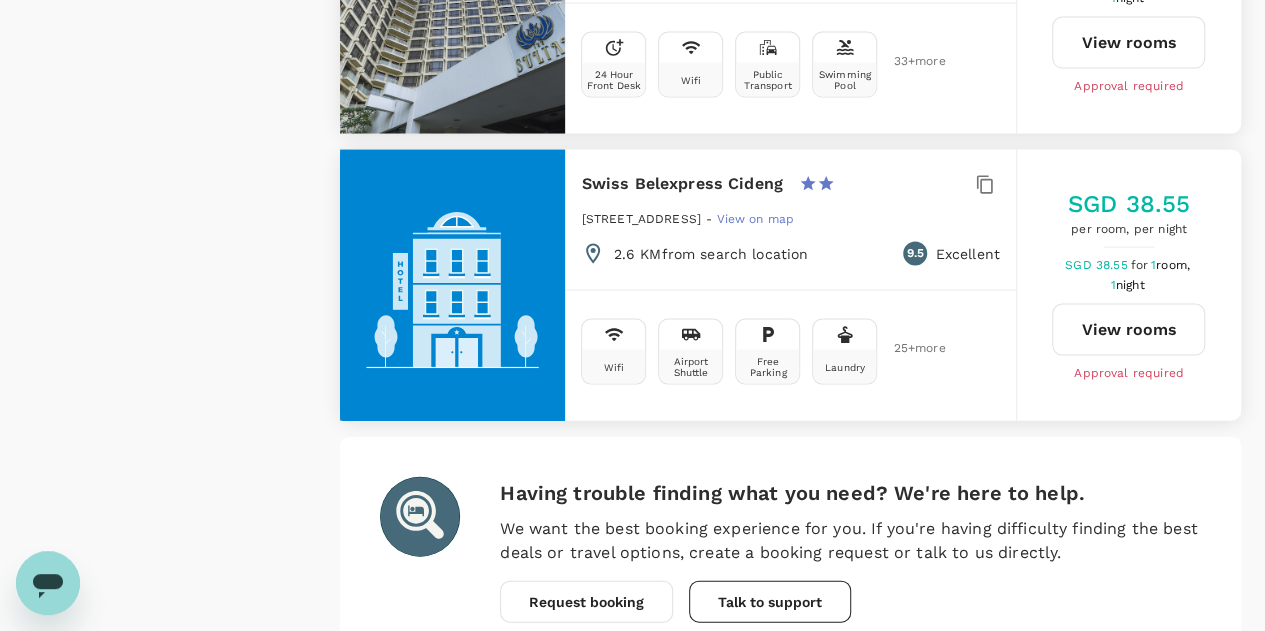 click on "6" at bounding box center [613, 695] 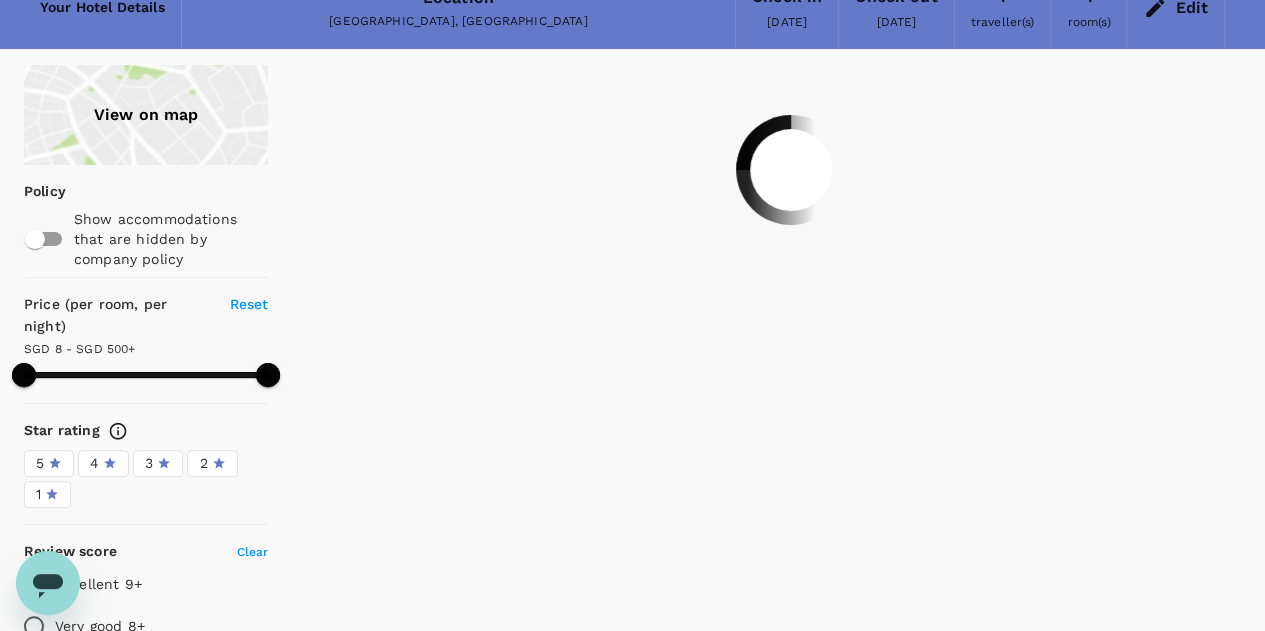 scroll, scrollTop: 0, scrollLeft: 0, axis: both 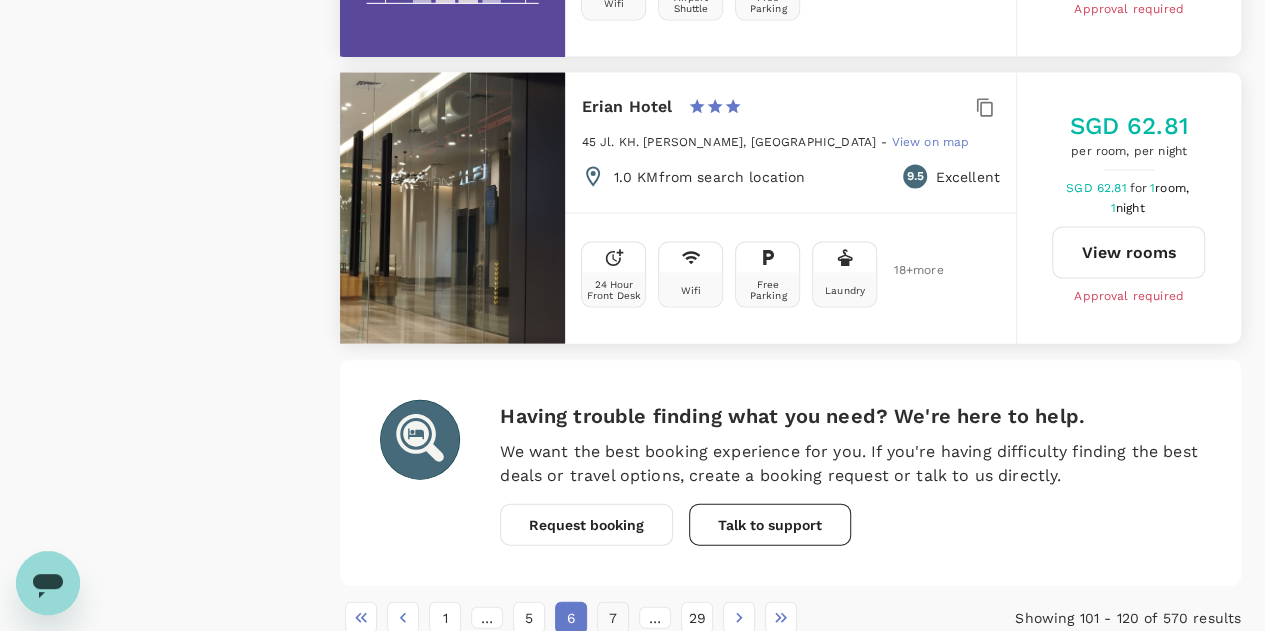 click on "7" at bounding box center [613, 618] 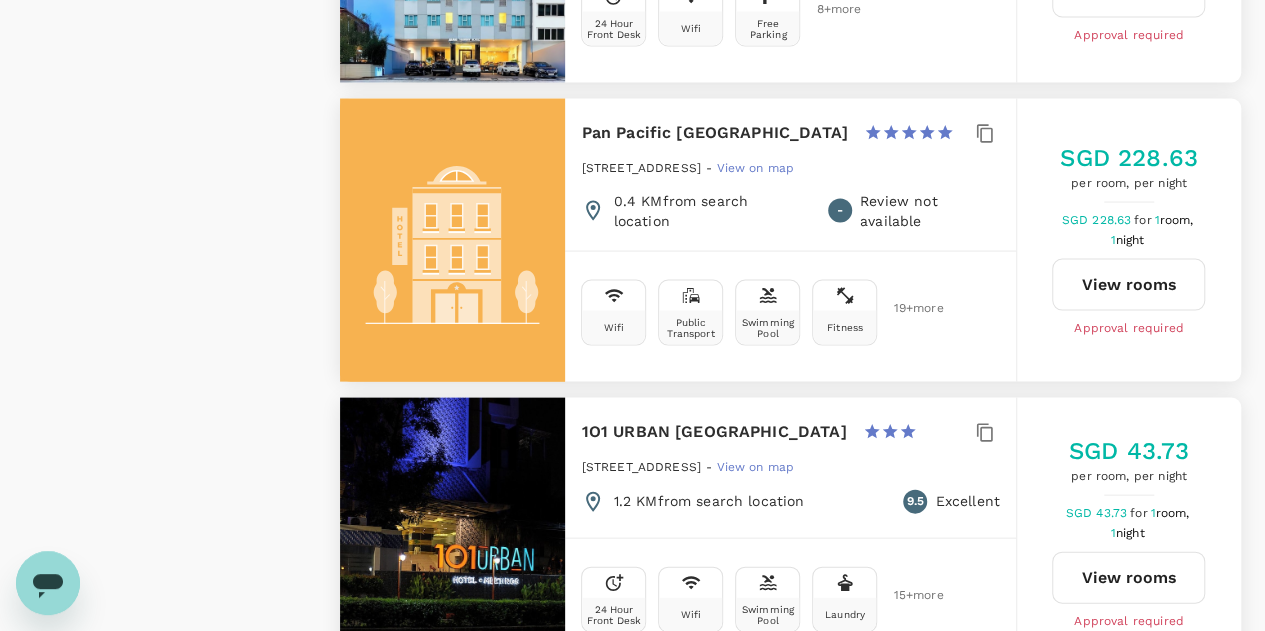 scroll, scrollTop: 1900, scrollLeft: 0, axis: vertical 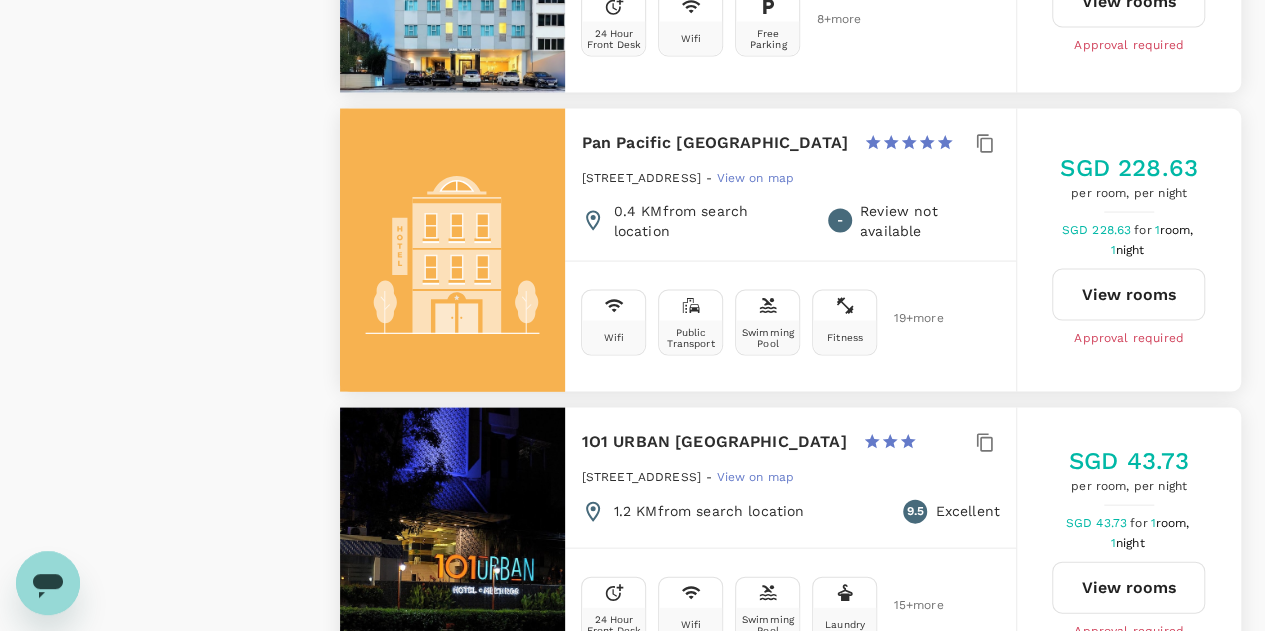 click on "View rooms" at bounding box center [1128, 295] 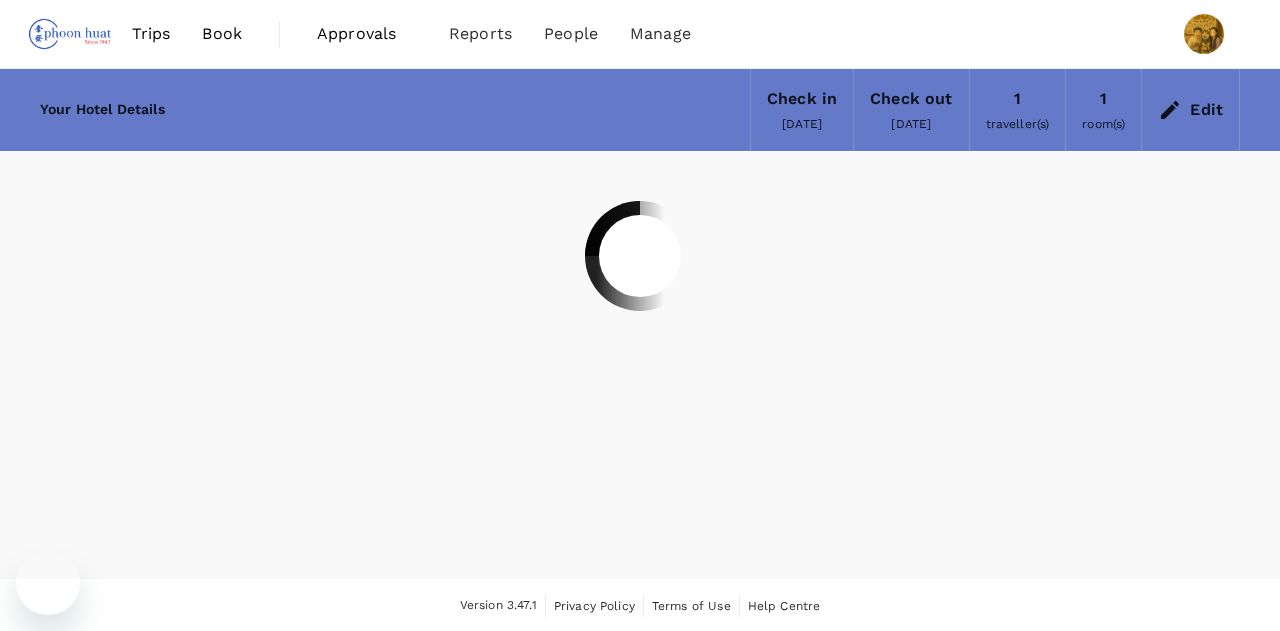 scroll, scrollTop: 0, scrollLeft: 0, axis: both 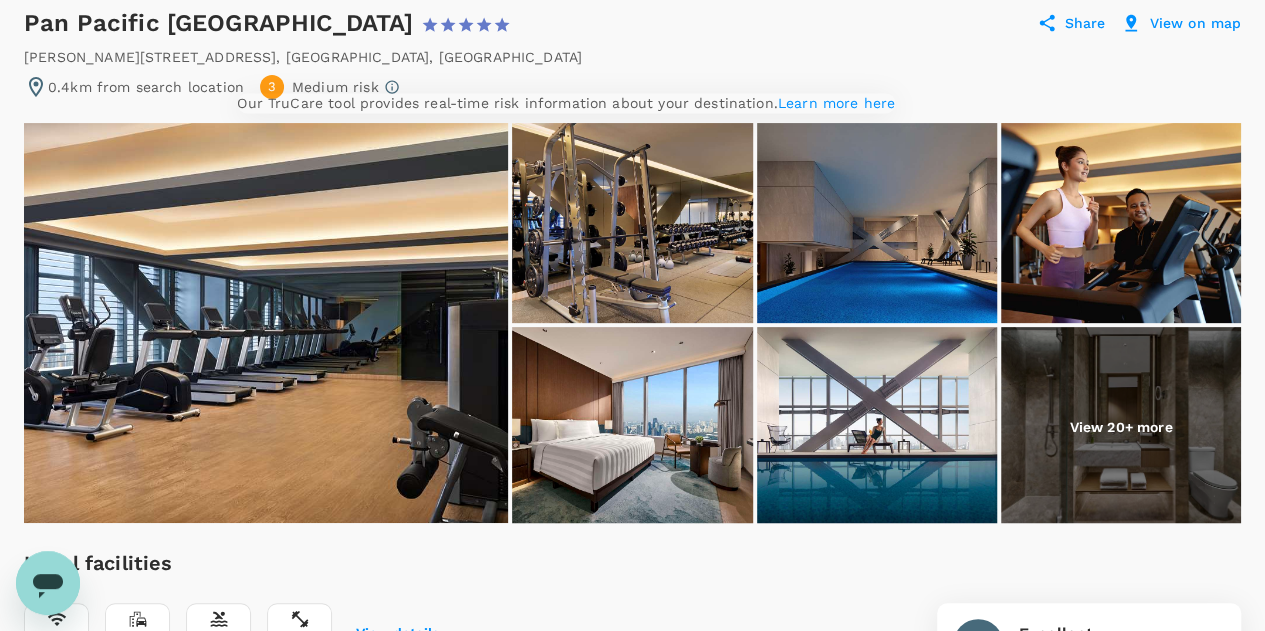 click 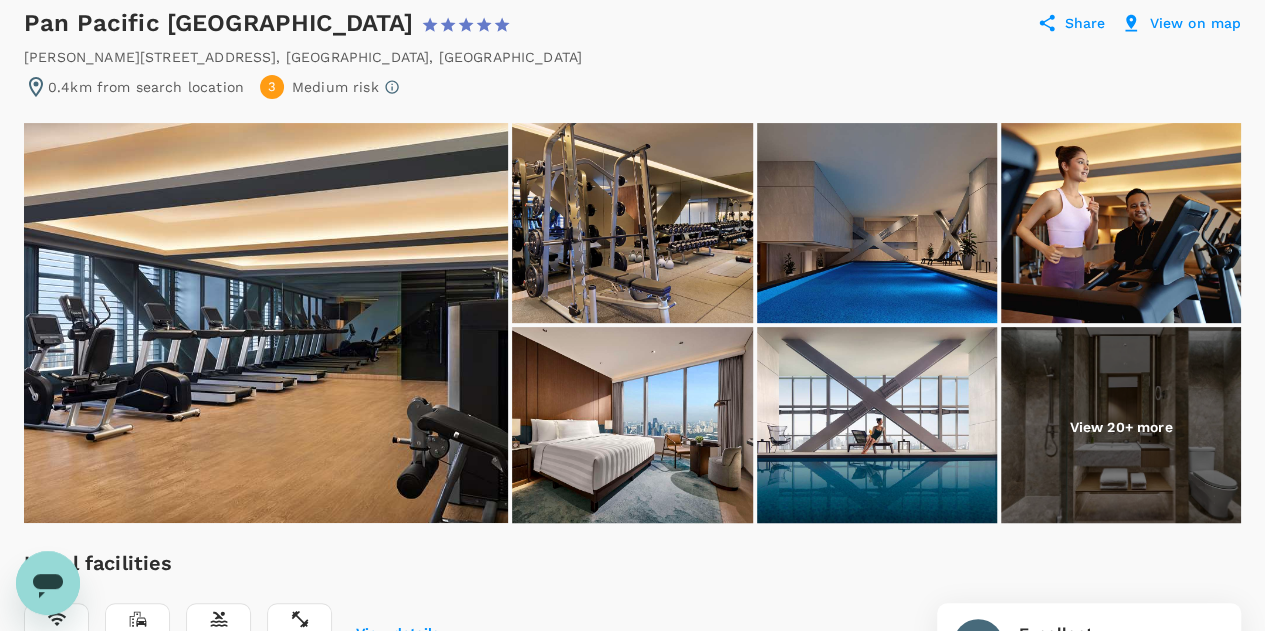 click on "0.4km from search location 3 Medium risk" at bounding box center [632, 87] 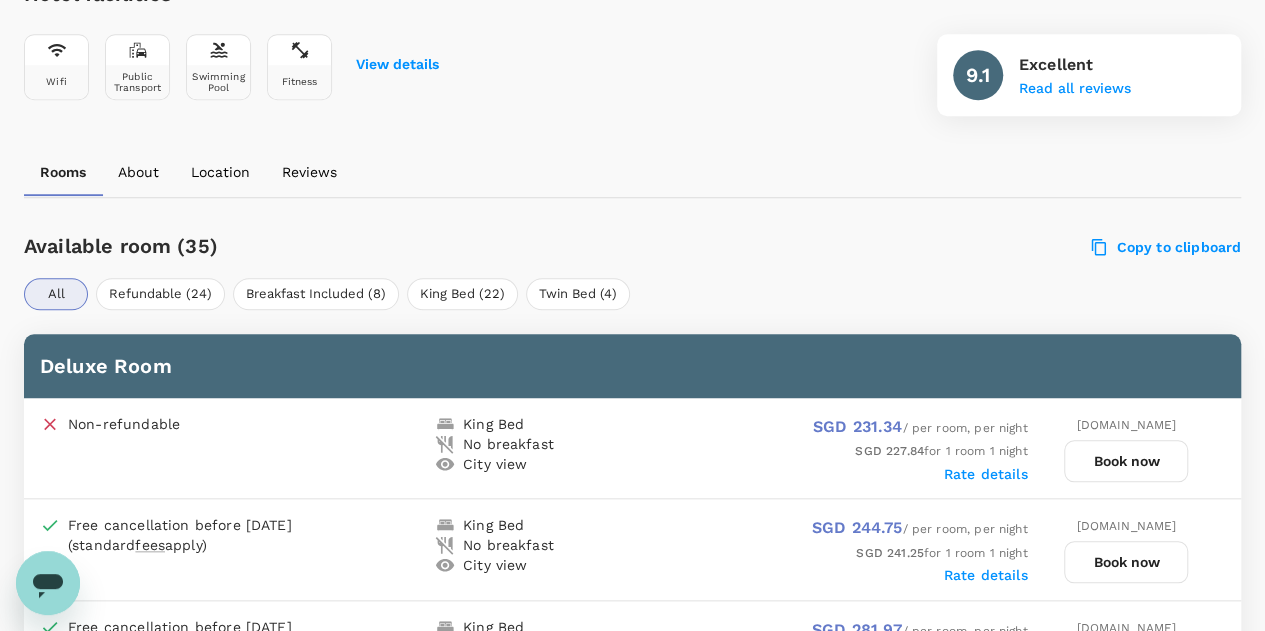 scroll, scrollTop: 792, scrollLeft: 0, axis: vertical 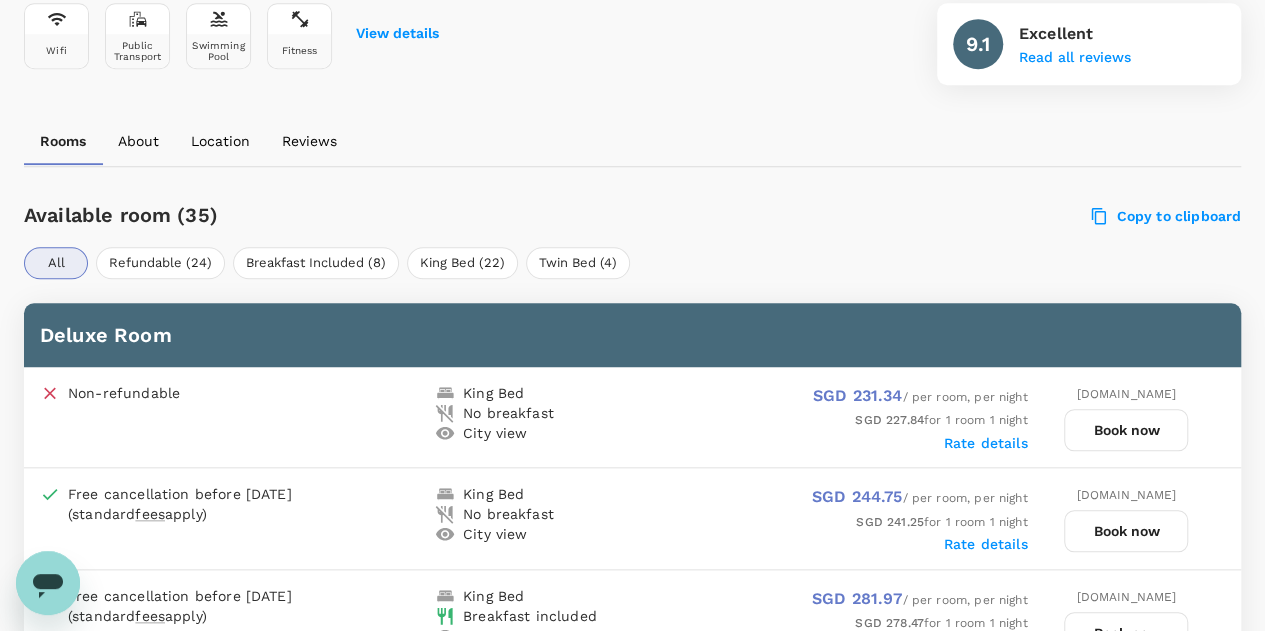 click on "Pan Pacific Jakarta   1 Star 2 Stars 3 Stars 4 Stars 5 Stars Share View on map [PERSON_NAME][STREET_ADDRESS] 0.4km from search location 3 Medium risk   View 20+ more Hotel facilities Wifi Public Transport Swimming Pool Fitness View details 9.1 Excellent Read all reviews Rooms About Location Reviews Available room (35) Copy to clipboard All Refundable (24) Breakfast Included (8) King Bed (22) Twin Bed (4) Deluxe Room Non-refundable King Bed No breakfast City view SGD 231.34  / per room, per night SGD 227.84  for   1 room   1 night Rate details [DOMAIN_NAME] Book now   Free cancellation before [DATE] (standard  fees  apply) King Bed No breakfast City view SGD 244.75  / per room, per night SGD 241.25  for   1 room   1 night Rate details [DOMAIN_NAME] Book now   Free cancellation before [DATE] (standard  fees  apply) King Bed Breakfast included City view SGD 281.97  / per room, per night SGD 278.47  for   1 room   1 night Rate details [DOMAIN_NAME] Book now Show more (6) Premier Room  for" at bounding box center [632, 1896] 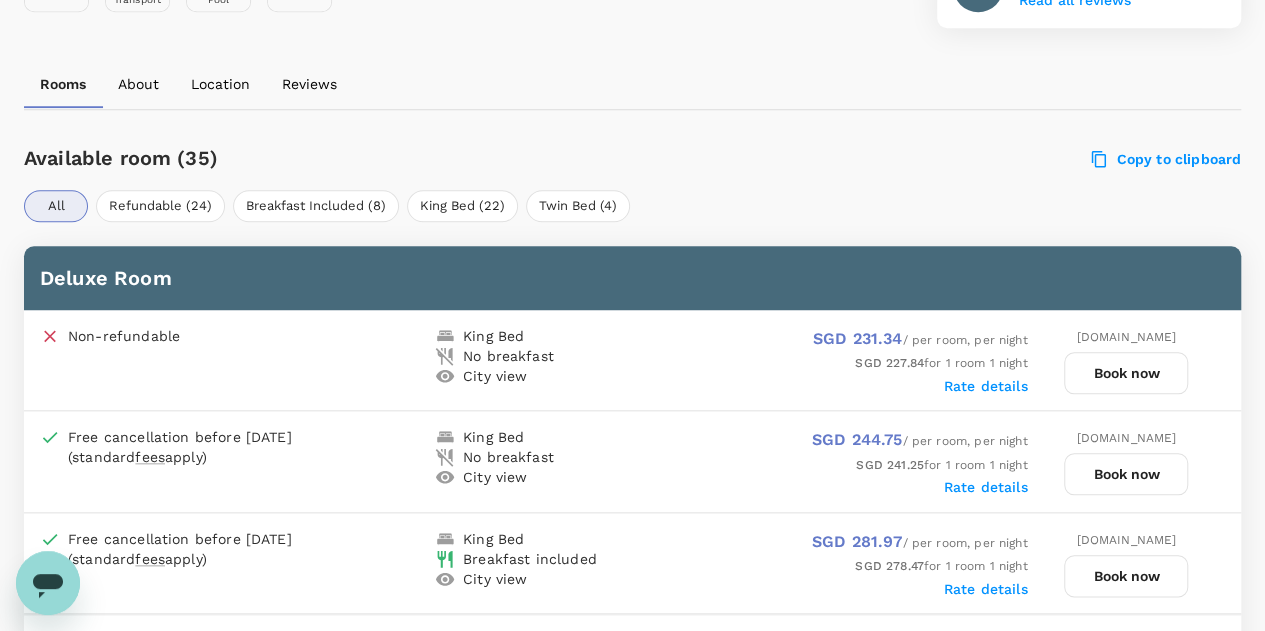 scroll, scrollTop: 892, scrollLeft: 0, axis: vertical 